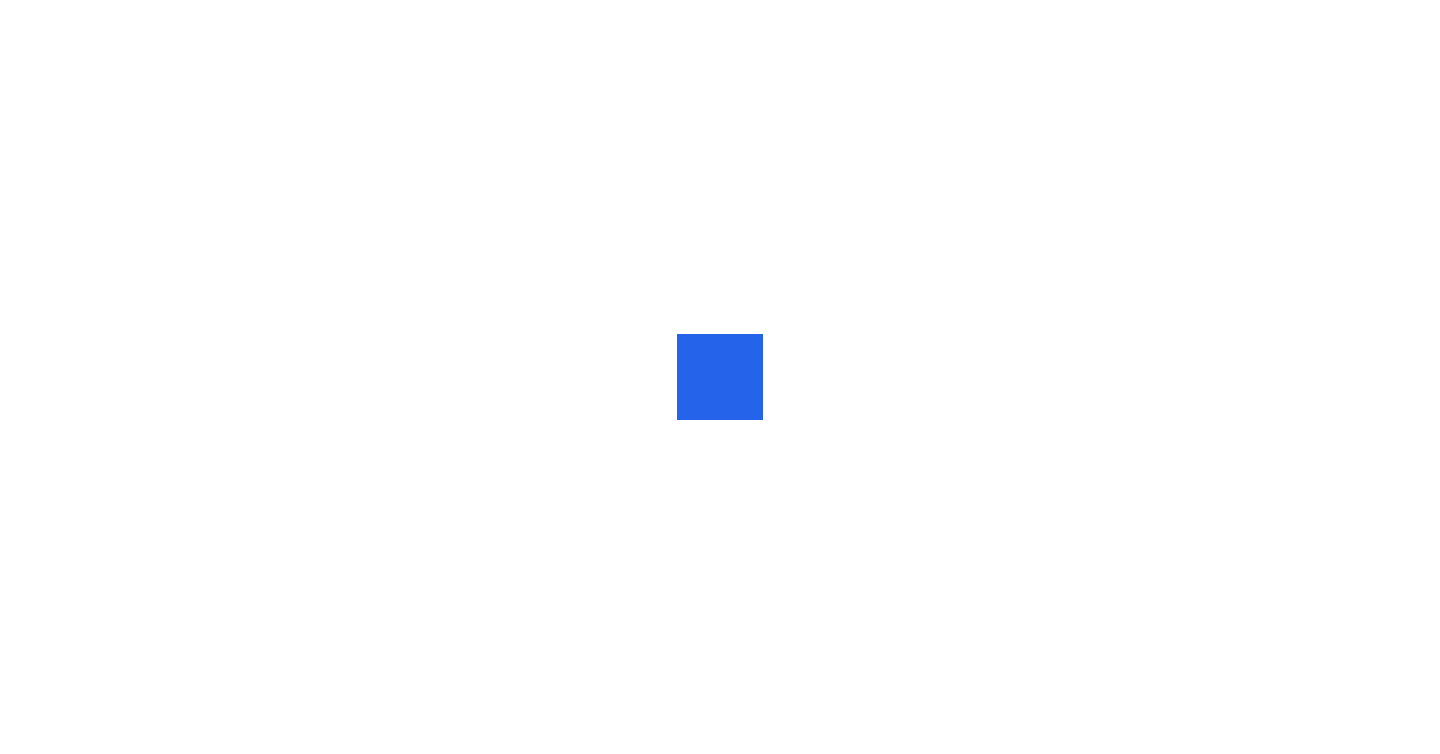 scroll, scrollTop: 0, scrollLeft: 0, axis: both 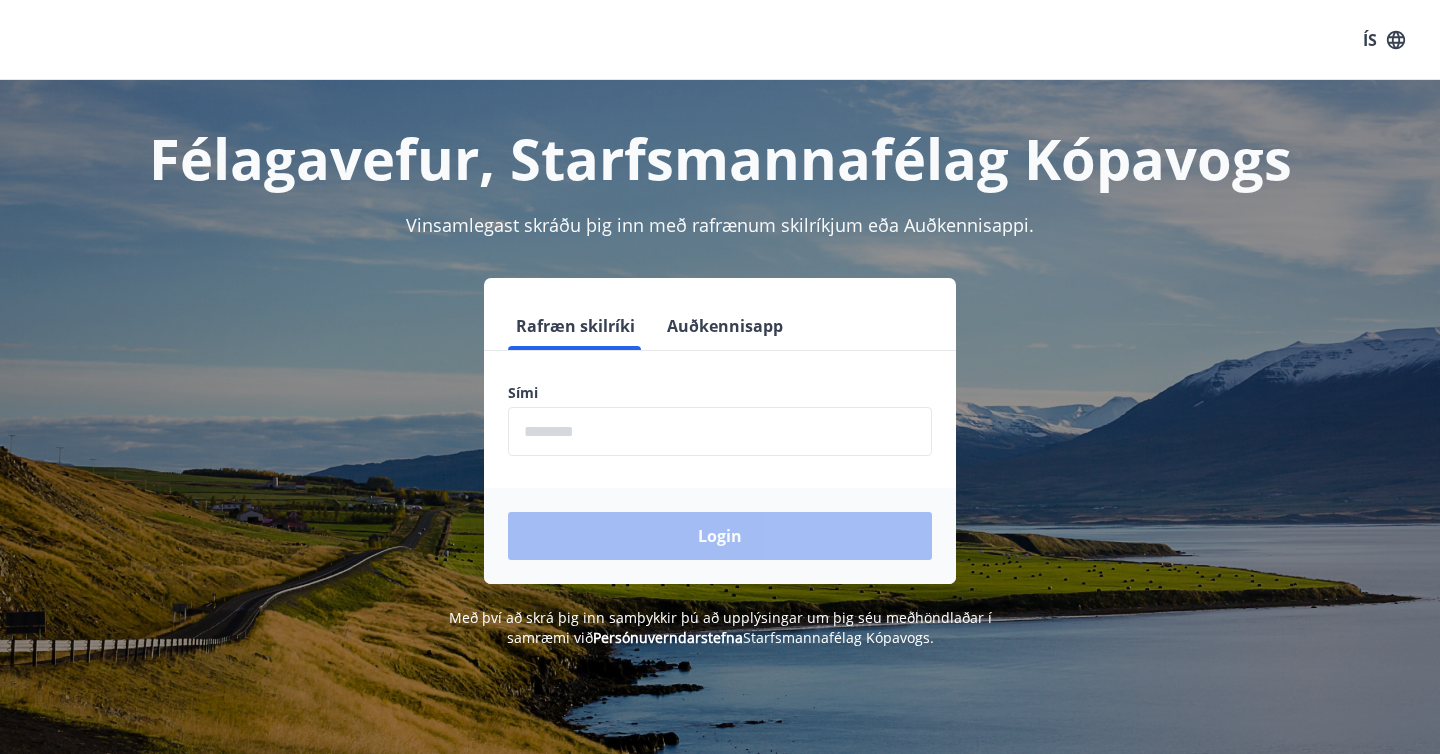 click at bounding box center [720, 431] 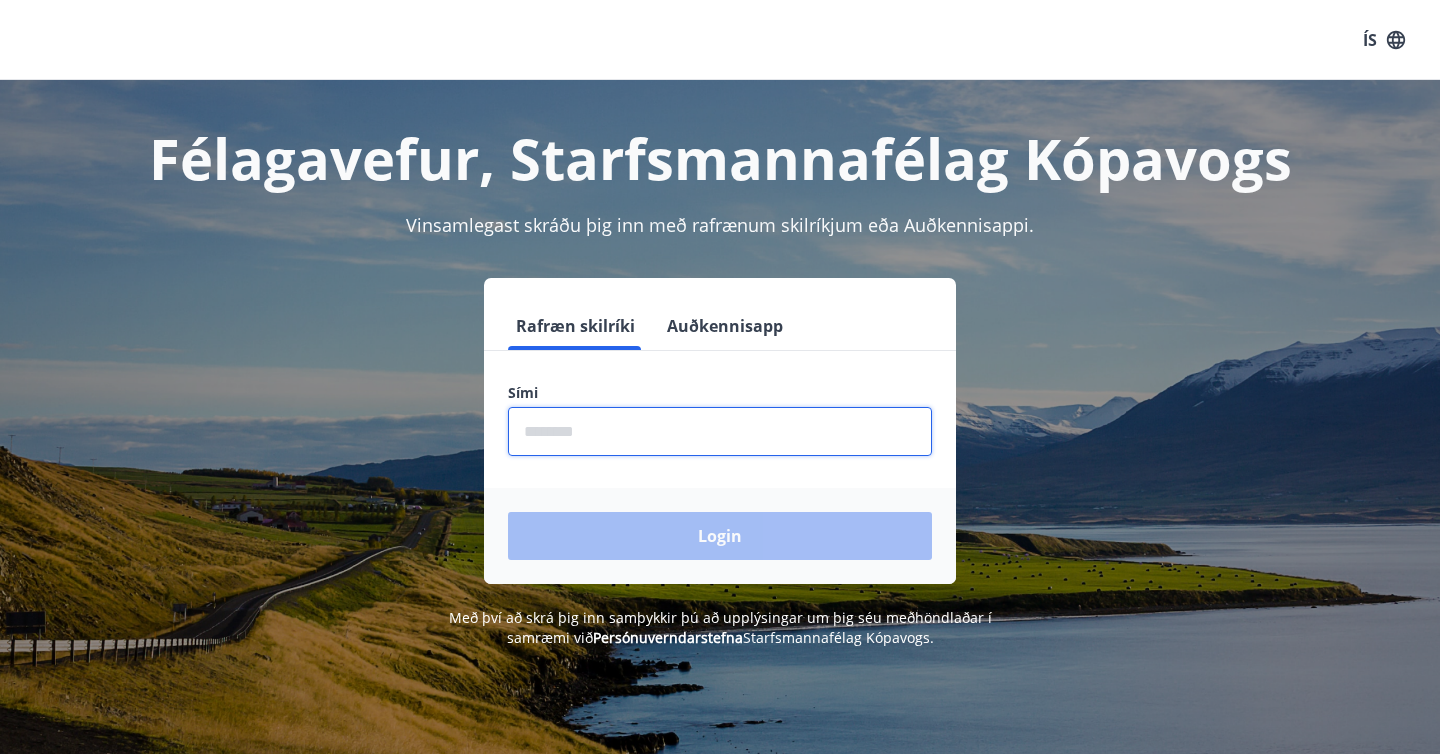 type on "********" 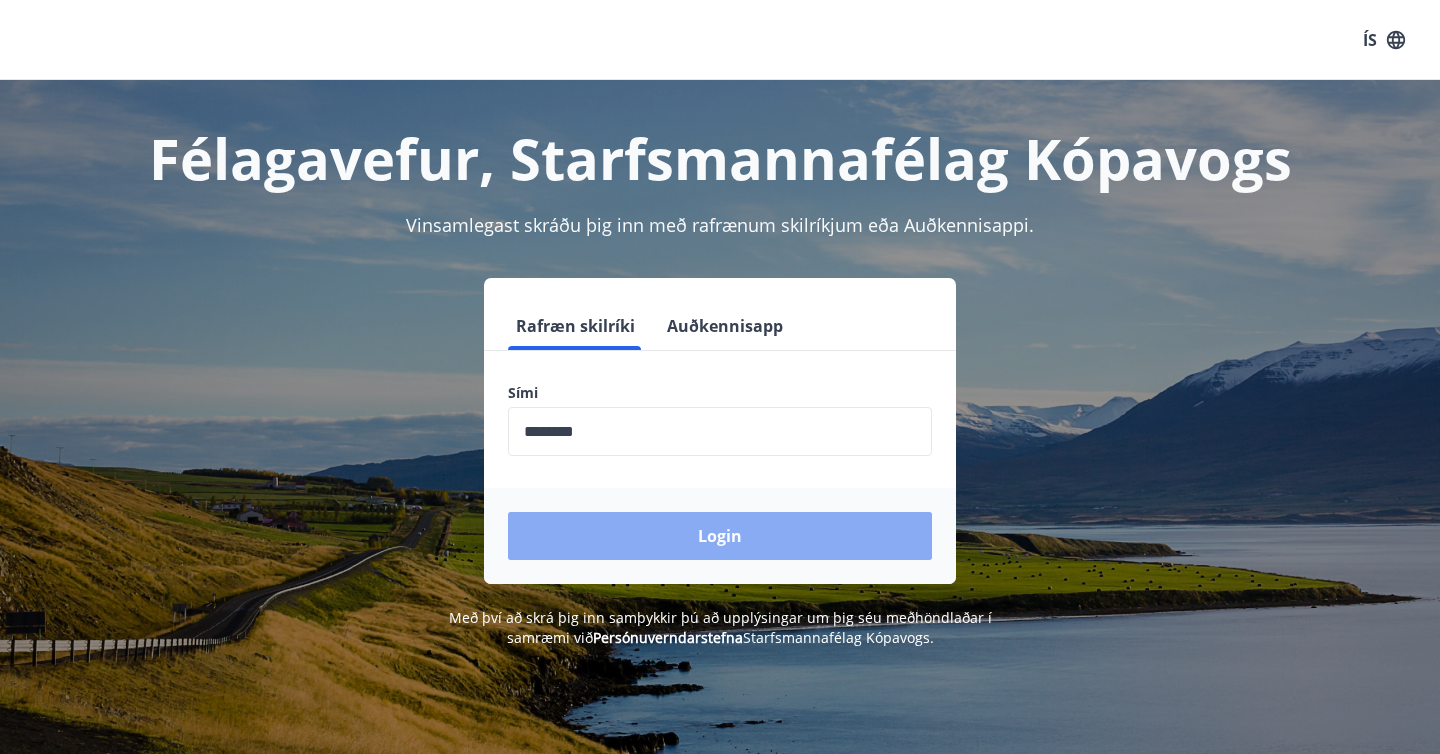 click on "Login" at bounding box center (720, 536) 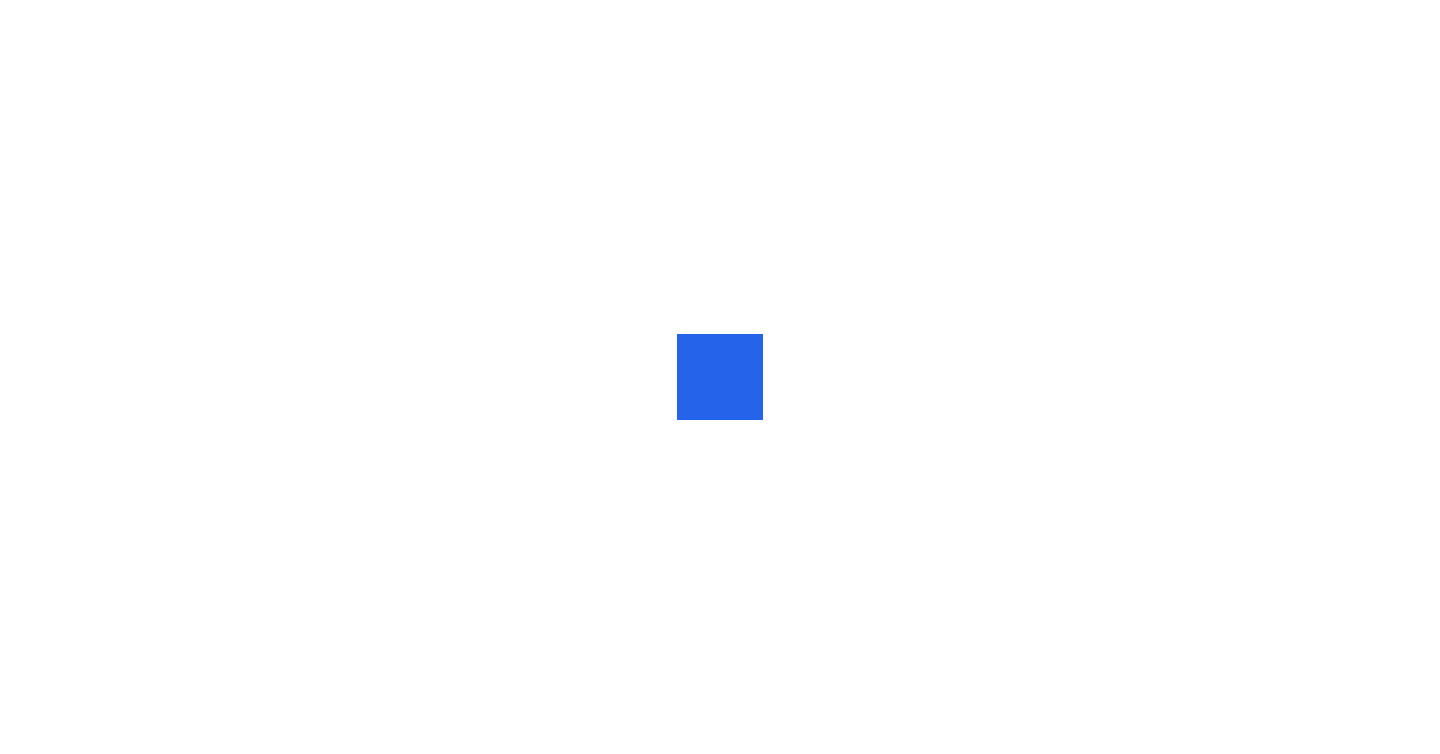 scroll, scrollTop: 0, scrollLeft: 0, axis: both 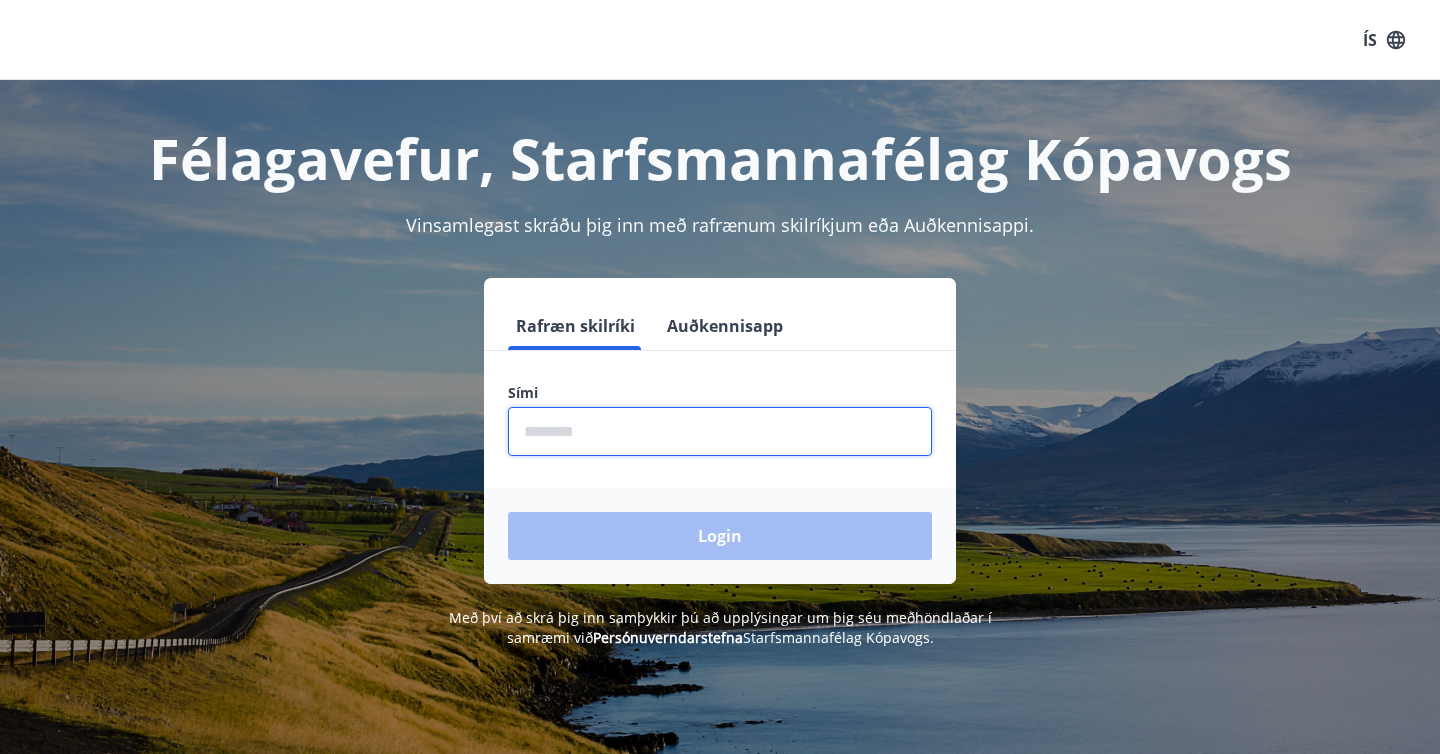 click at bounding box center (720, 431) 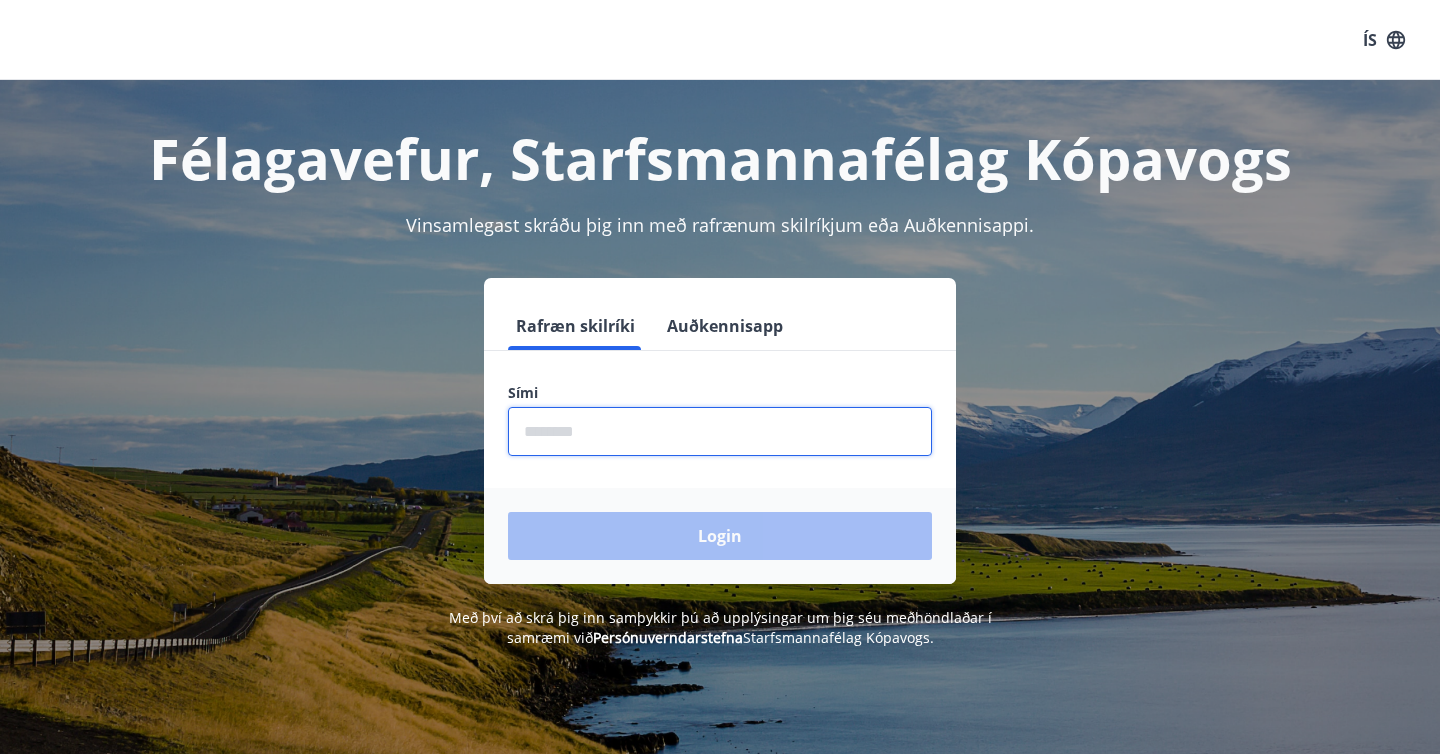 type on "********" 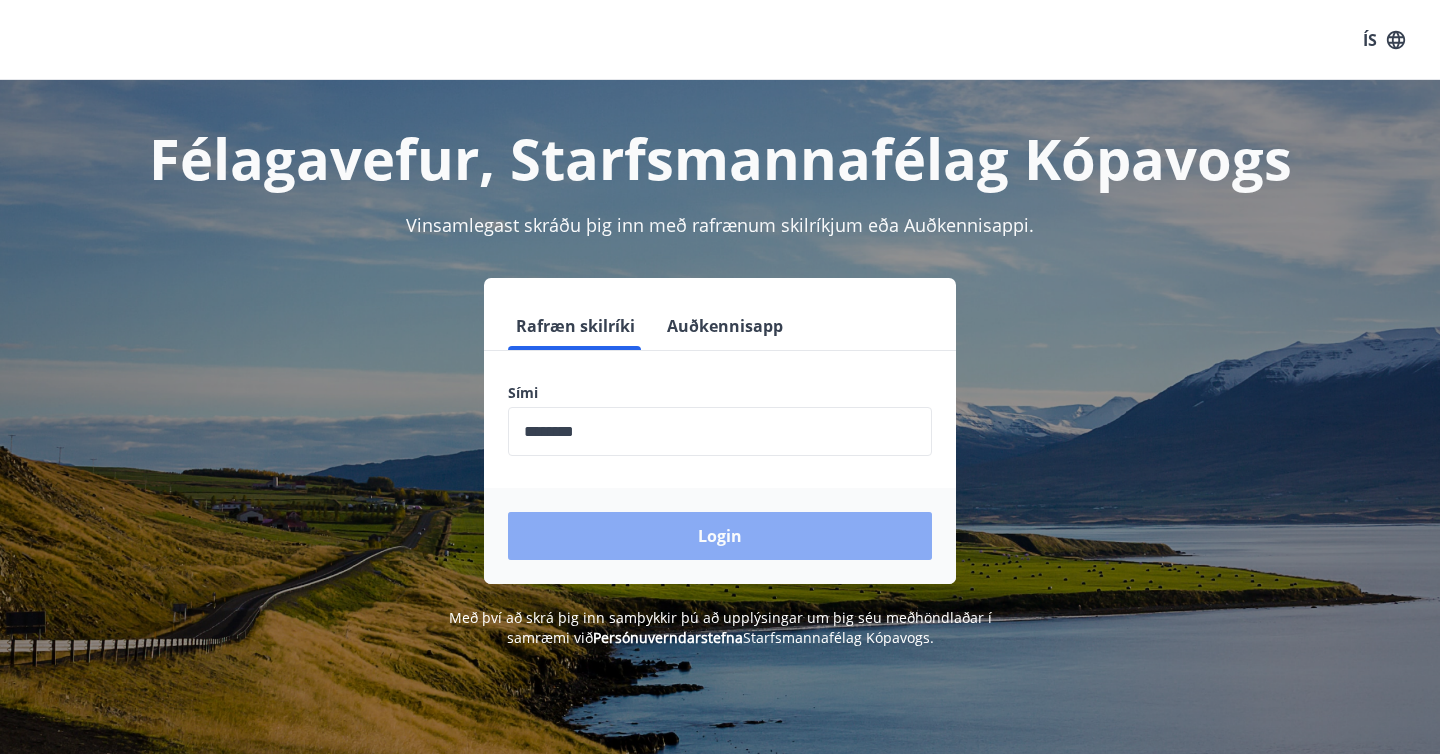 click on "Login" at bounding box center [720, 536] 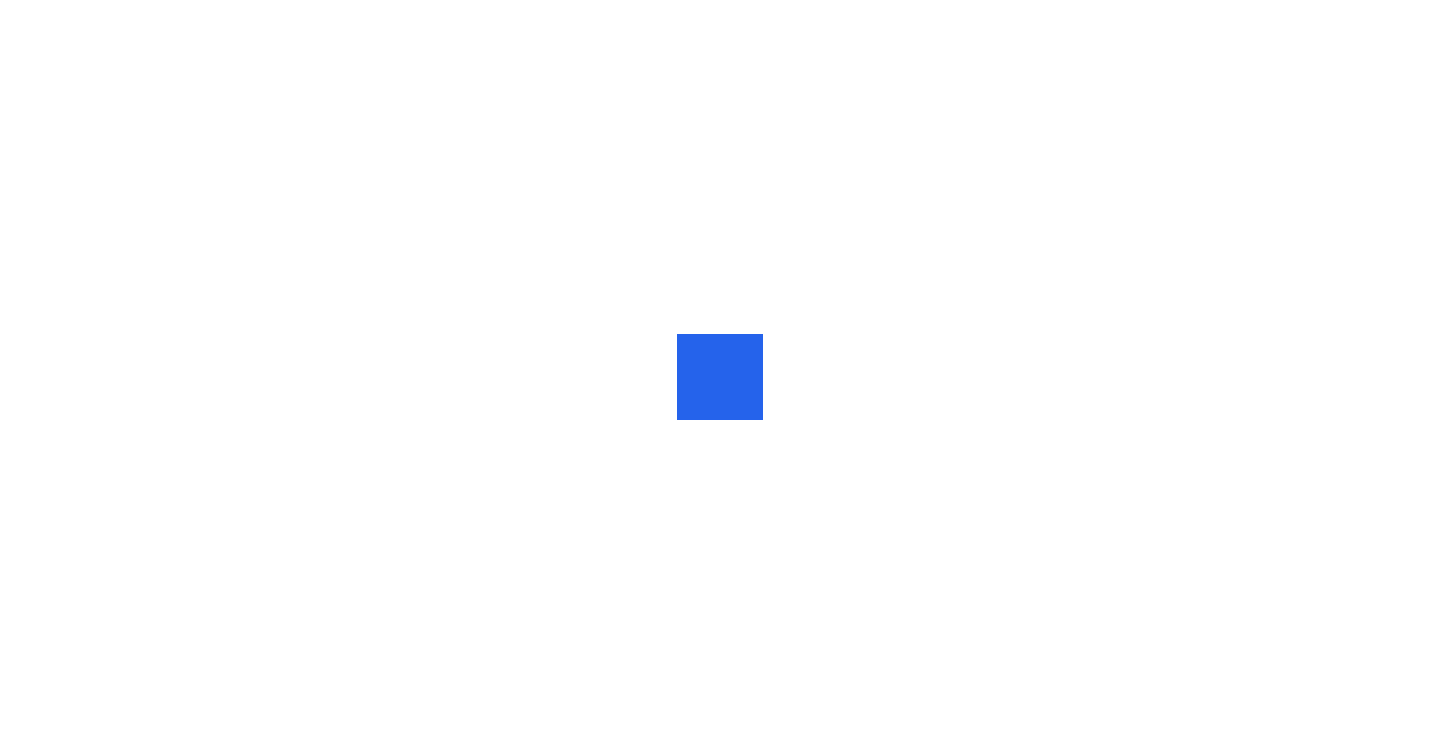 scroll, scrollTop: 0, scrollLeft: 0, axis: both 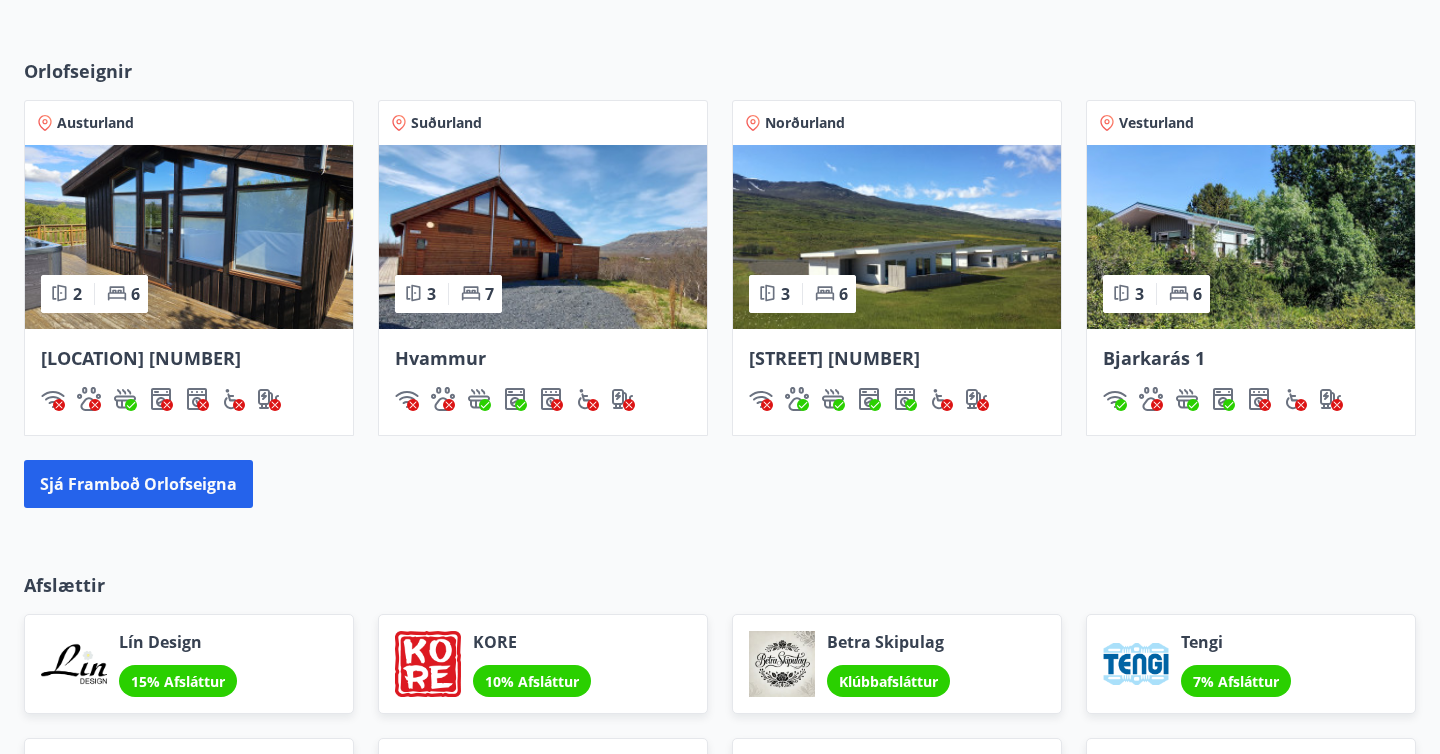 click on "Suðurland" at bounding box center [446, 123] 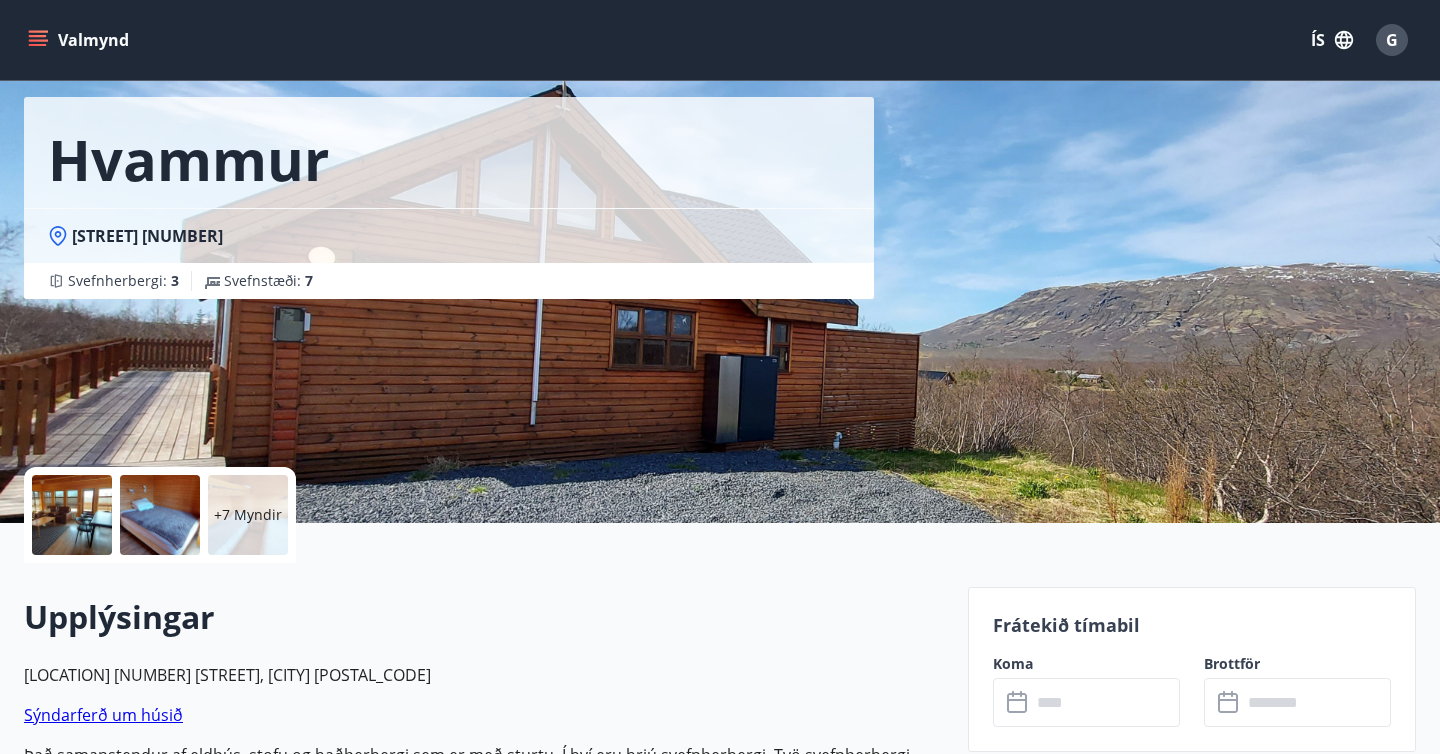 scroll, scrollTop: 82, scrollLeft: 0, axis: vertical 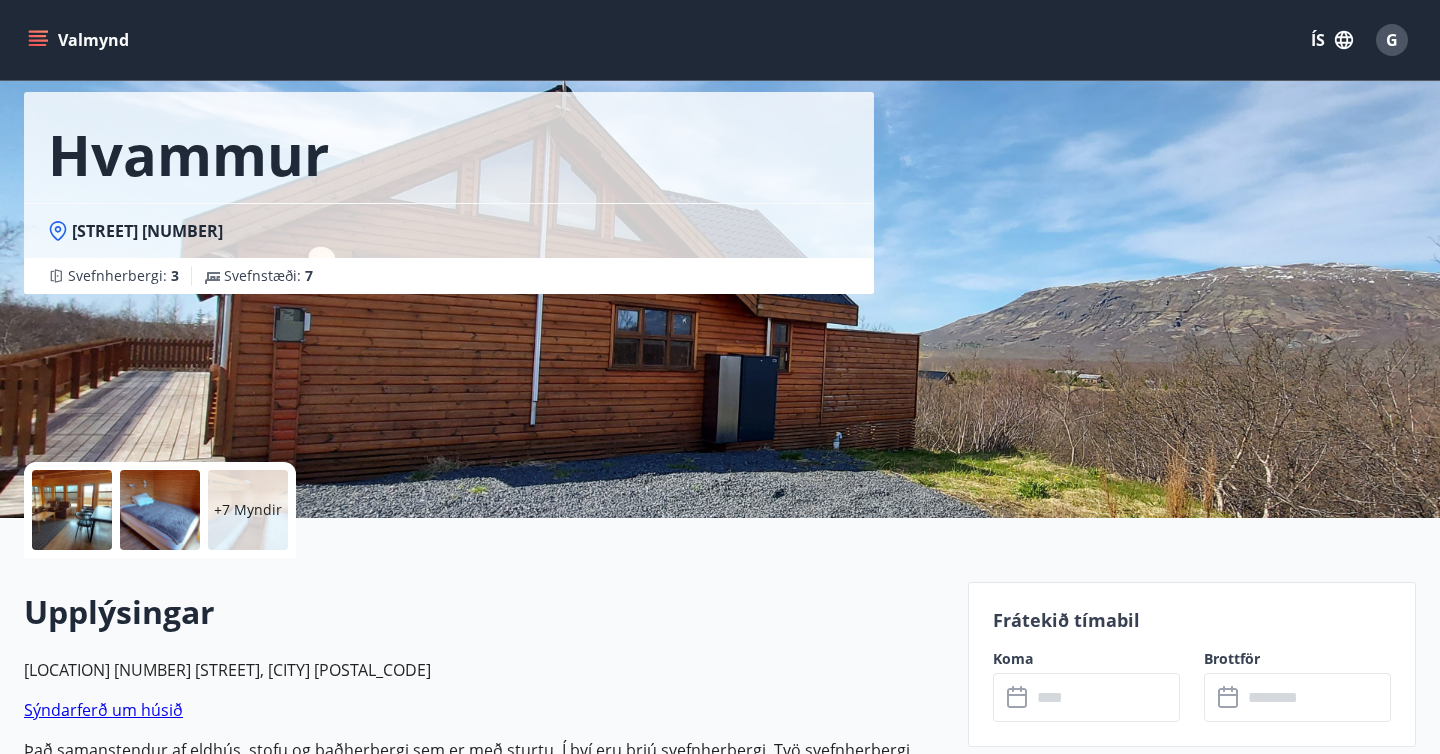 click on "Sýndarferð um húsið" at bounding box center (103, 710) 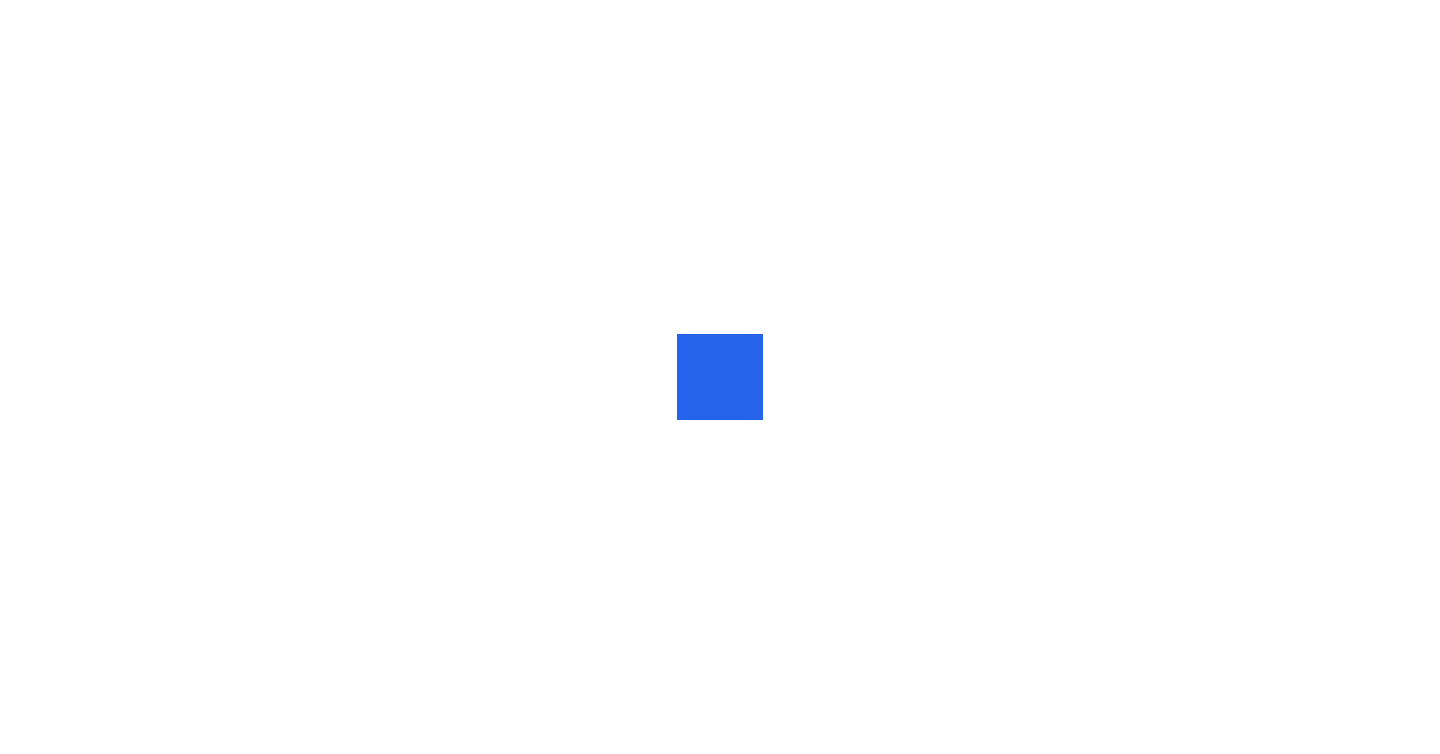 scroll, scrollTop: 0, scrollLeft: 0, axis: both 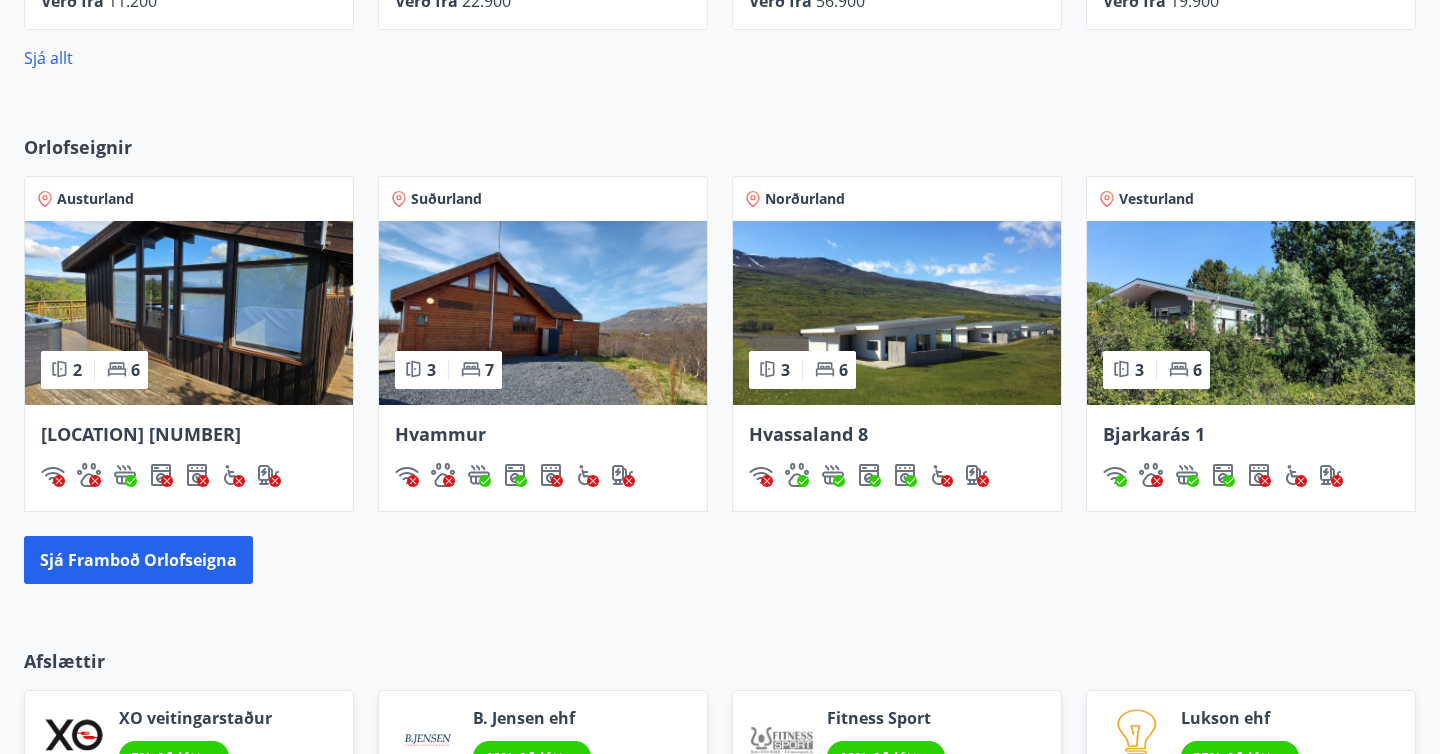 click on "Norðurland" at bounding box center [805, 199] 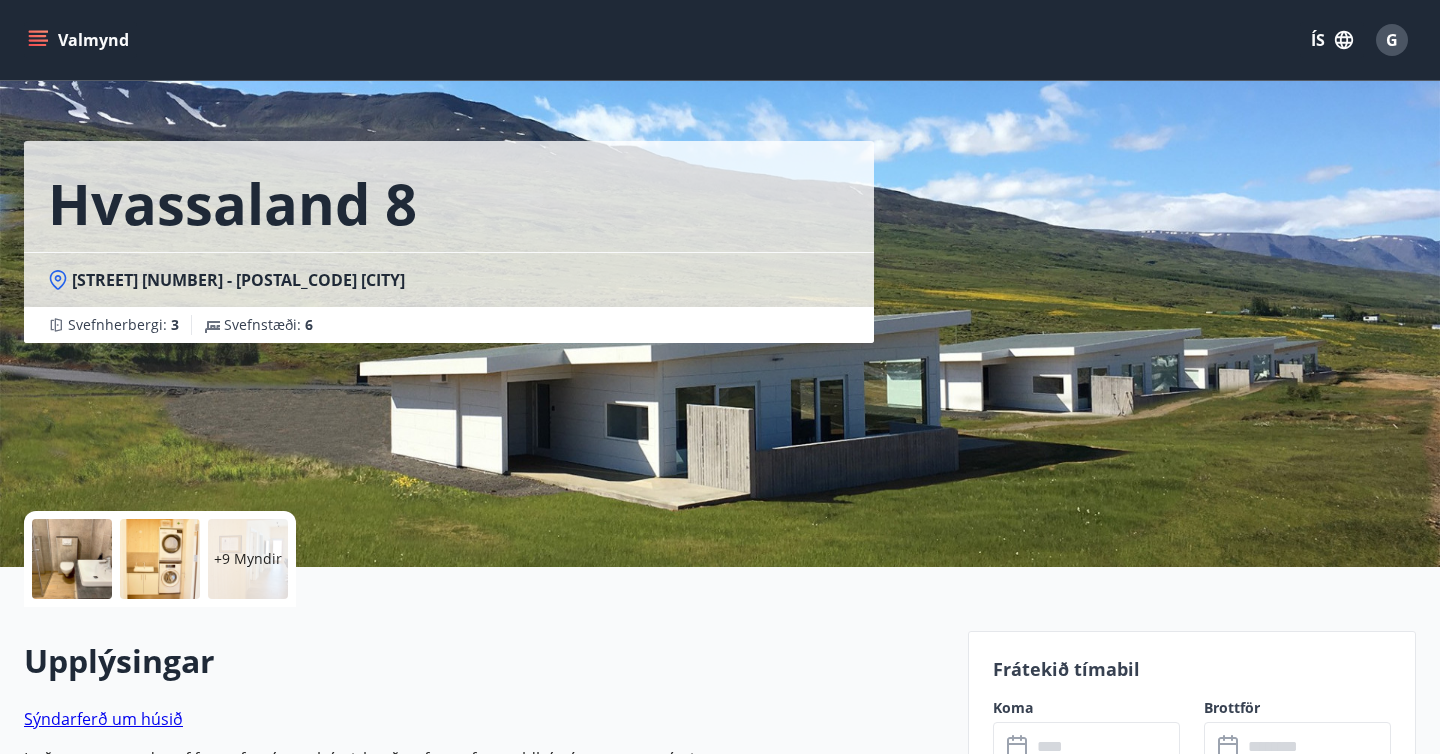 scroll, scrollTop: 0, scrollLeft: 0, axis: both 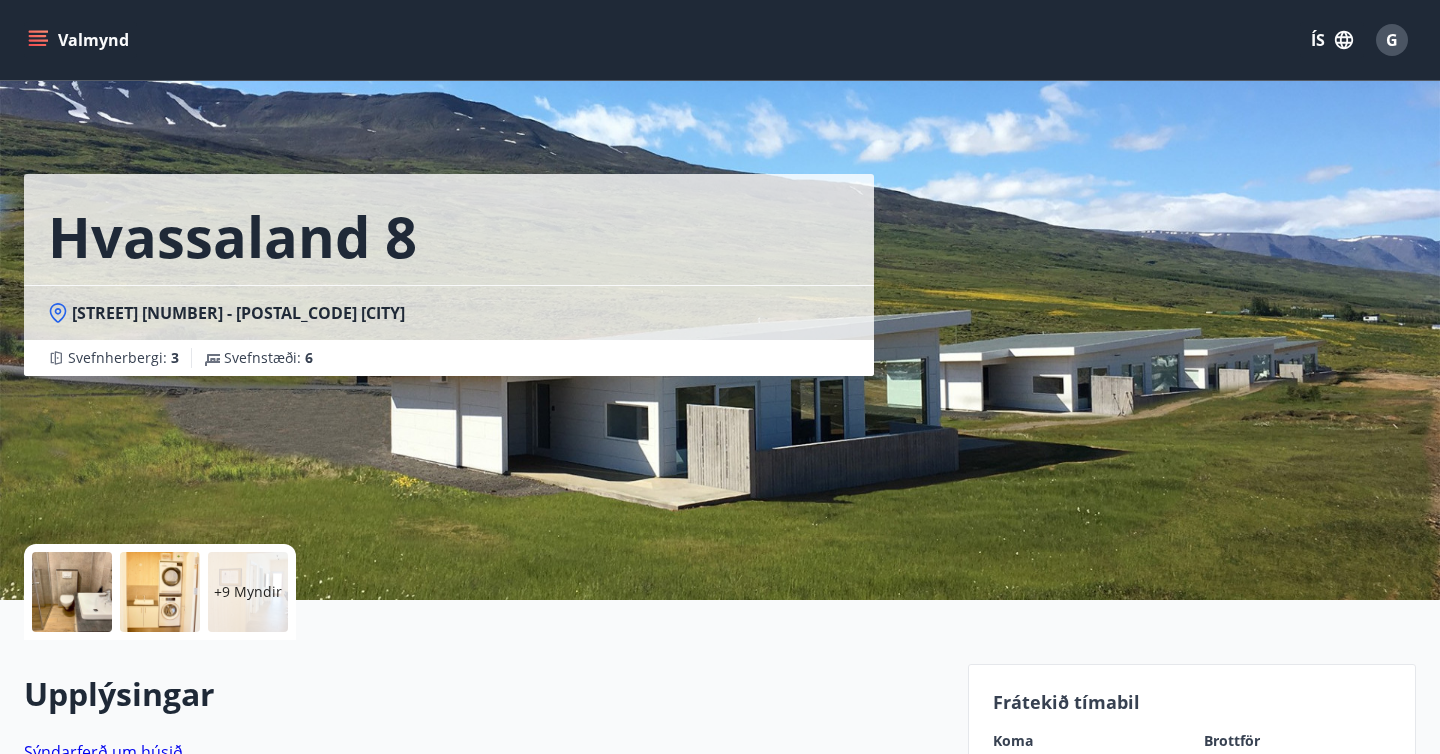 click 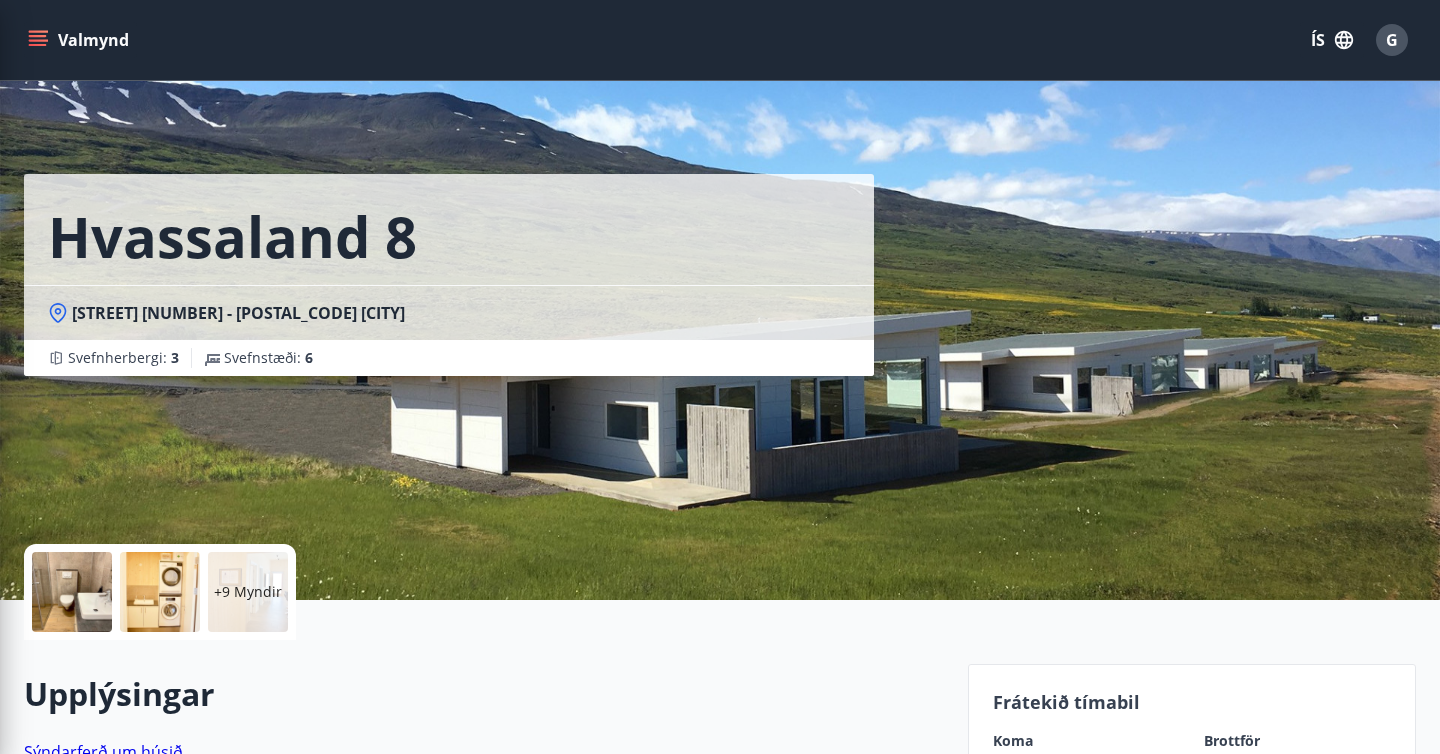 click on "[STREET] [NUMBER] [STREET] [NUMBER] - [POSTAL_CODE] [CITY] Svefnherbergi : [NUMBER] Svefnstæði : [NUMBER]" at bounding box center [488, 300] 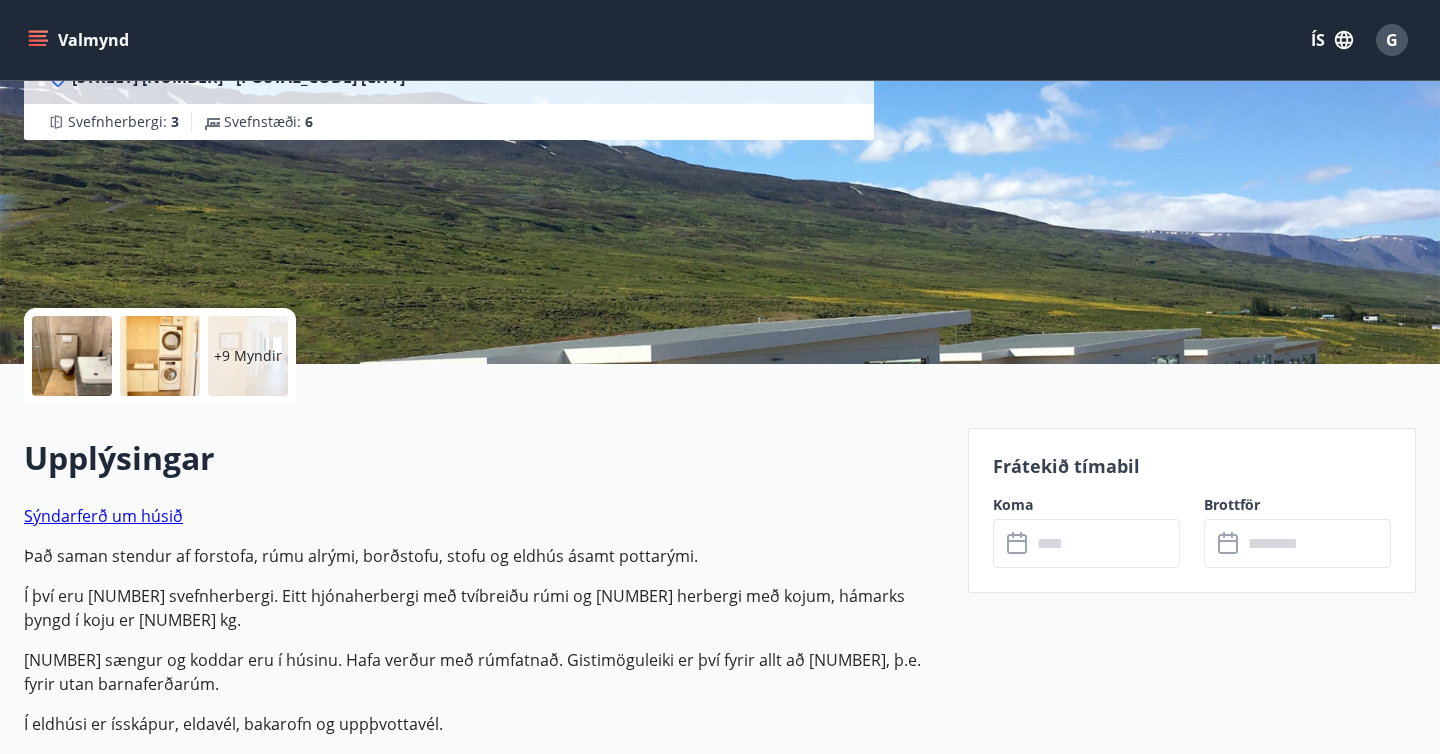 scroll, scrollTop: 263, scrollLeft: 0, axis: vertical 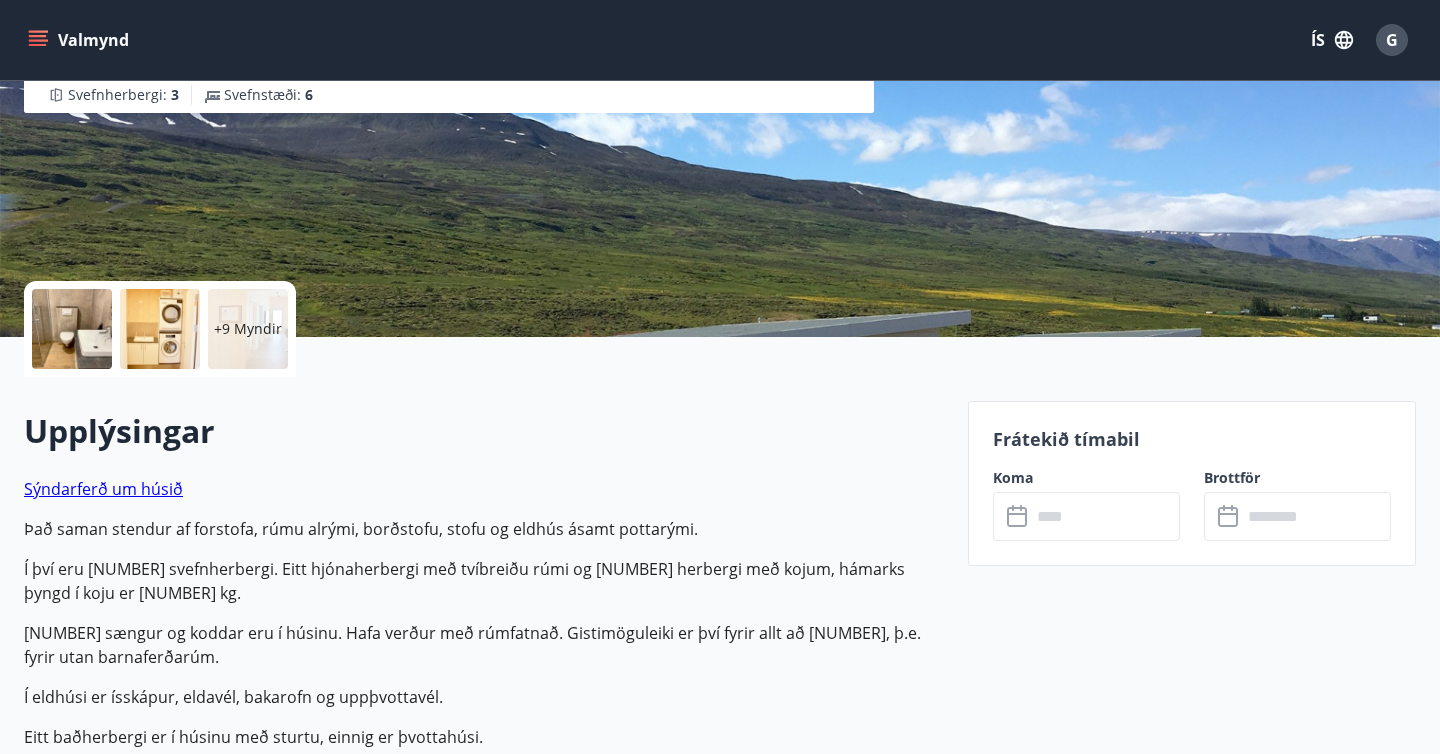 click on "Frátekið tímabil" at bounding box center [1192, 439] 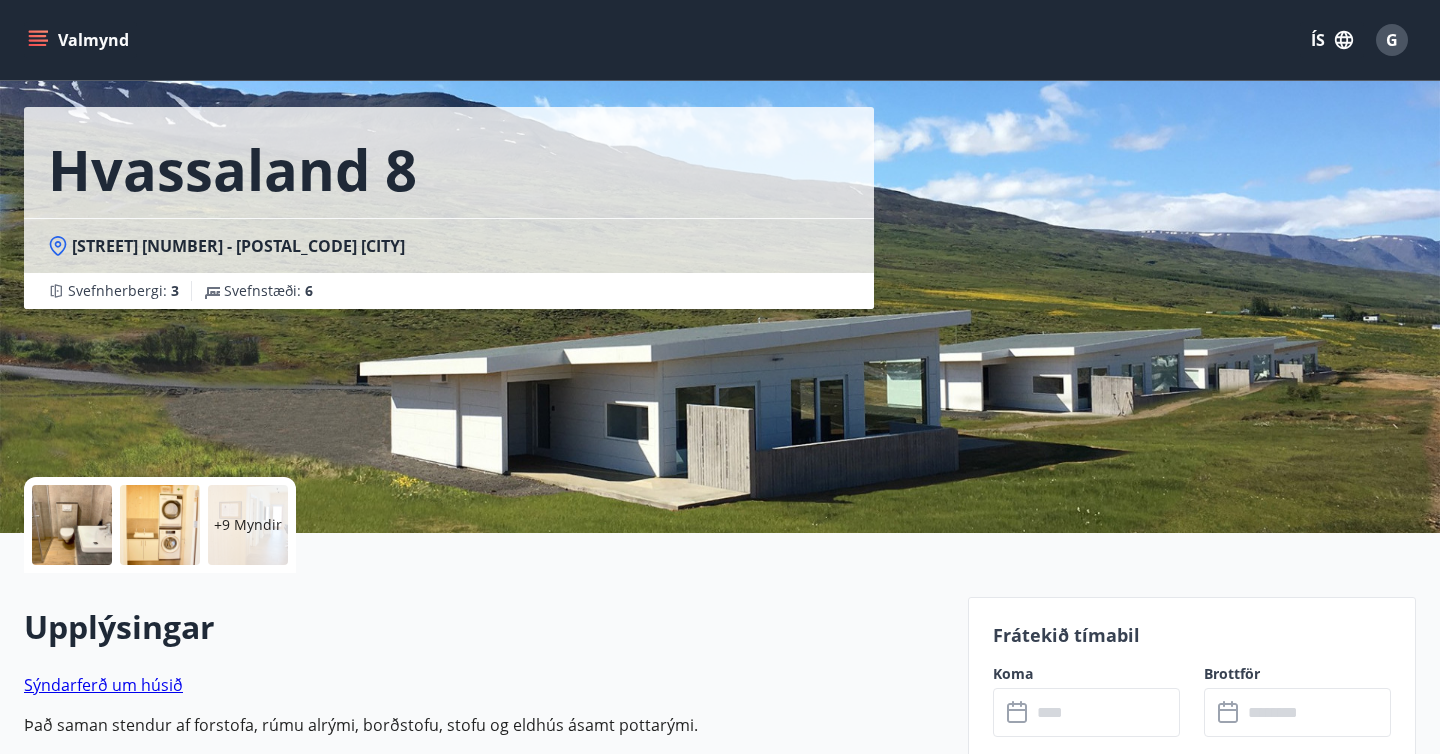 scroll, scrollTop: 0, scrollLeft: 0, axis: both 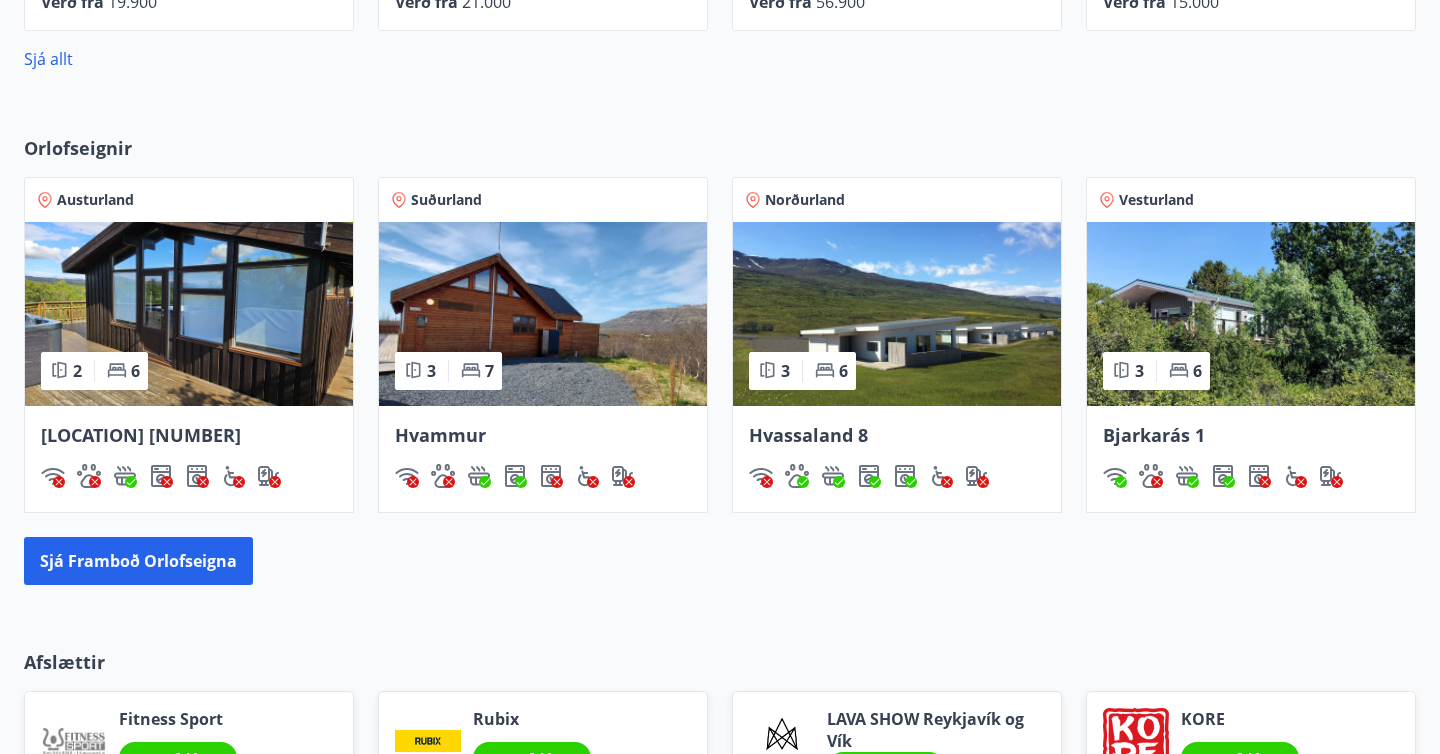 click on "Vesturland" at bounding box center [1156, 200] 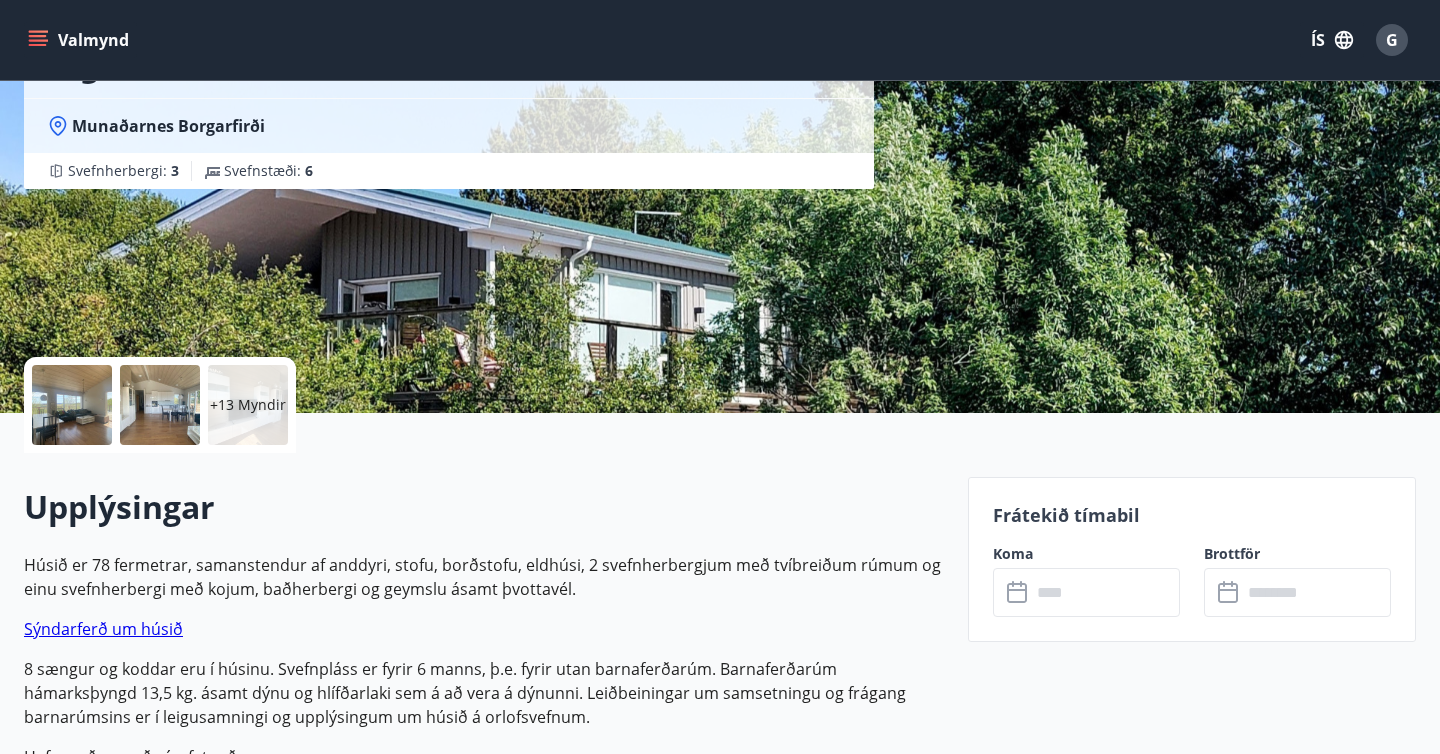 scroll, scrollTop: 197, scrollLeft: 0, axis: vertical 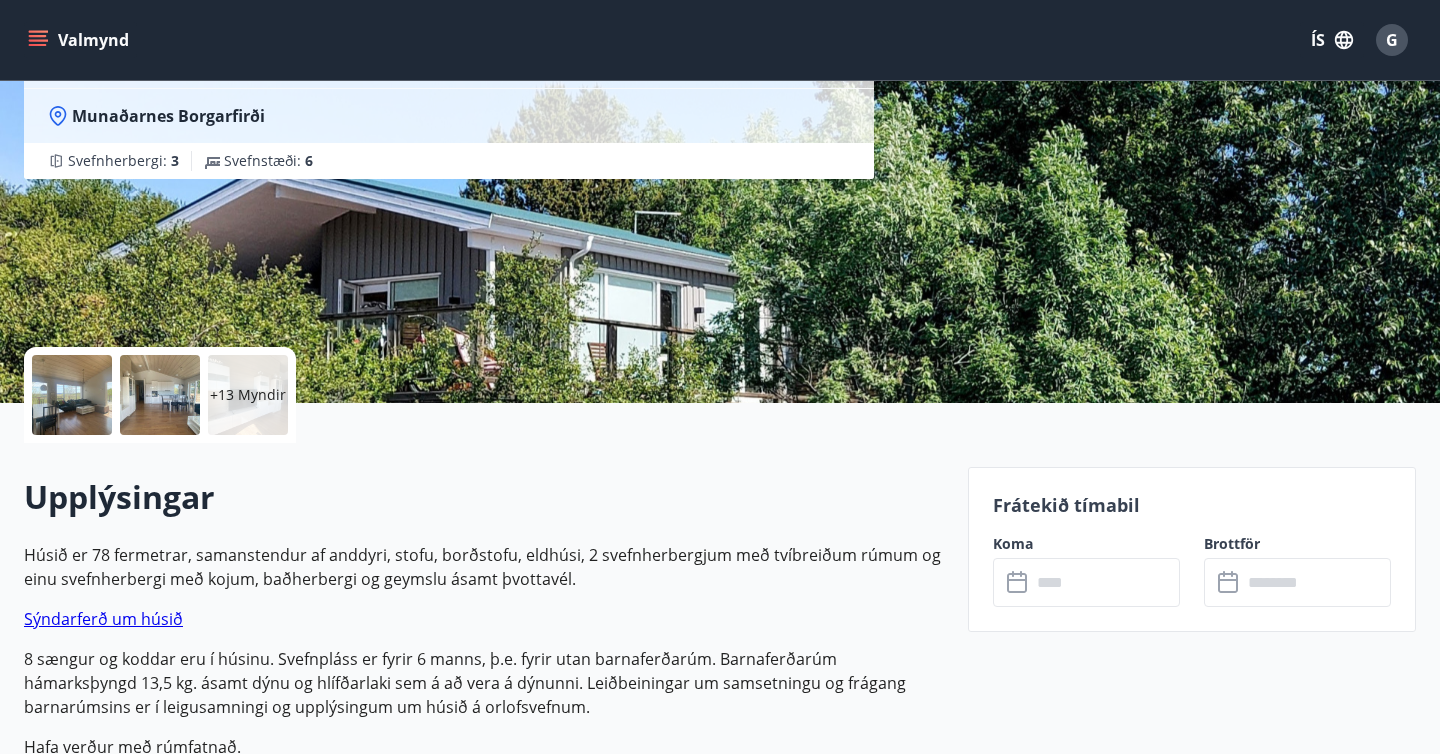 click on "+13 Myndir" at bounding box center [248, 395] 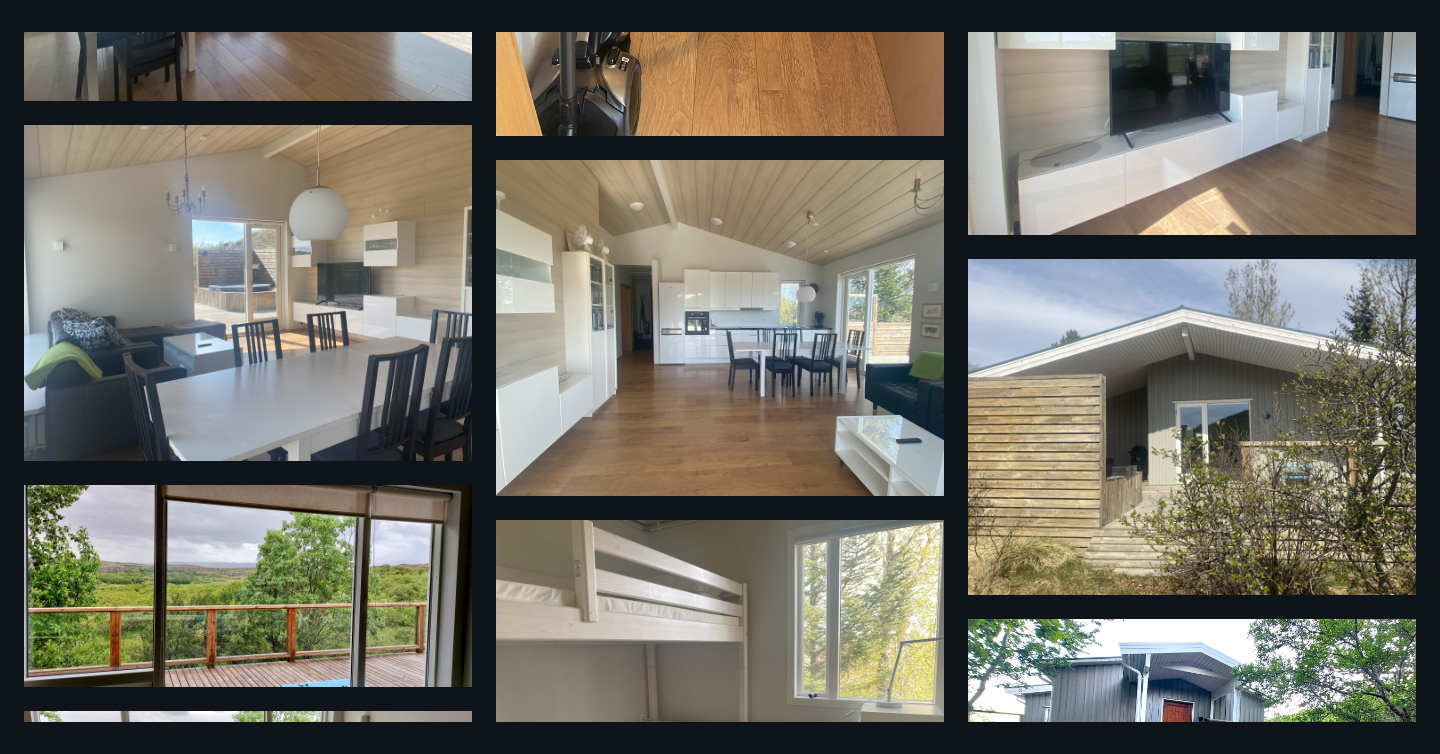 scroll, scrollTop: 0, scrollLeft: 0, axis: both 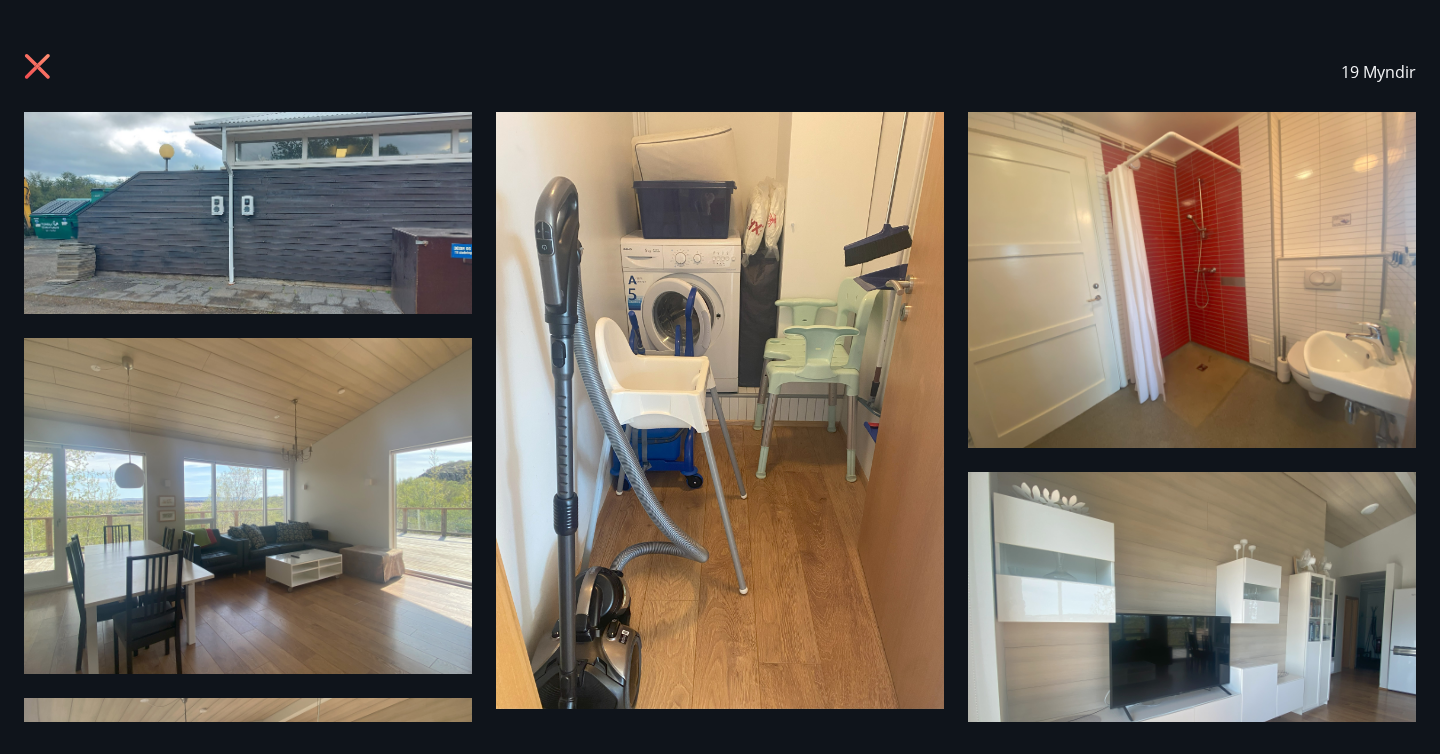 click 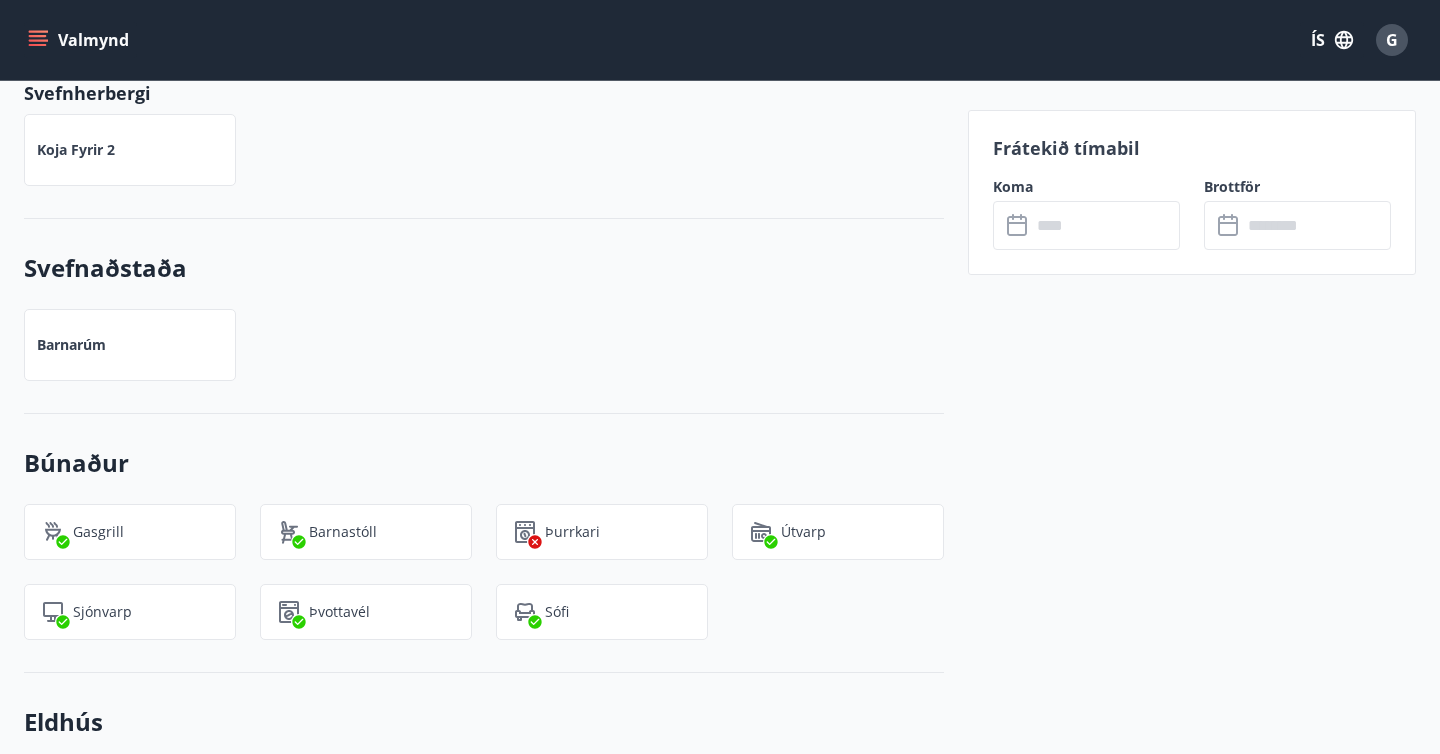 scroll, scrollTop: 1732, scrollLeft: 0, axis: vertical 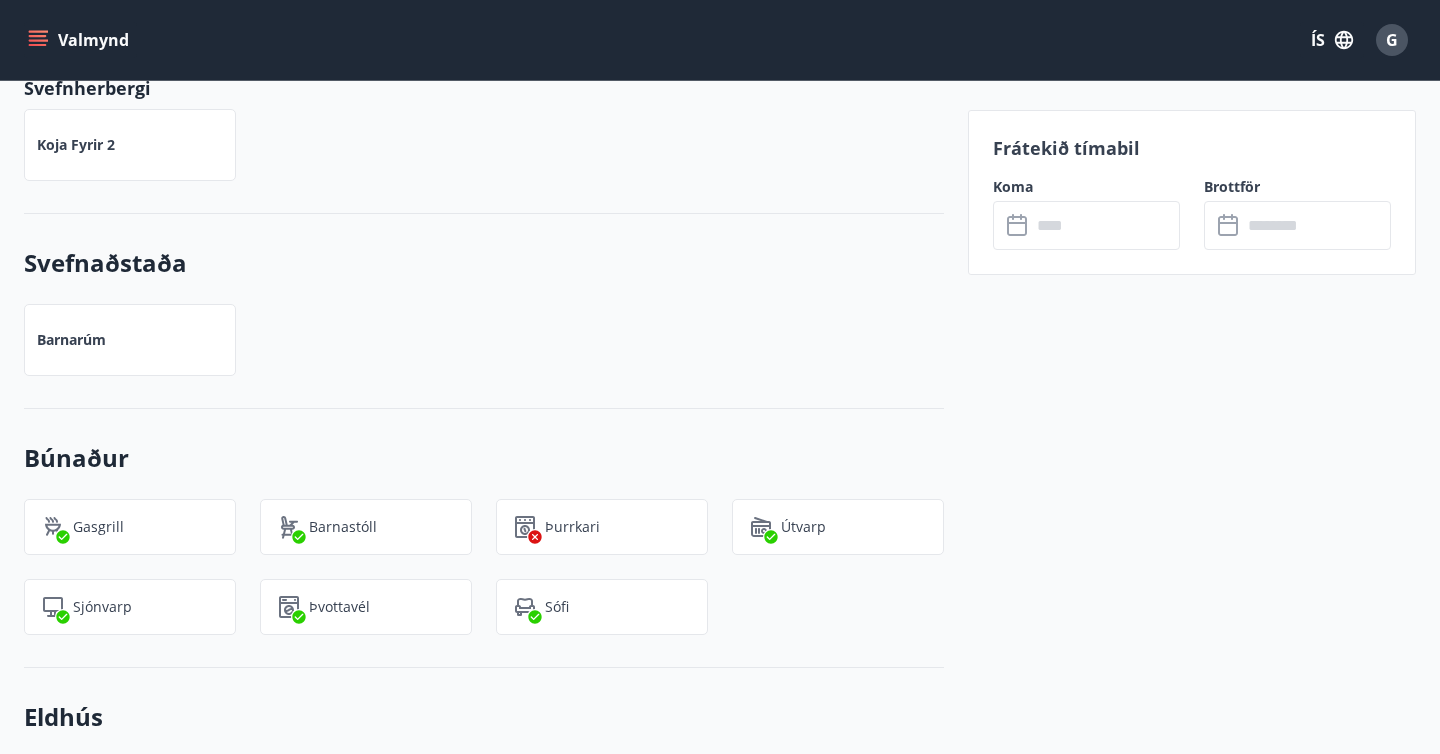 click 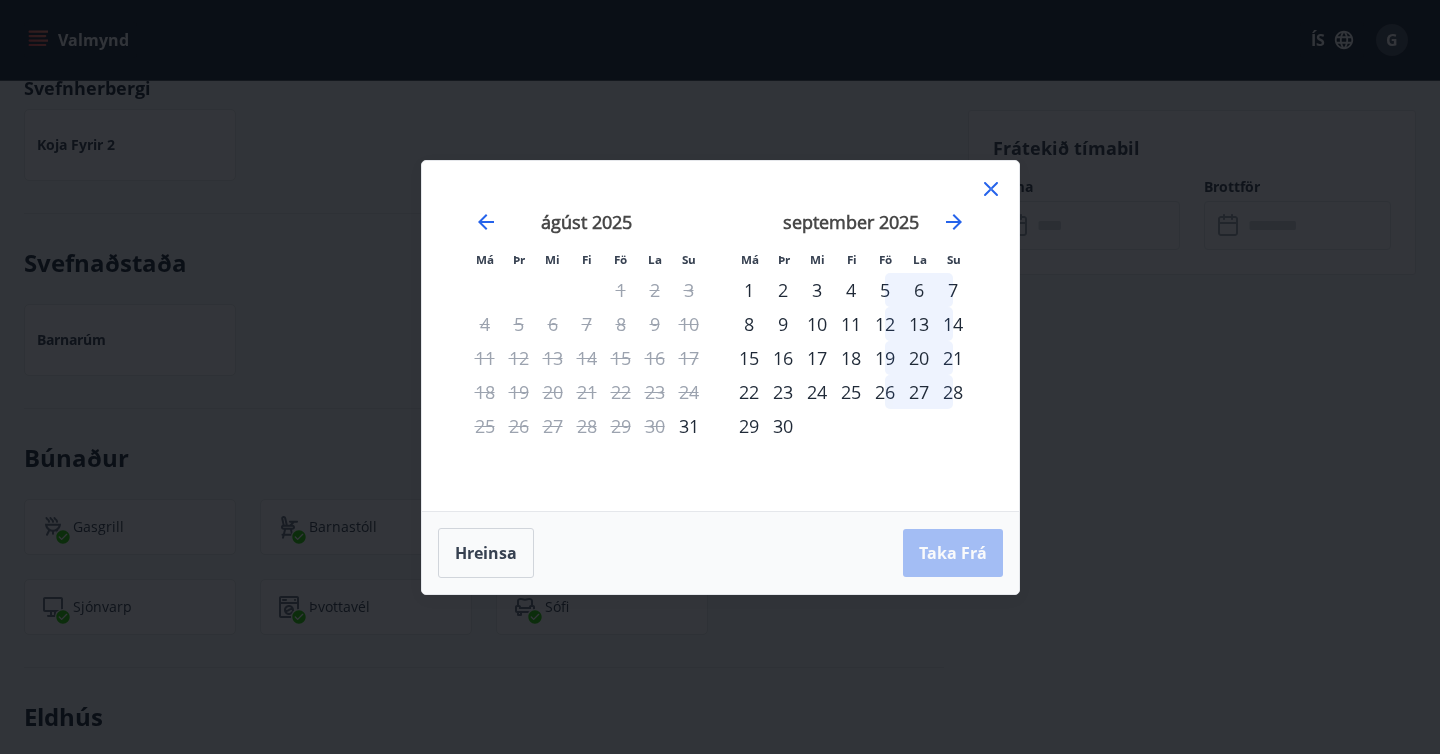 click 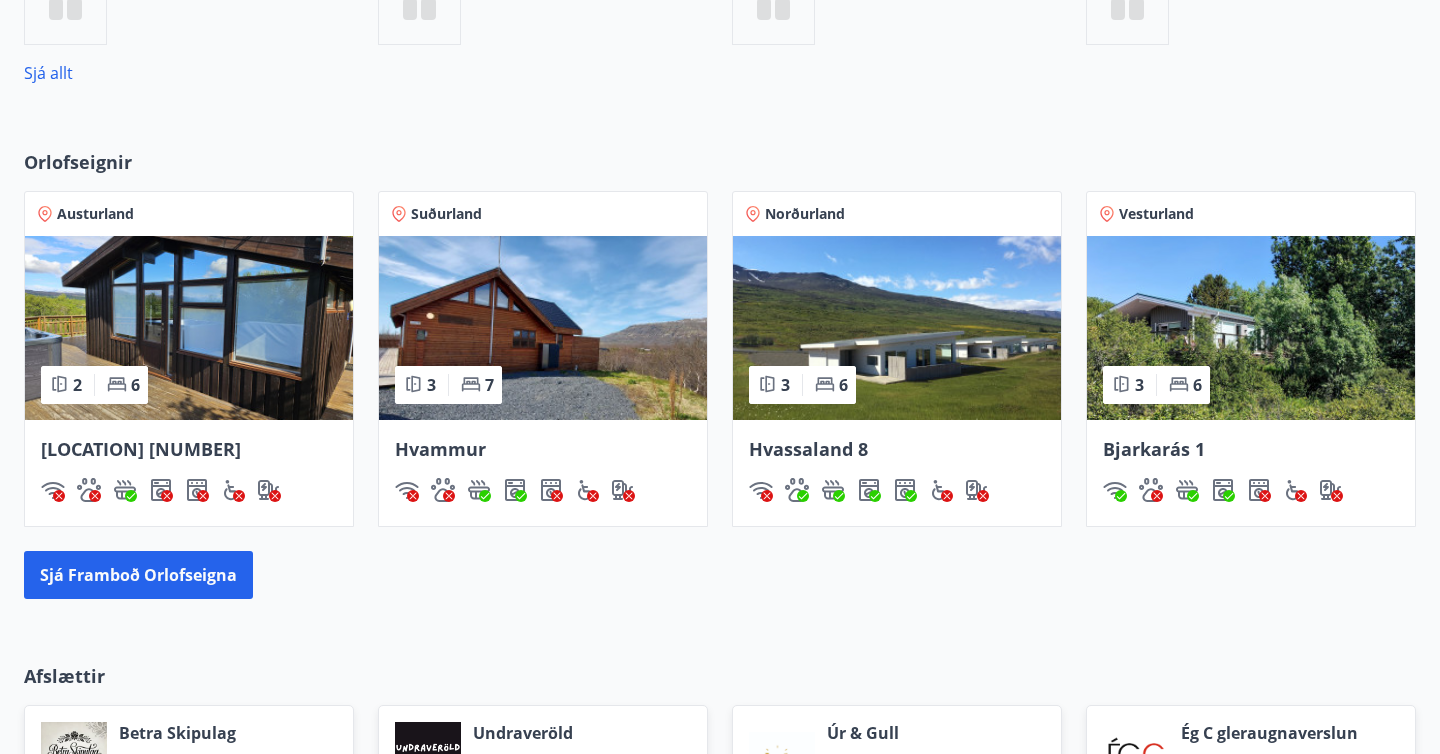 scroll, scrollTop: 1111, scrollLeft: 0, axis: vertical 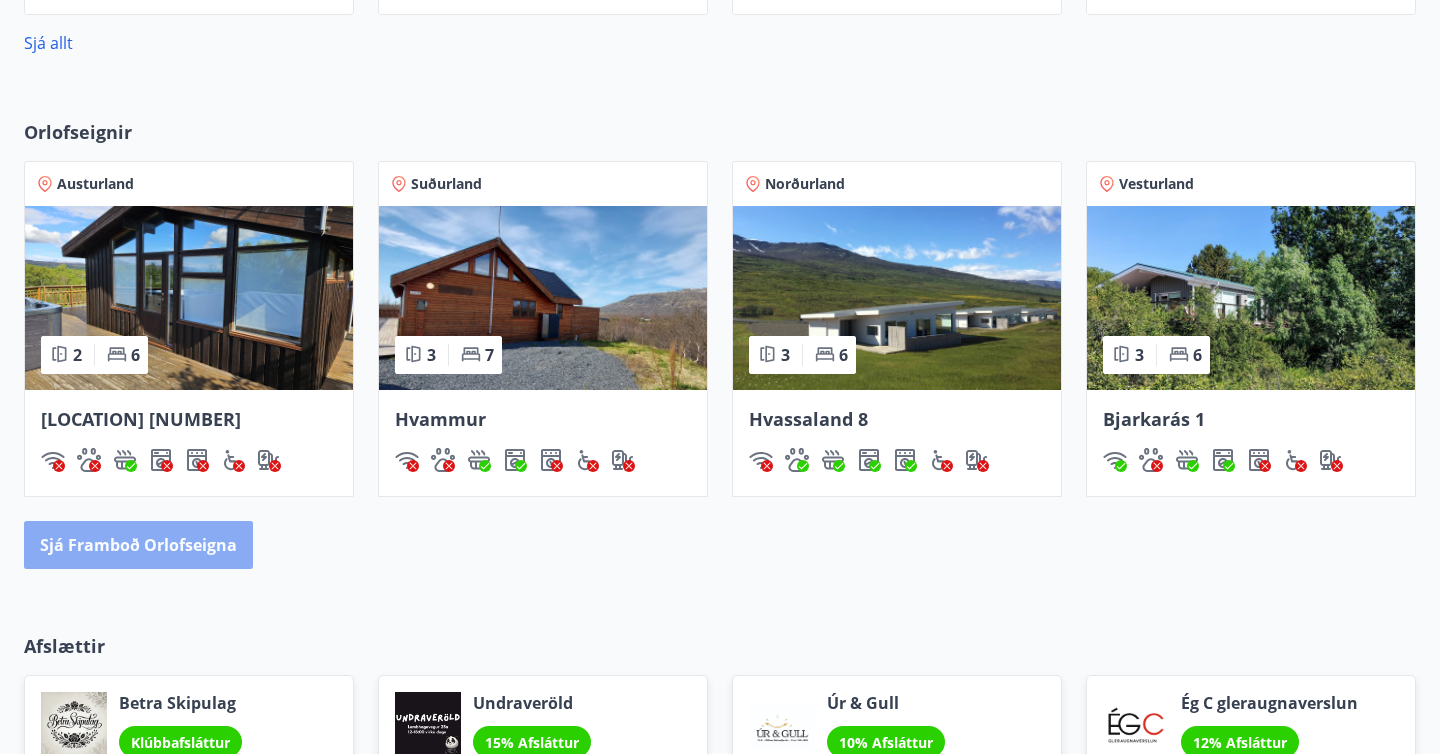 click on "Sjá framboð orlofseigna" at bounding box center (138, 545) 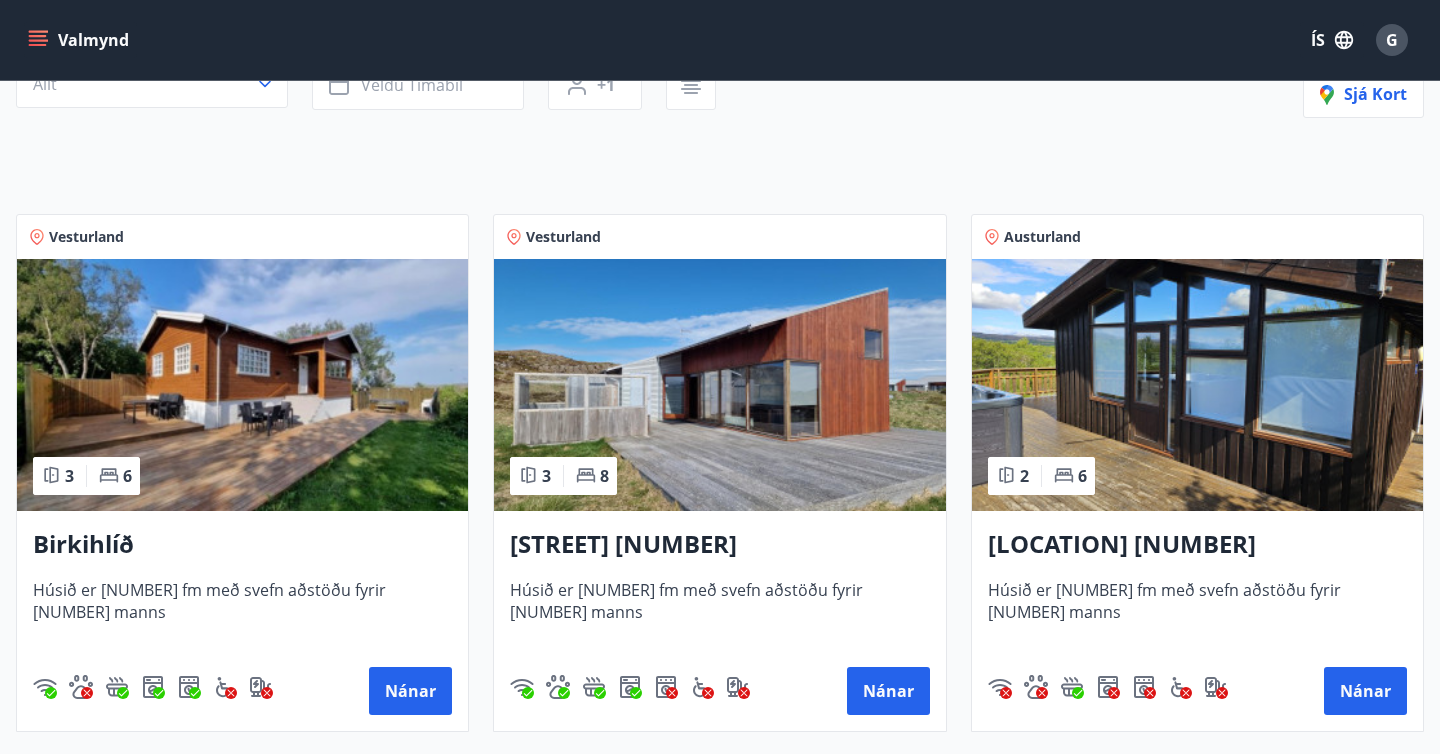 scroll, scrollTop: 229, scrollLeft: 0, axis: vertical 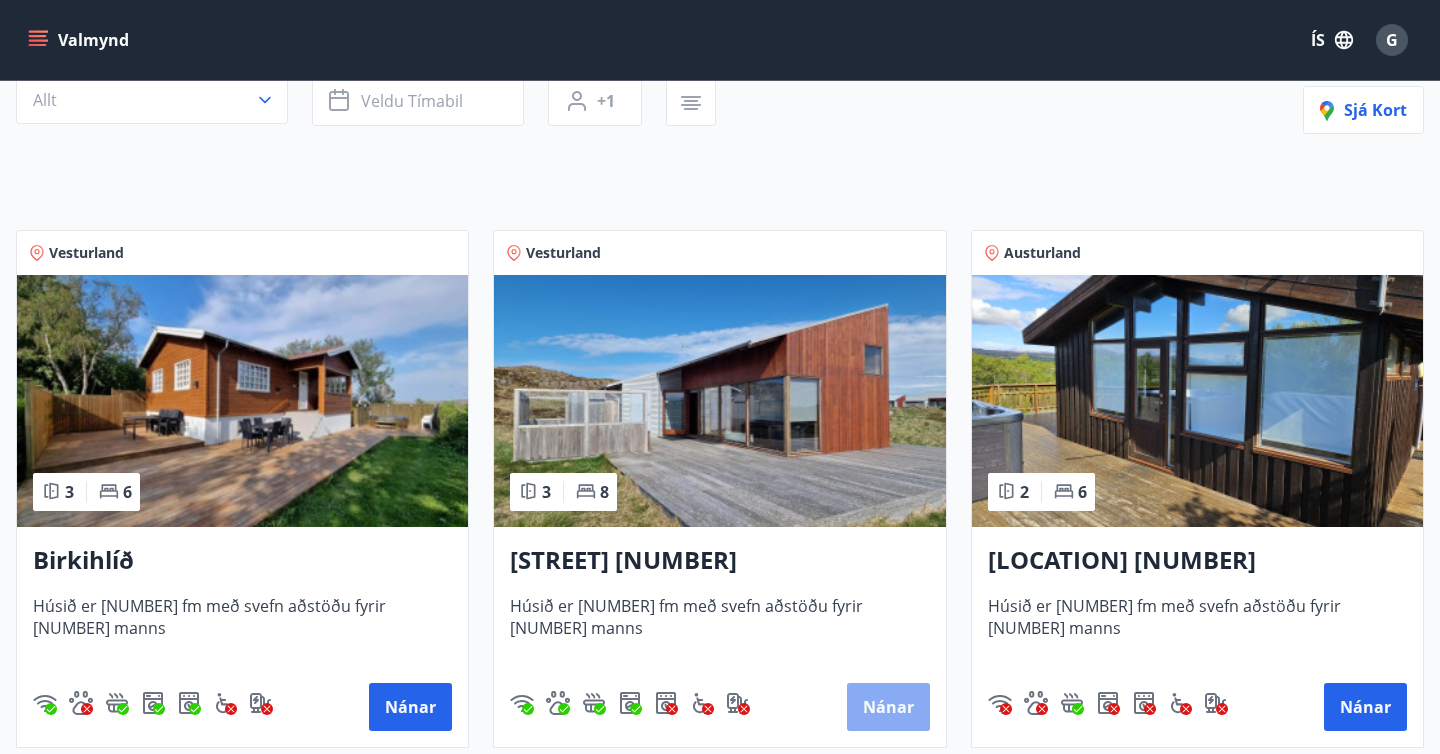 click on "Nánar" at bounding box center [888, 707] 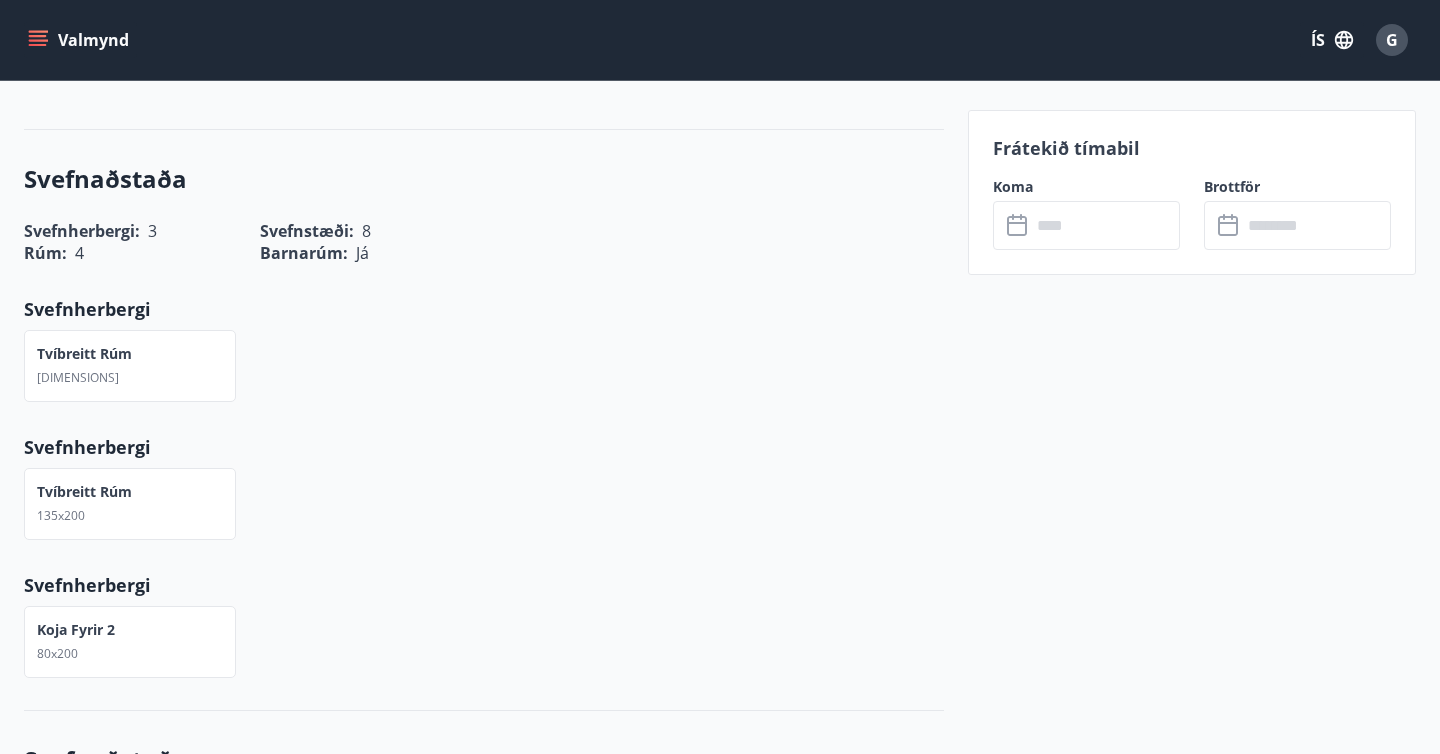 scroll, scrollTop: 1379, scrollLeft: 0, axis: vertical 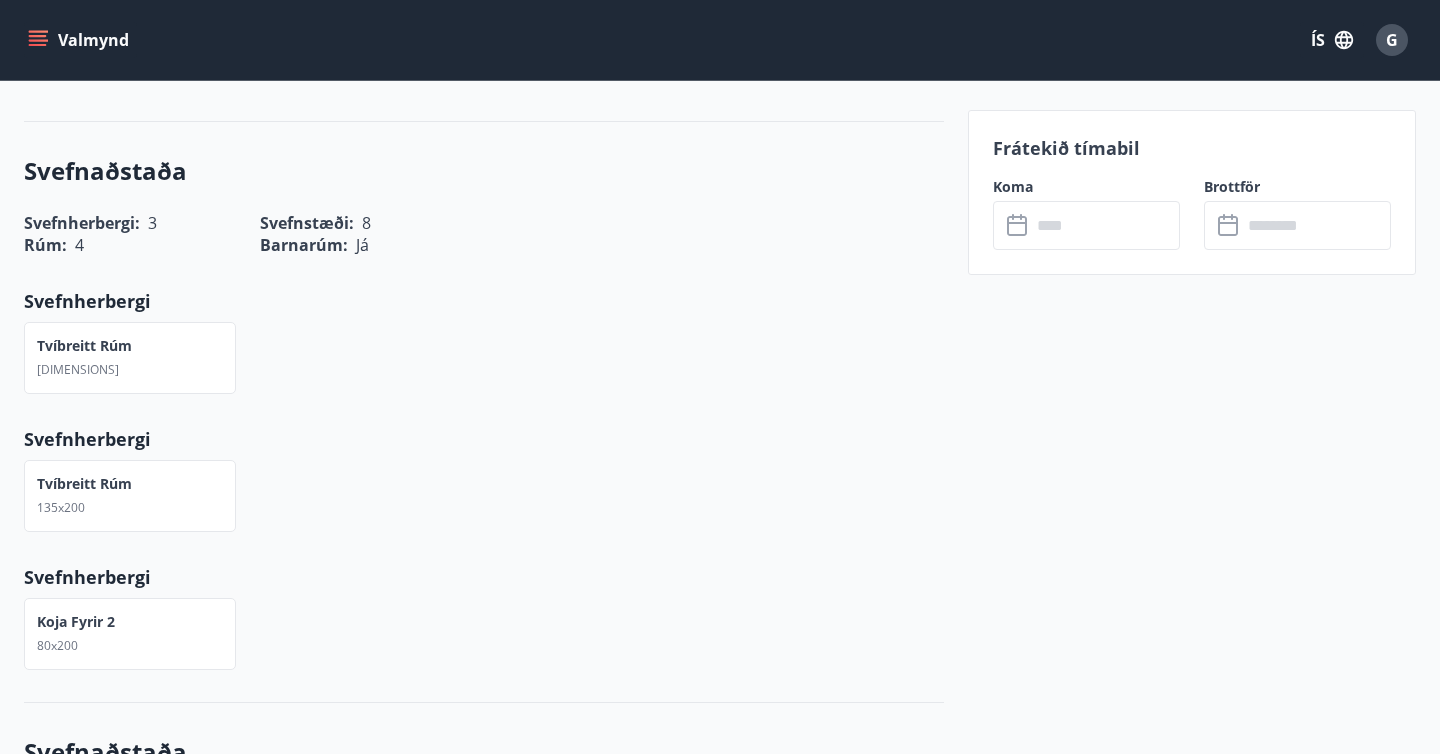 click 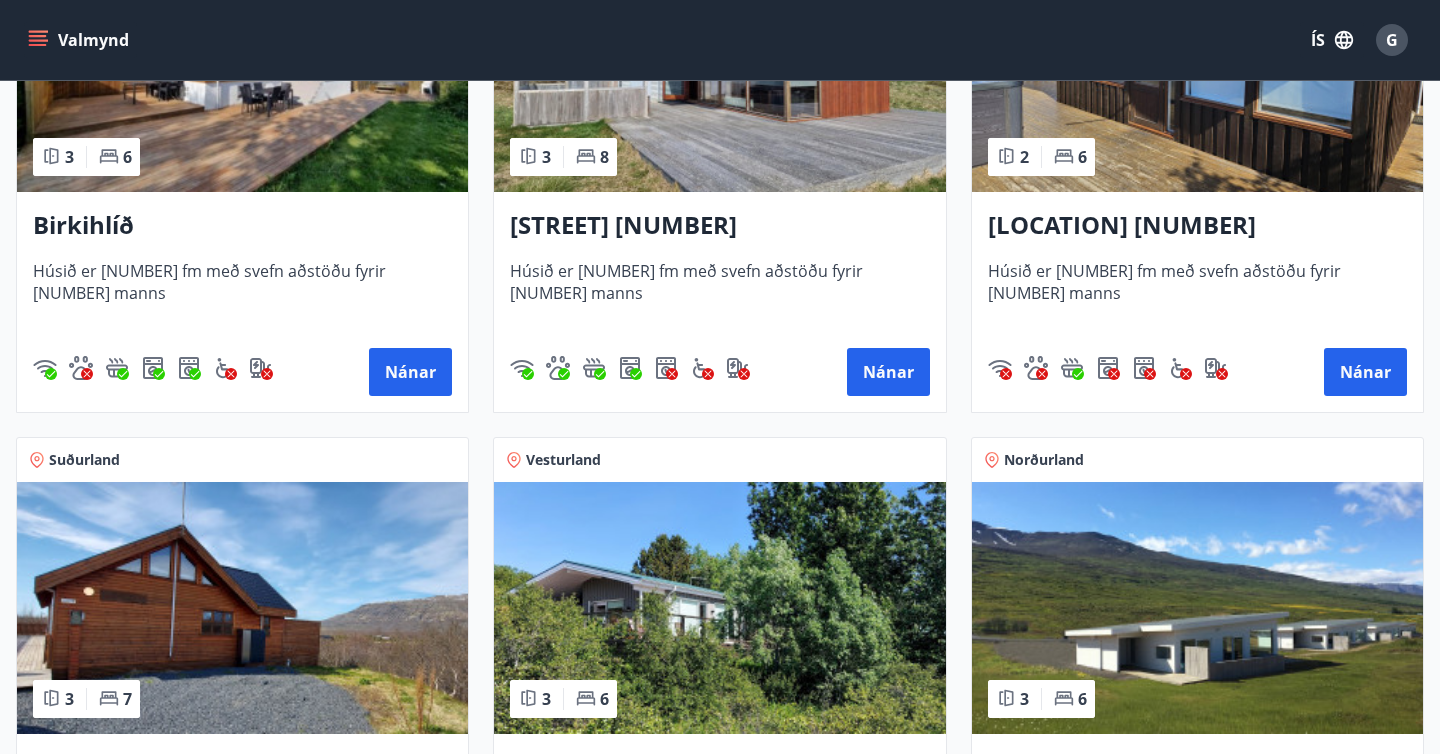 scroll, scrollTop: 578, scrollLeft: 0, axis: vertical 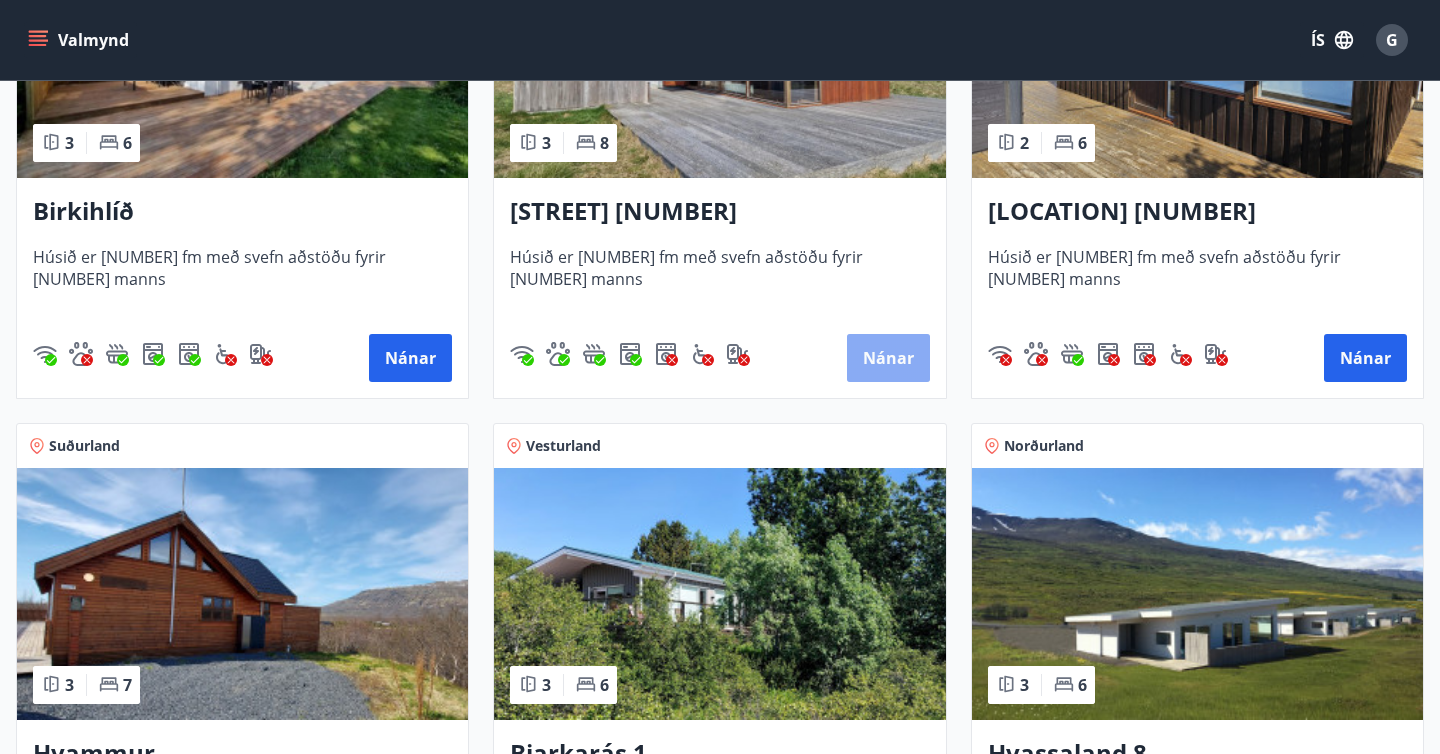 click on "Nánar" at bounding box center [888, 358] 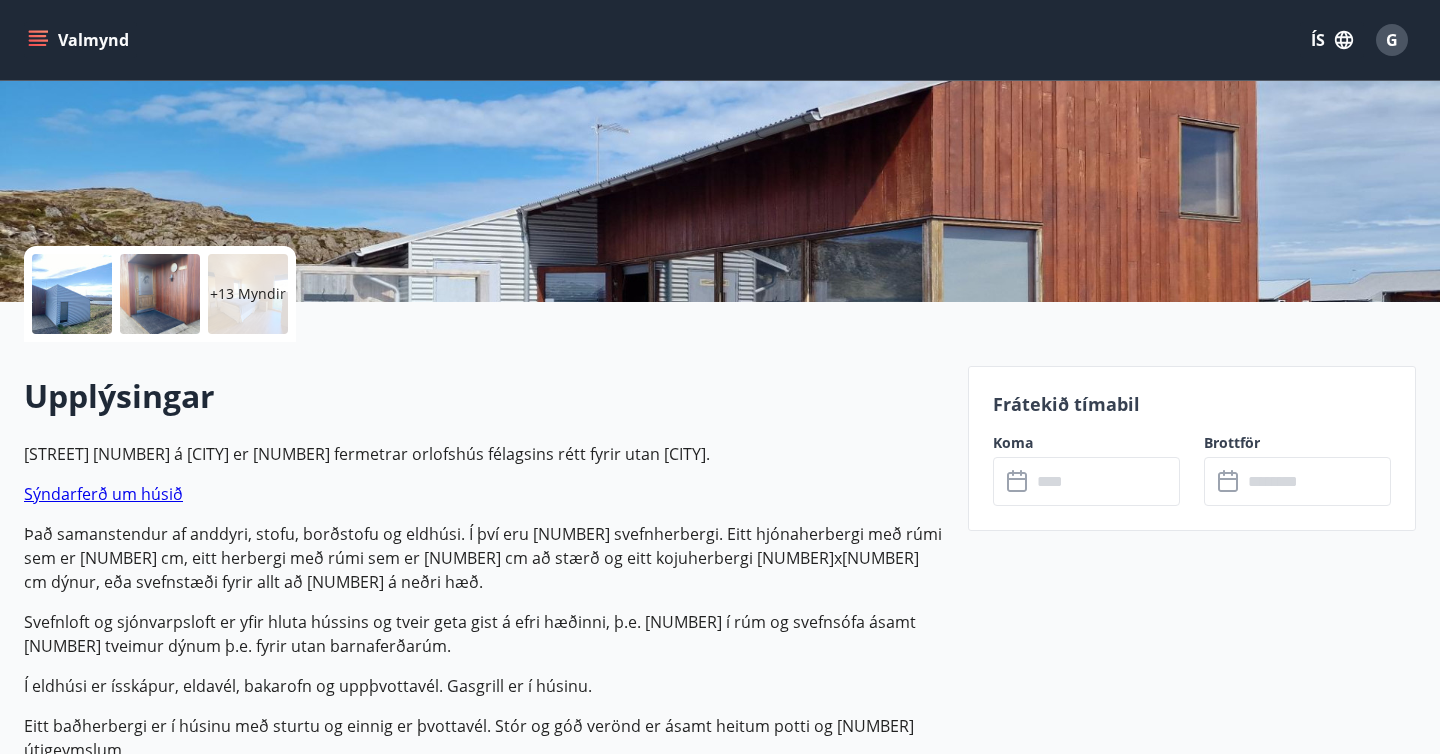 scroll, scrollTop: 0, scrollLeft: 0, axis: both 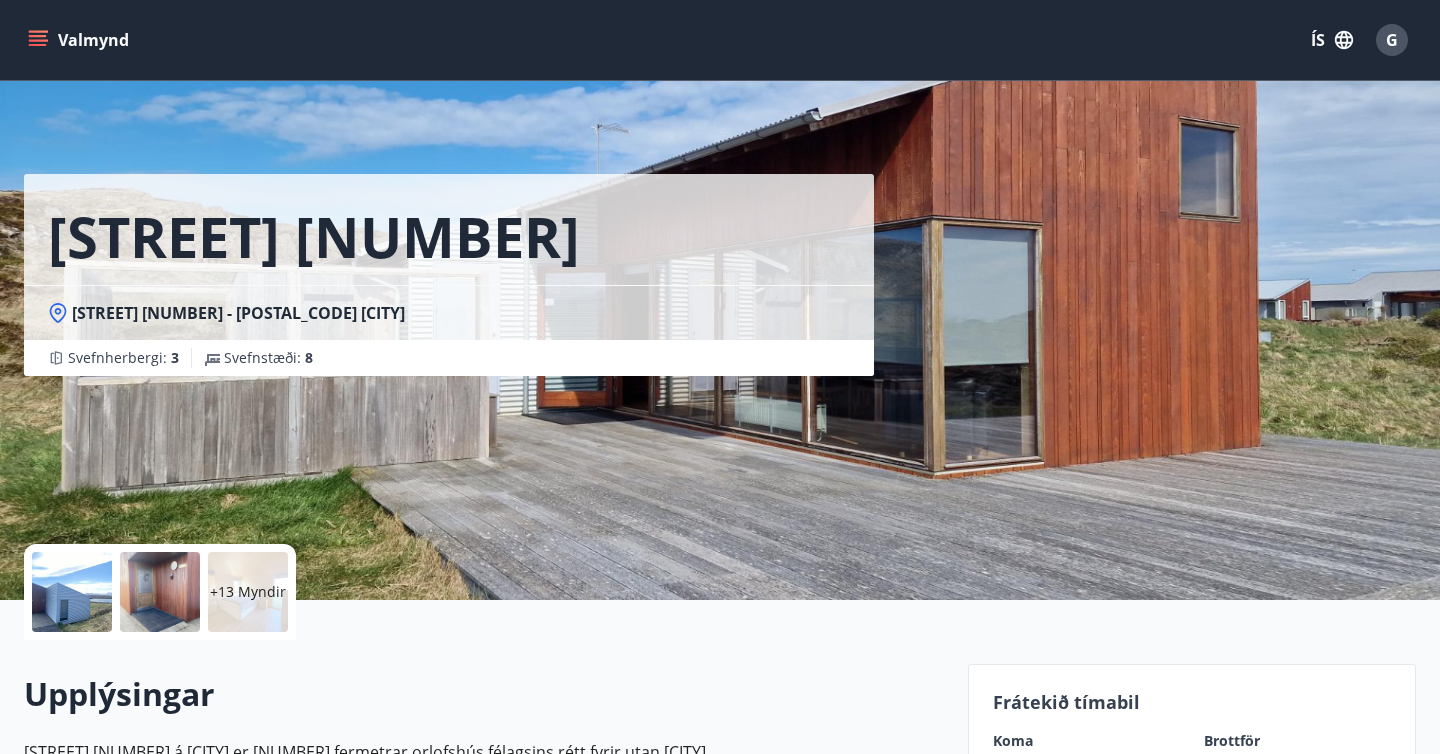 click on "+13 Myndir" at bounding box center [248, 592] 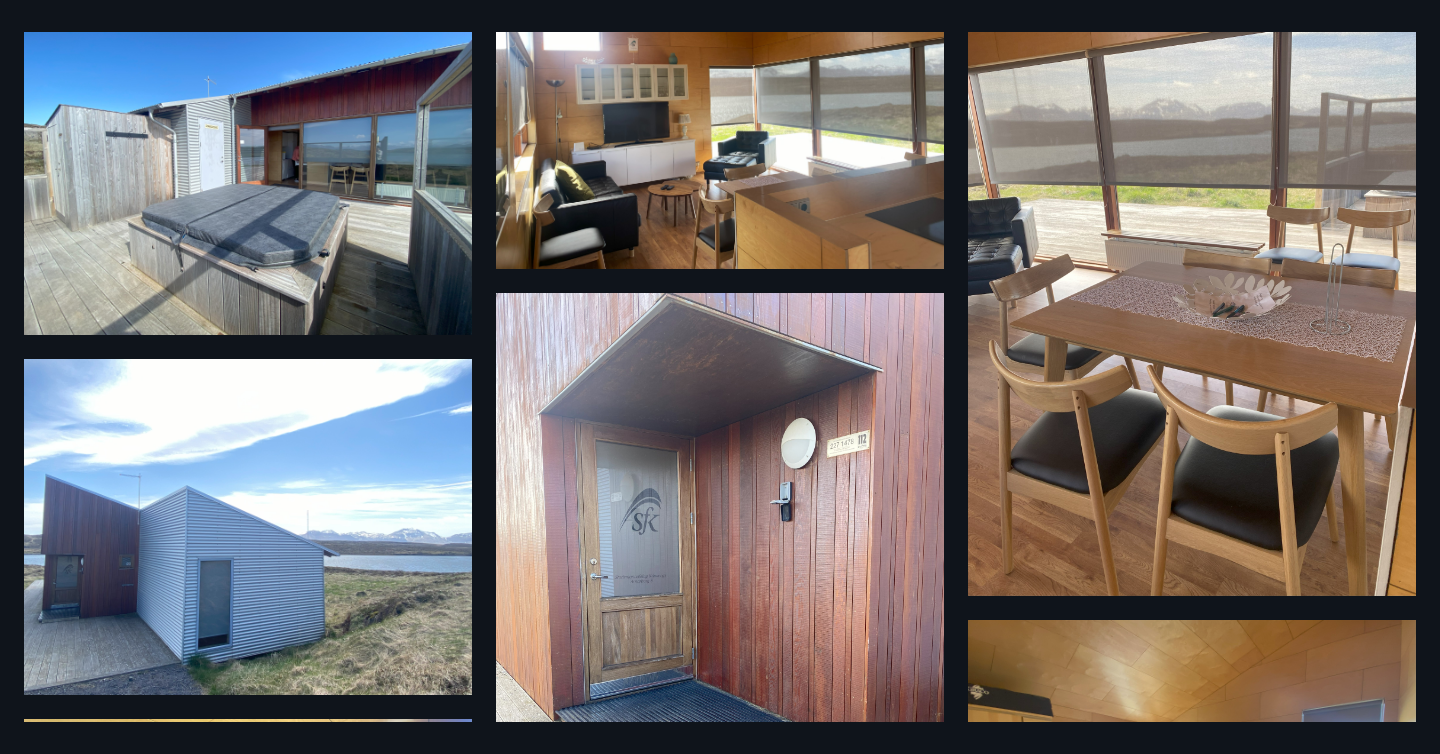 scroll, scrollTop: 112, scrollLeft: 0, axis: vertical 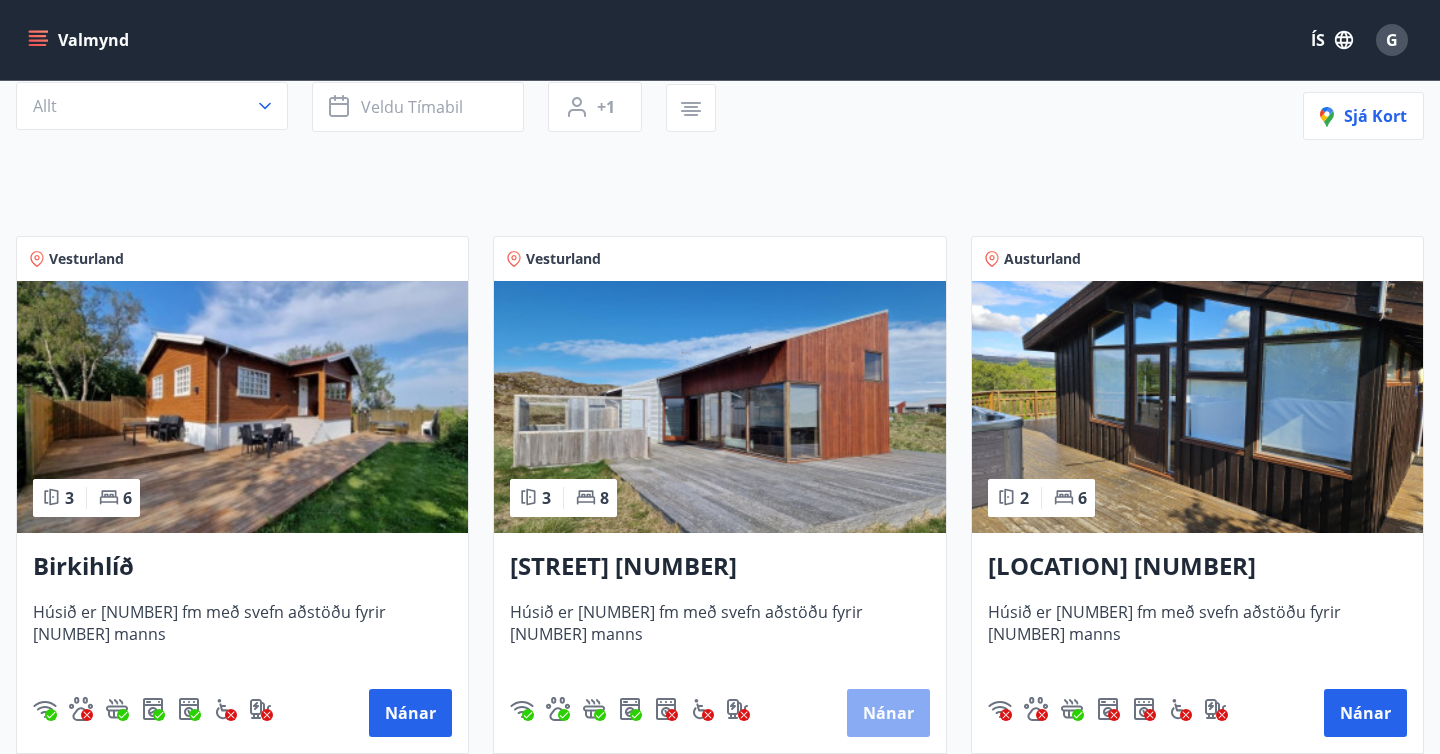 click on "Nánar" at bounding box center (888, 713) 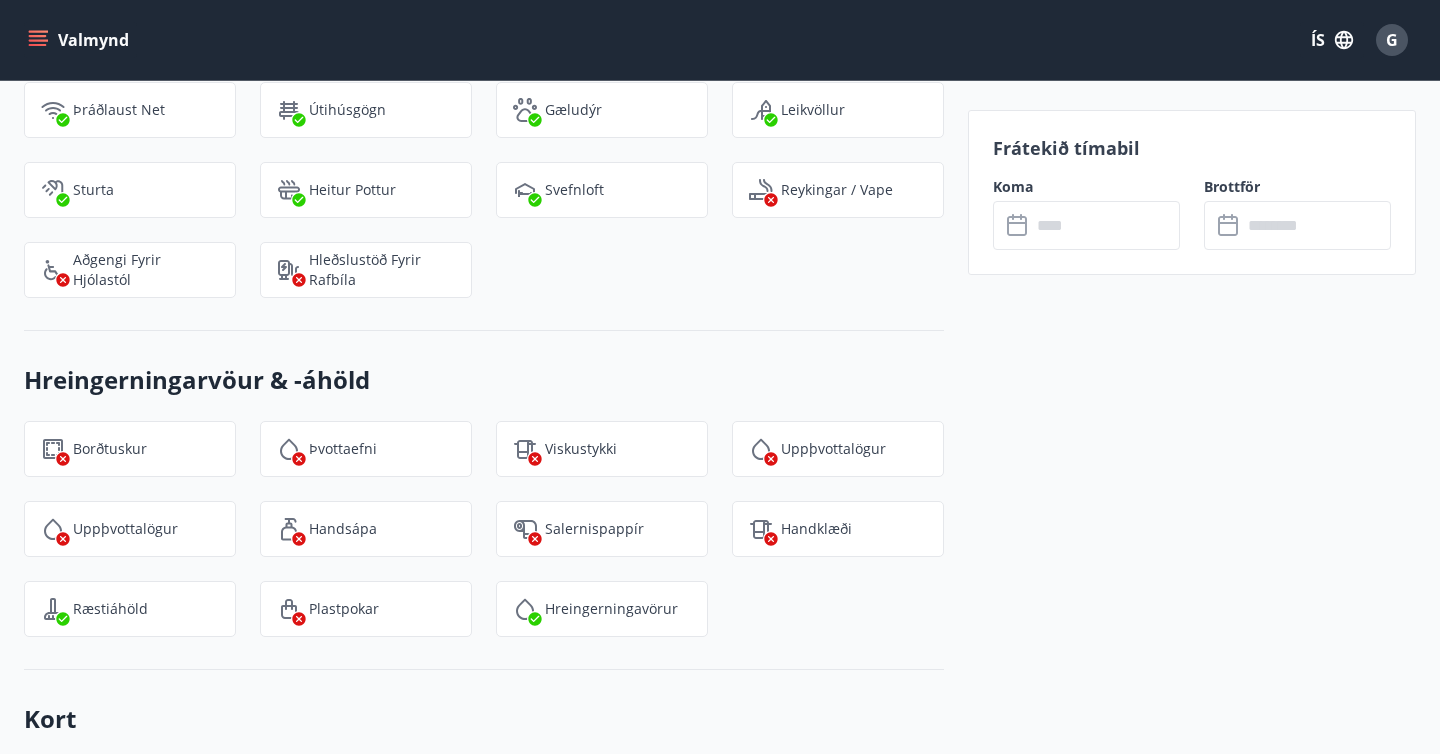 scroll, scrollTop: 2901, scrollLeft: 0, axis: vertical 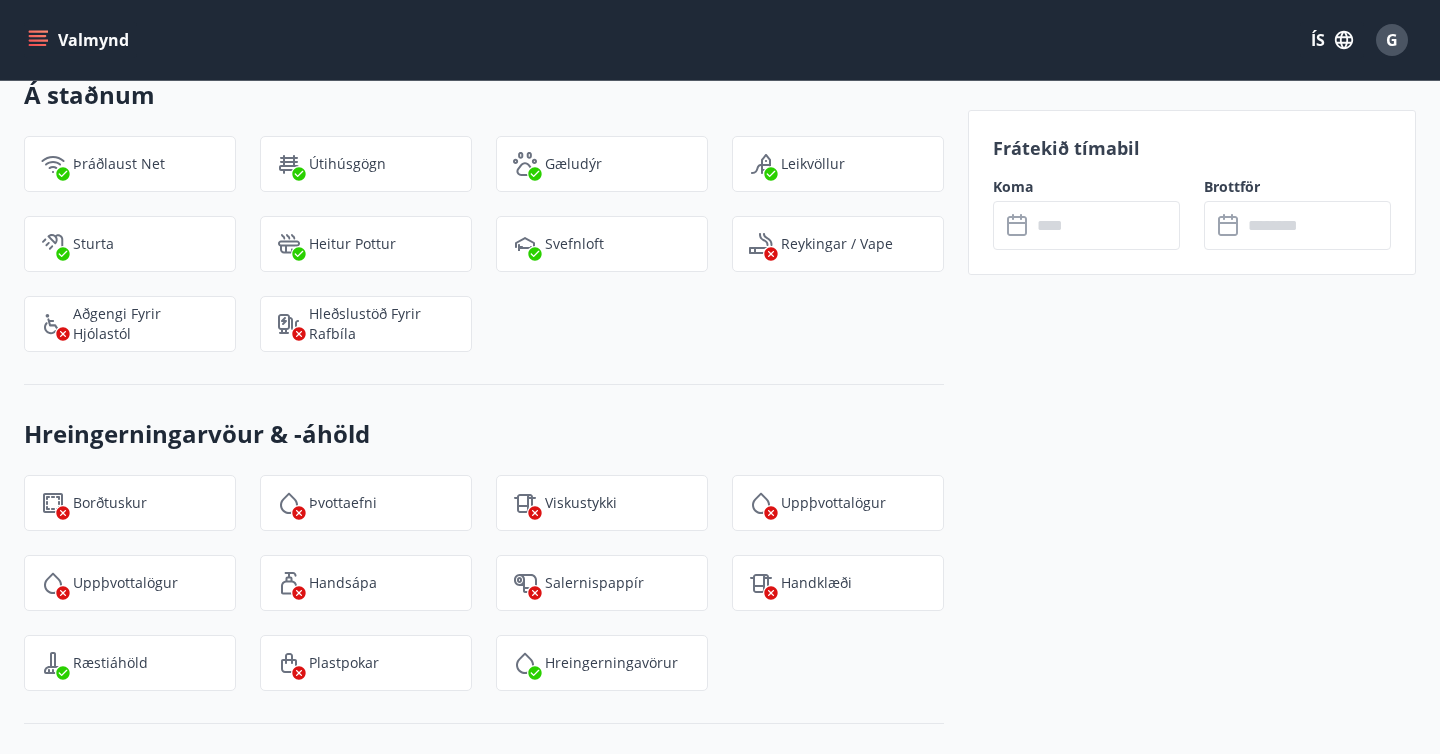 click 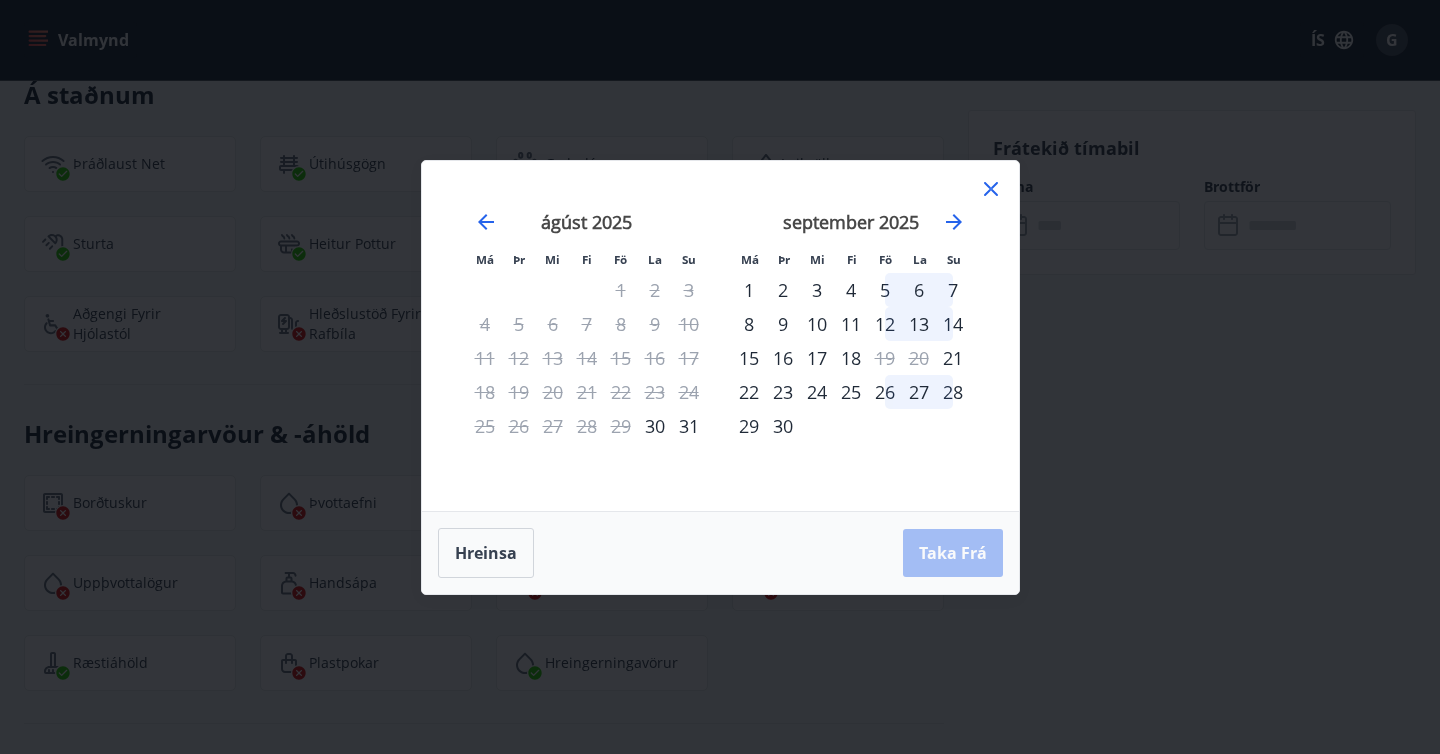 click on "1" at bounding box center [749, 290] 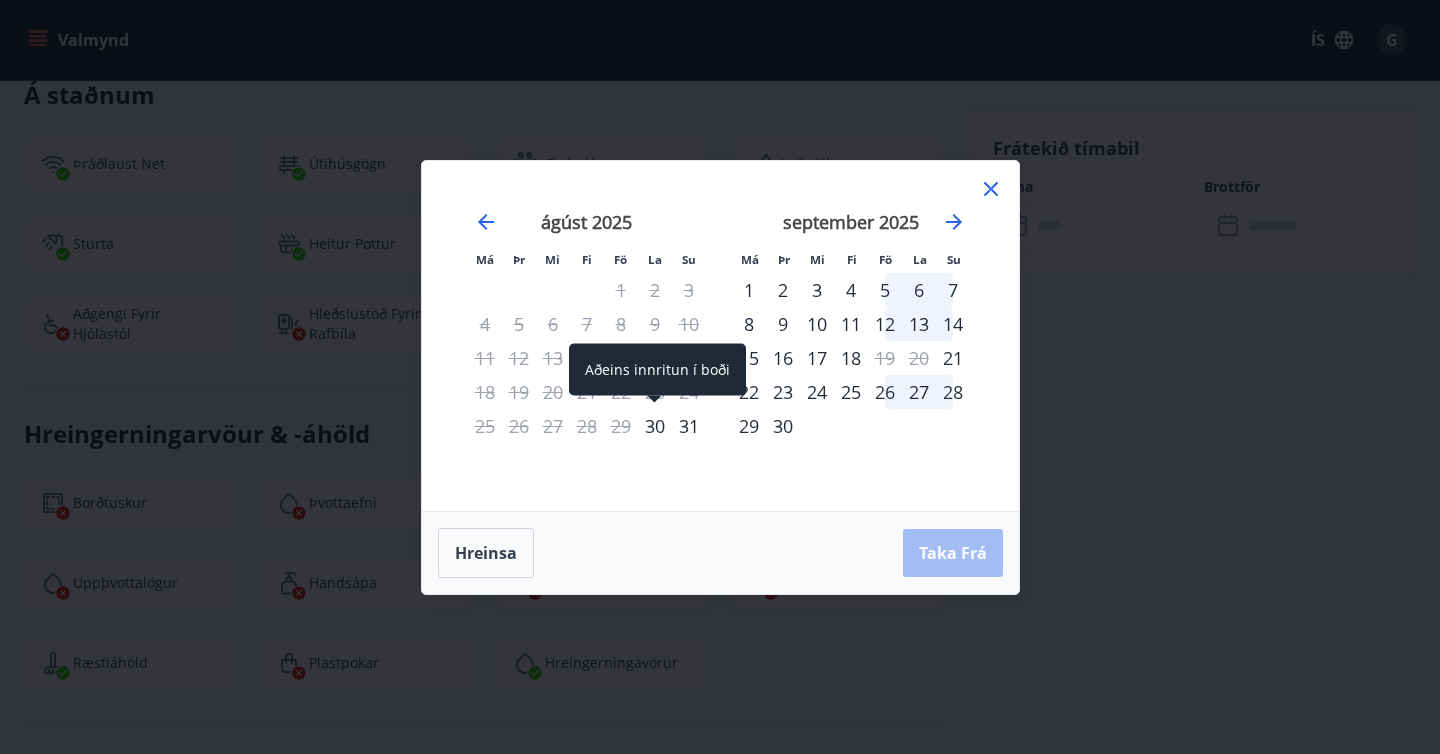 click on "30" at bounding box center [655, 426] 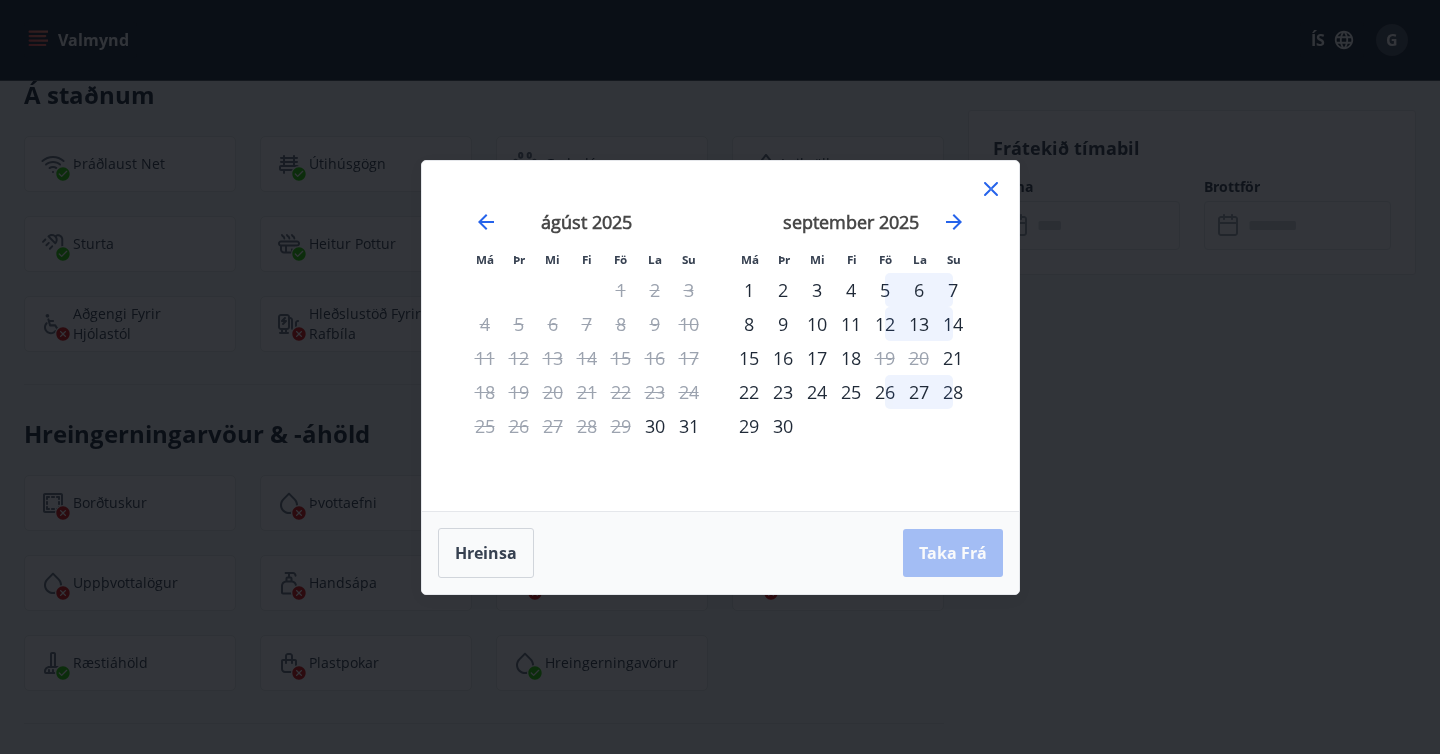 click on "4" at bounding box center [851, 290] 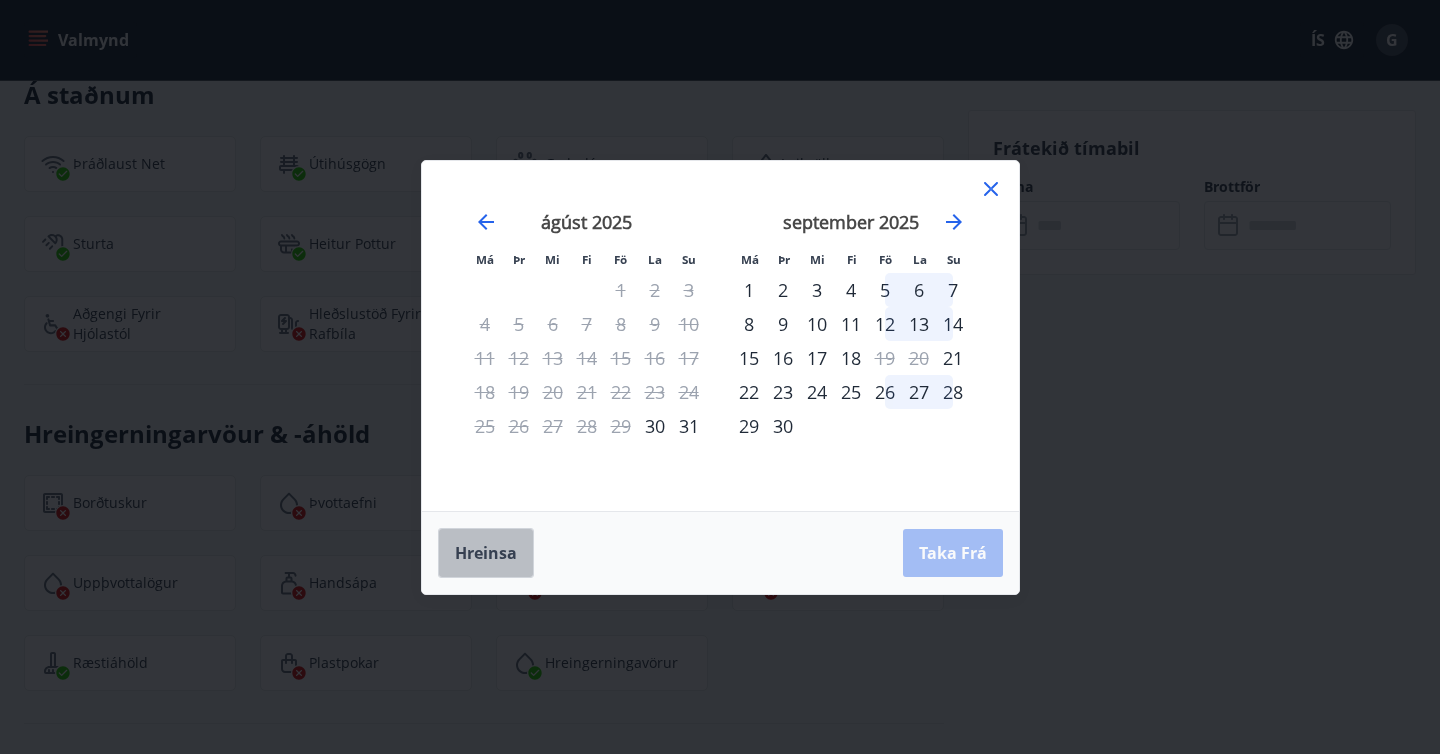 click on "Hreinsa" at bounding box center [486, 553] 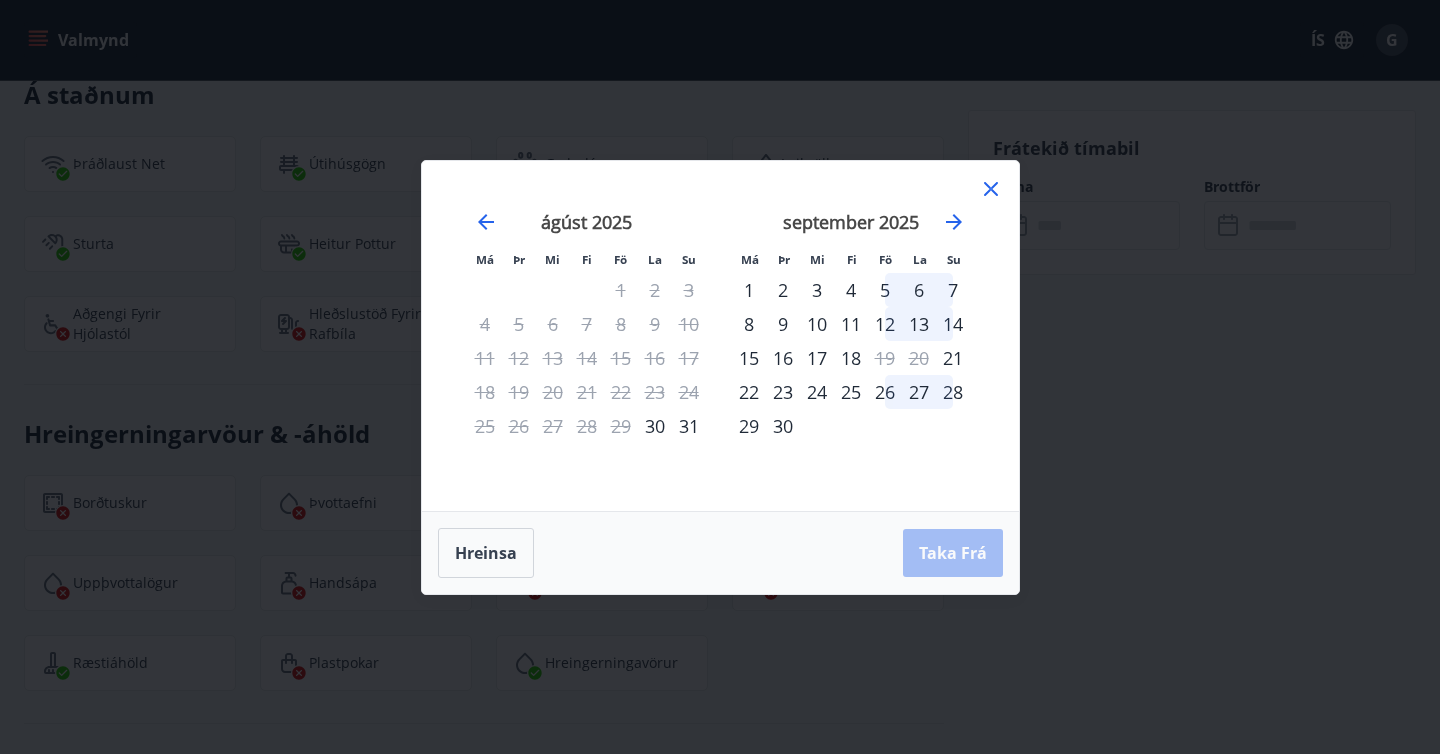 click 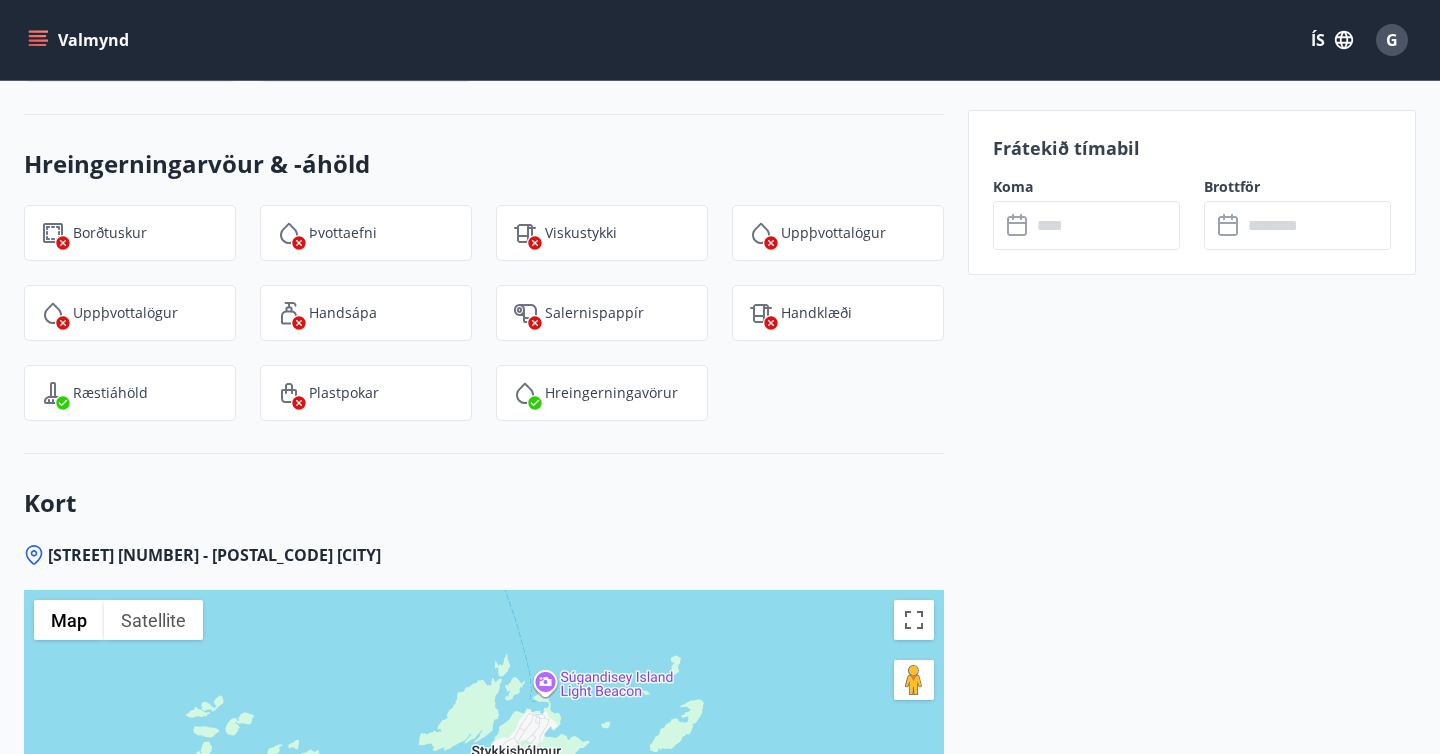 scroll, scrollTop: 3184, scrollLeft: 0, axis: vertical 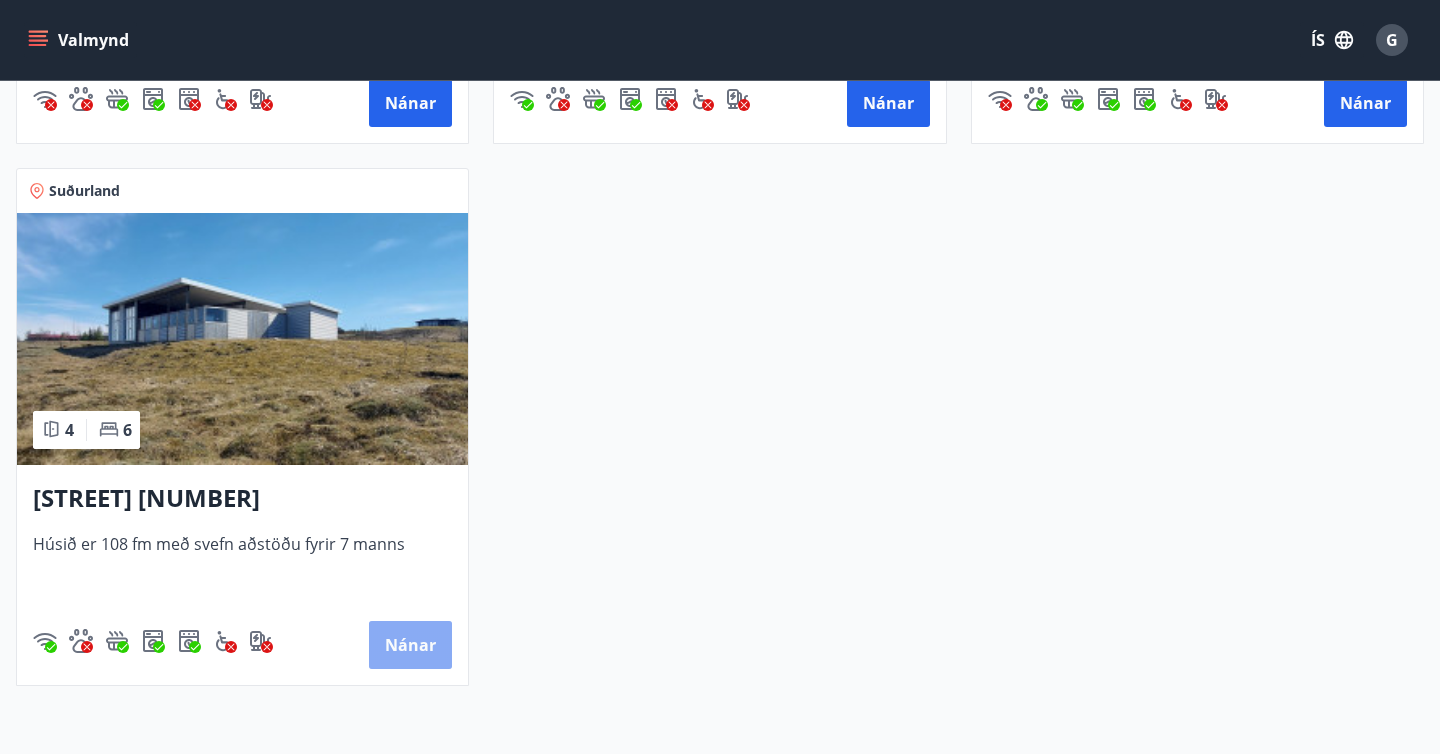 click on "Nánar" at bounding box center (410, 645) 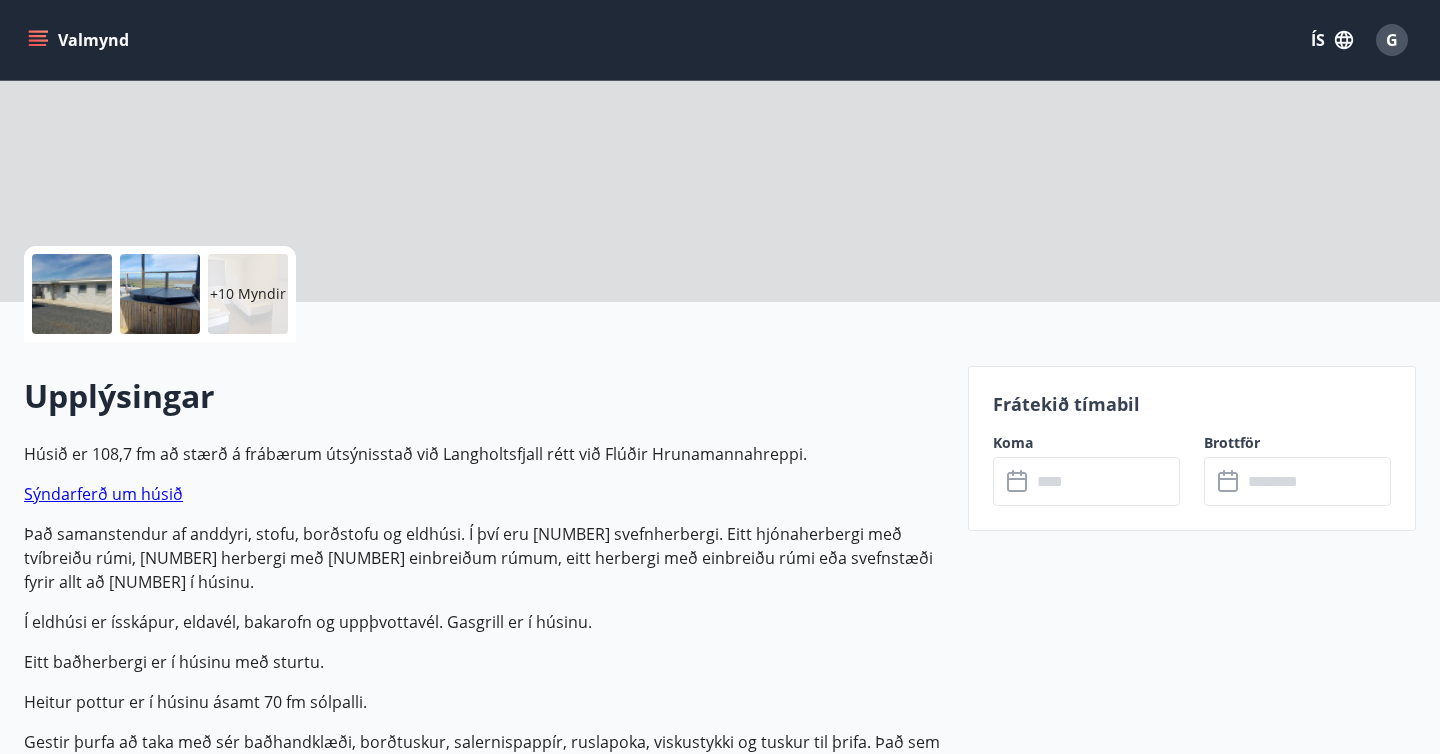 scroll, scrollTop: 0, scrollLeft: 0, axis: both 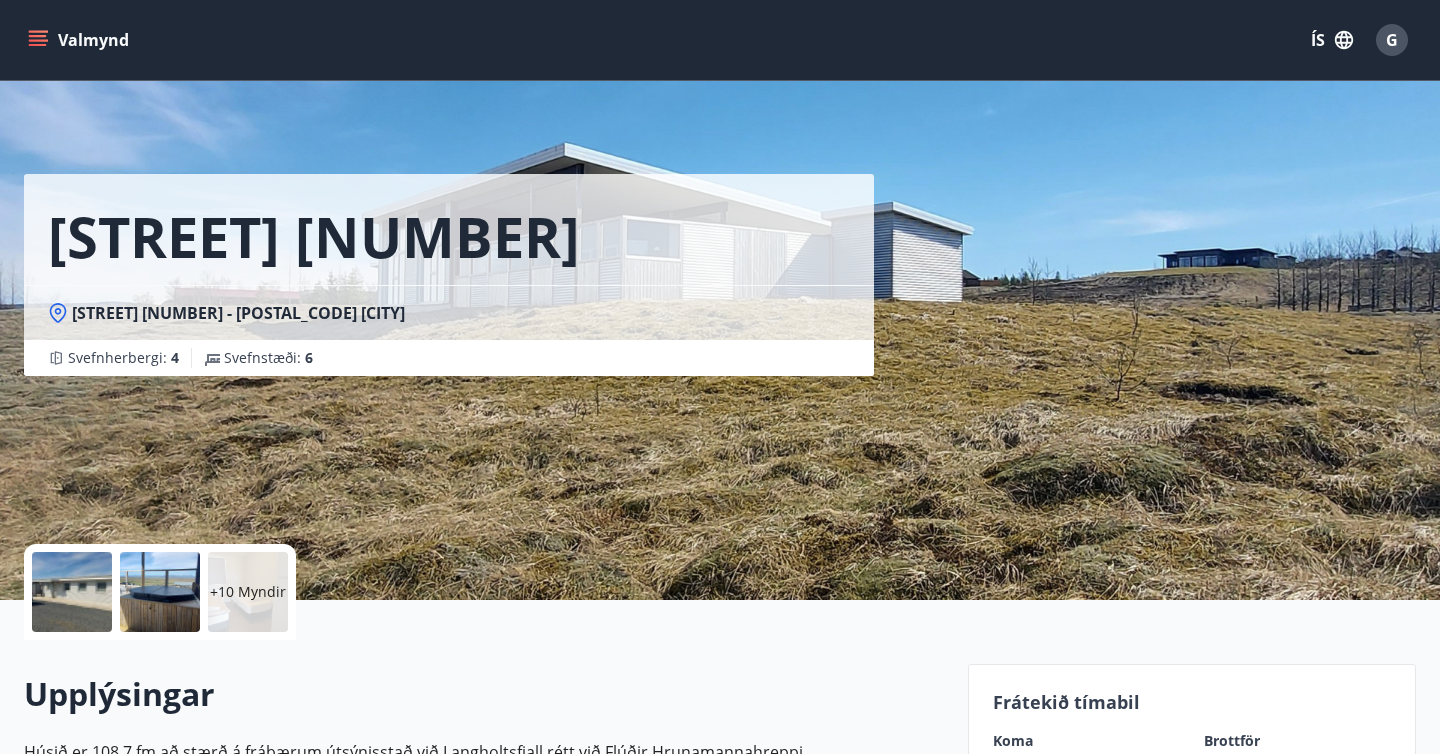 click on "+10 Myndir" at bounding box center [248, 592] 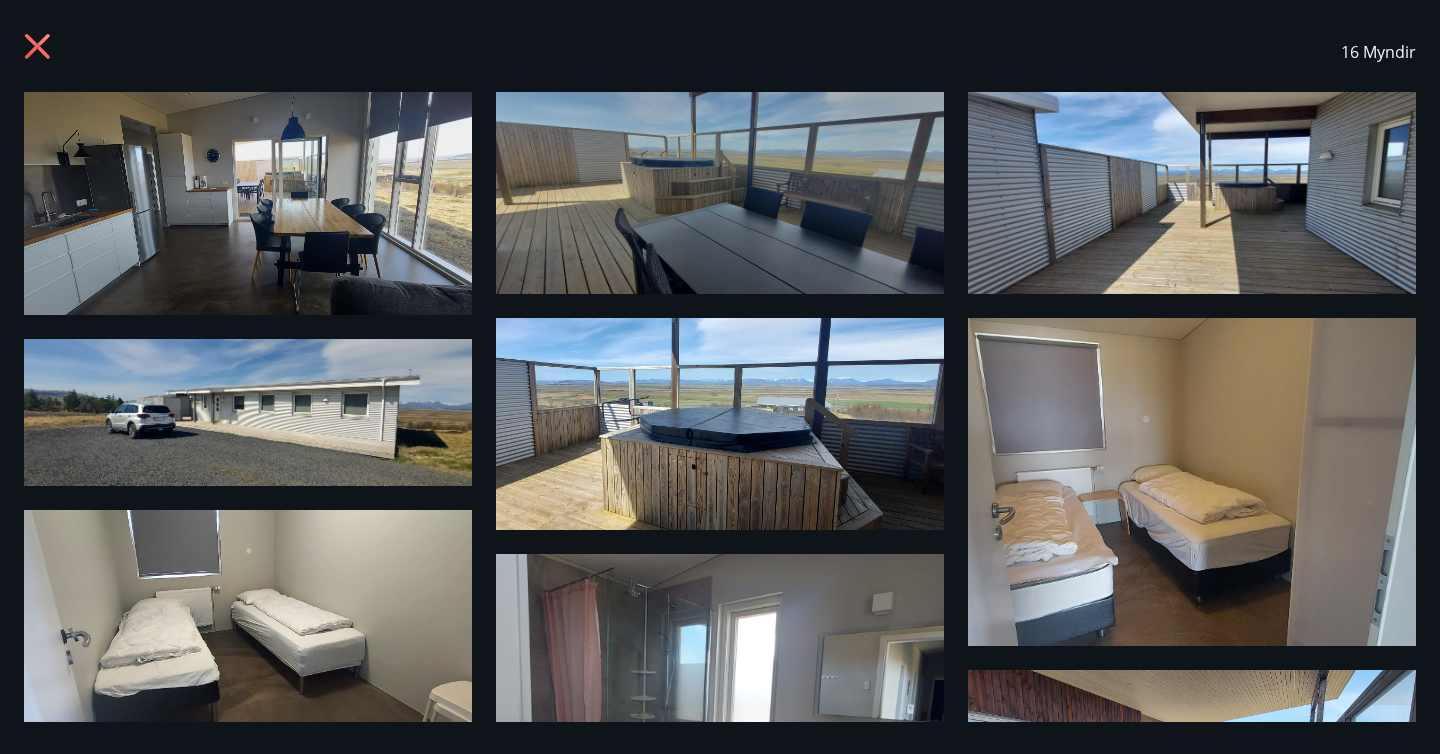 scroll, scrollTop: 0, scrollLeft: 0, axis: both 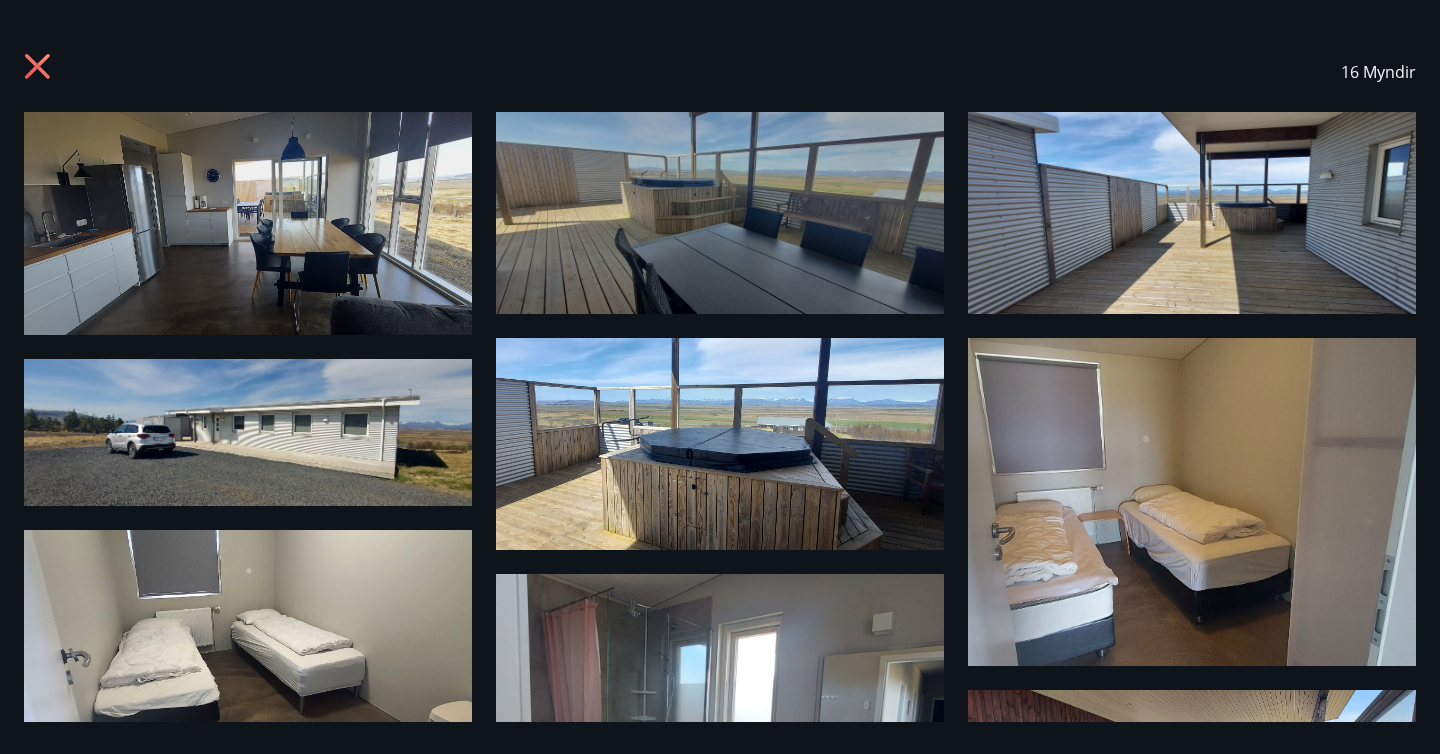click 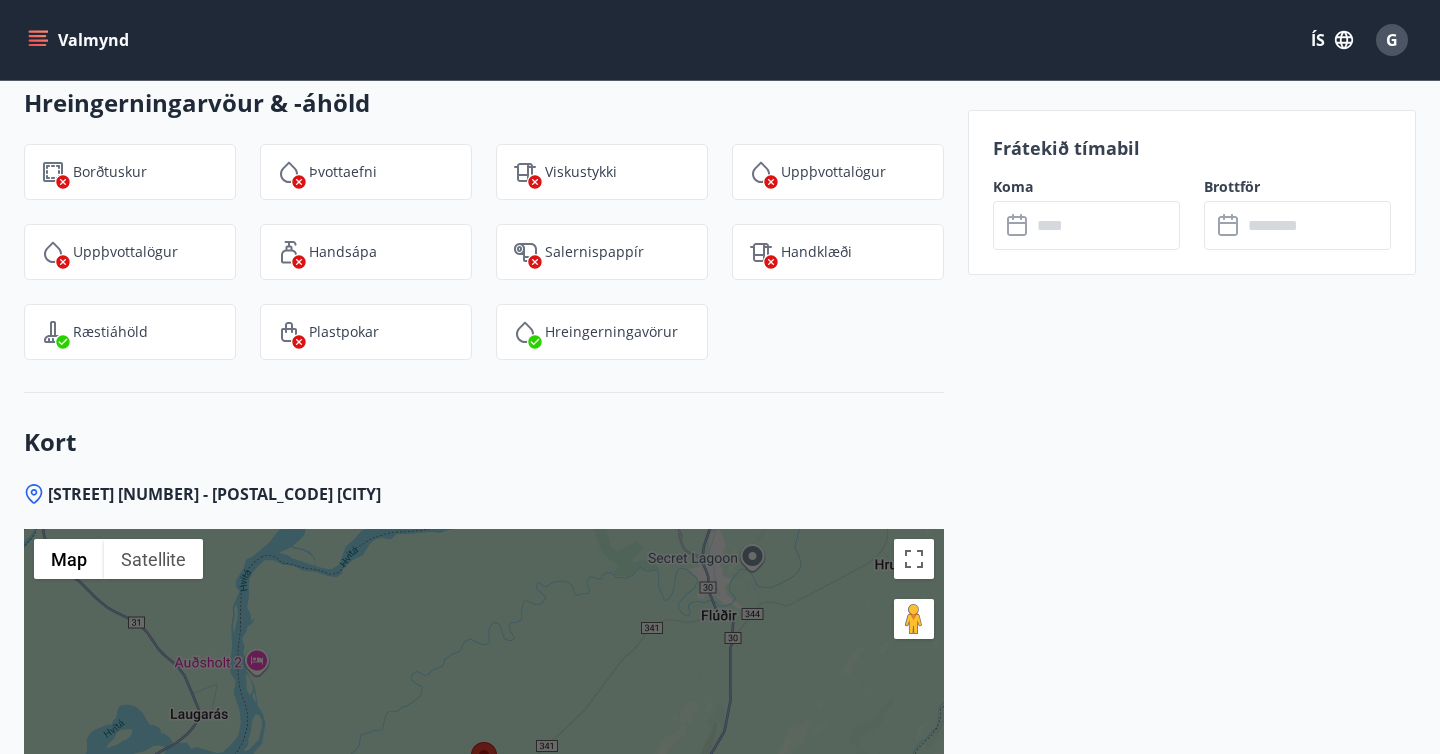 scroll, scrollTop: 3081, scrollLeft: 0, axis: vertical 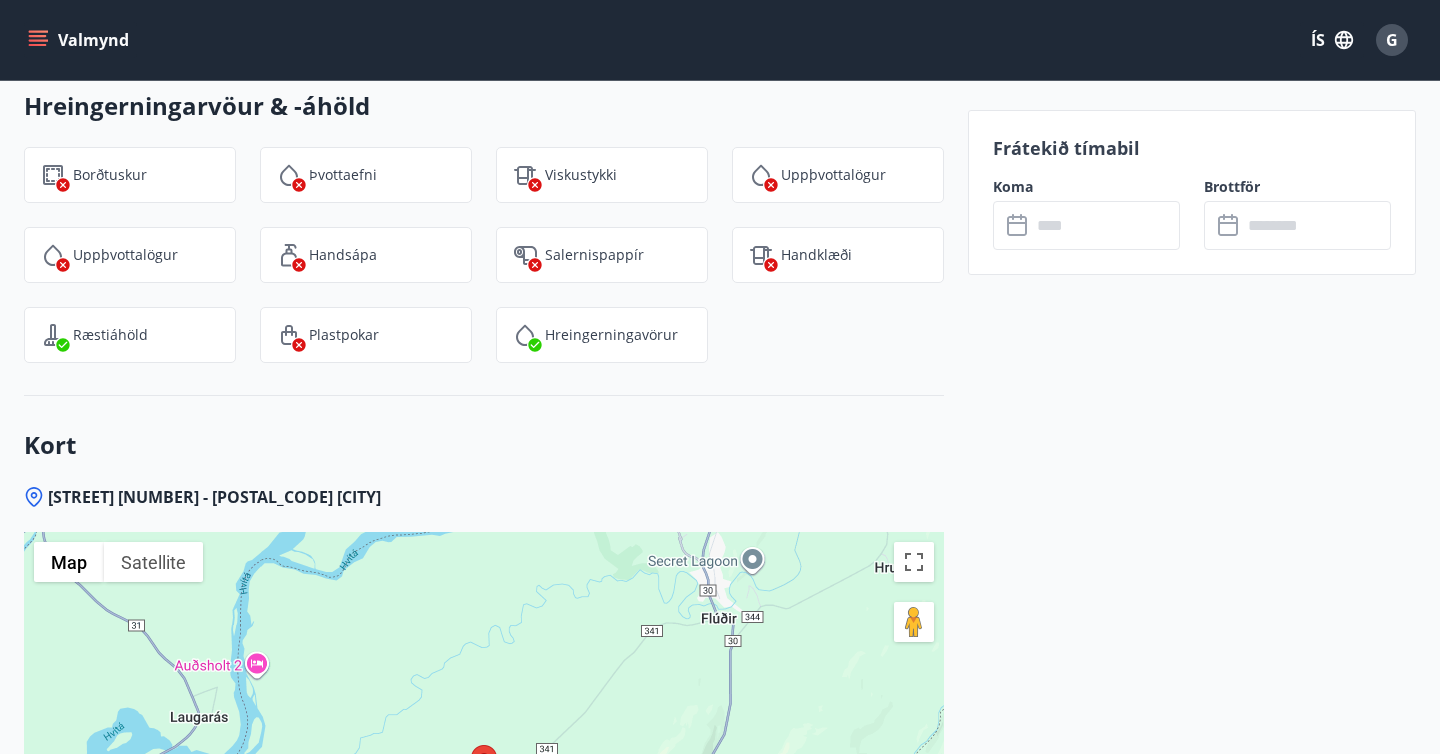 click 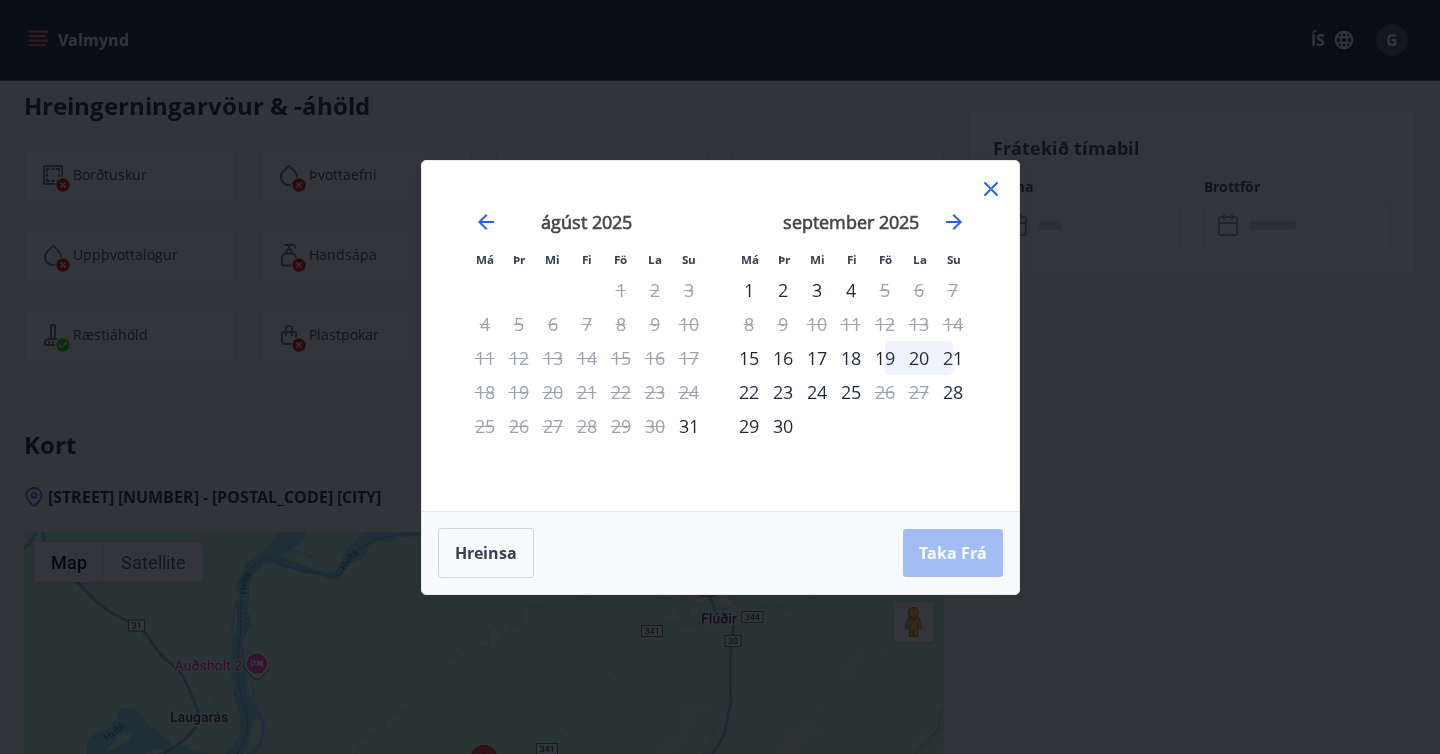 click 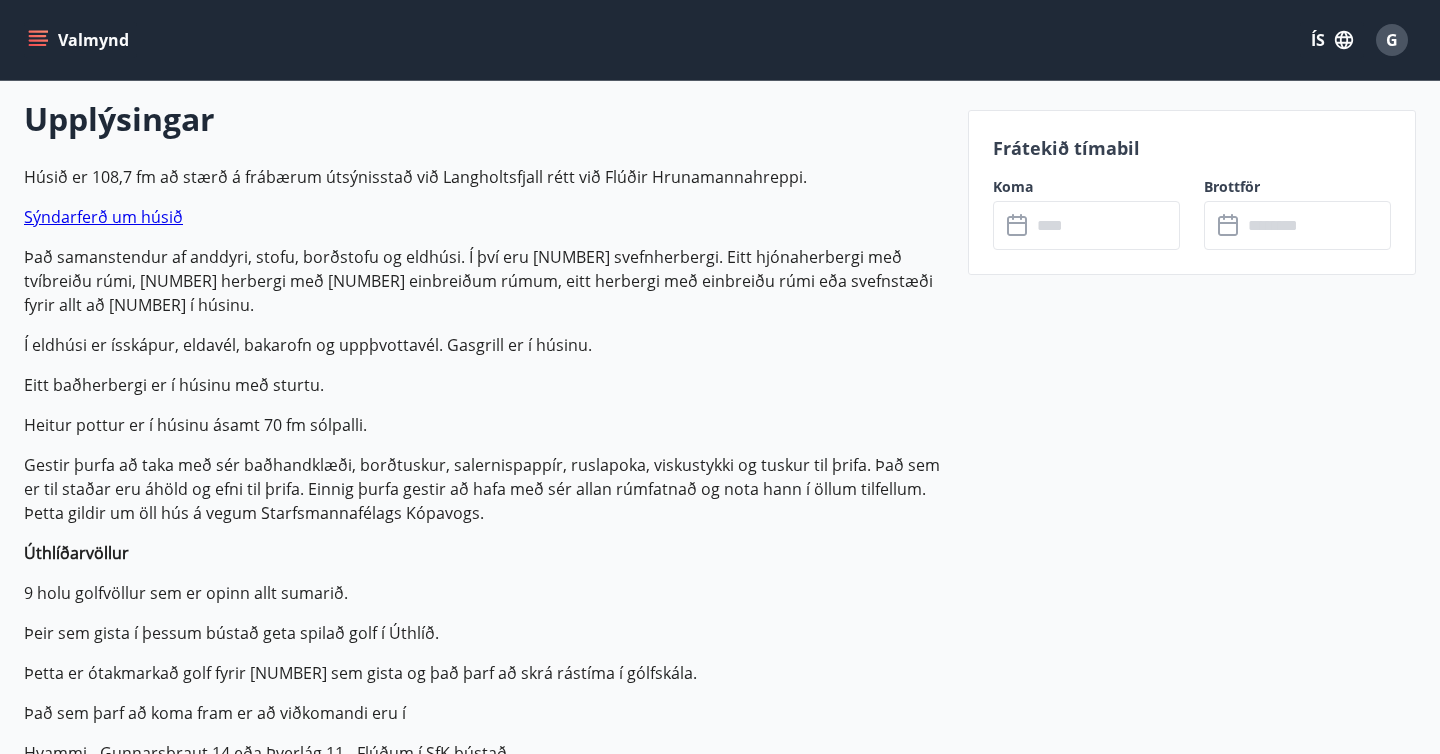 scroll, scrollTop: 547, scrollLeft: 0, axis: vertical 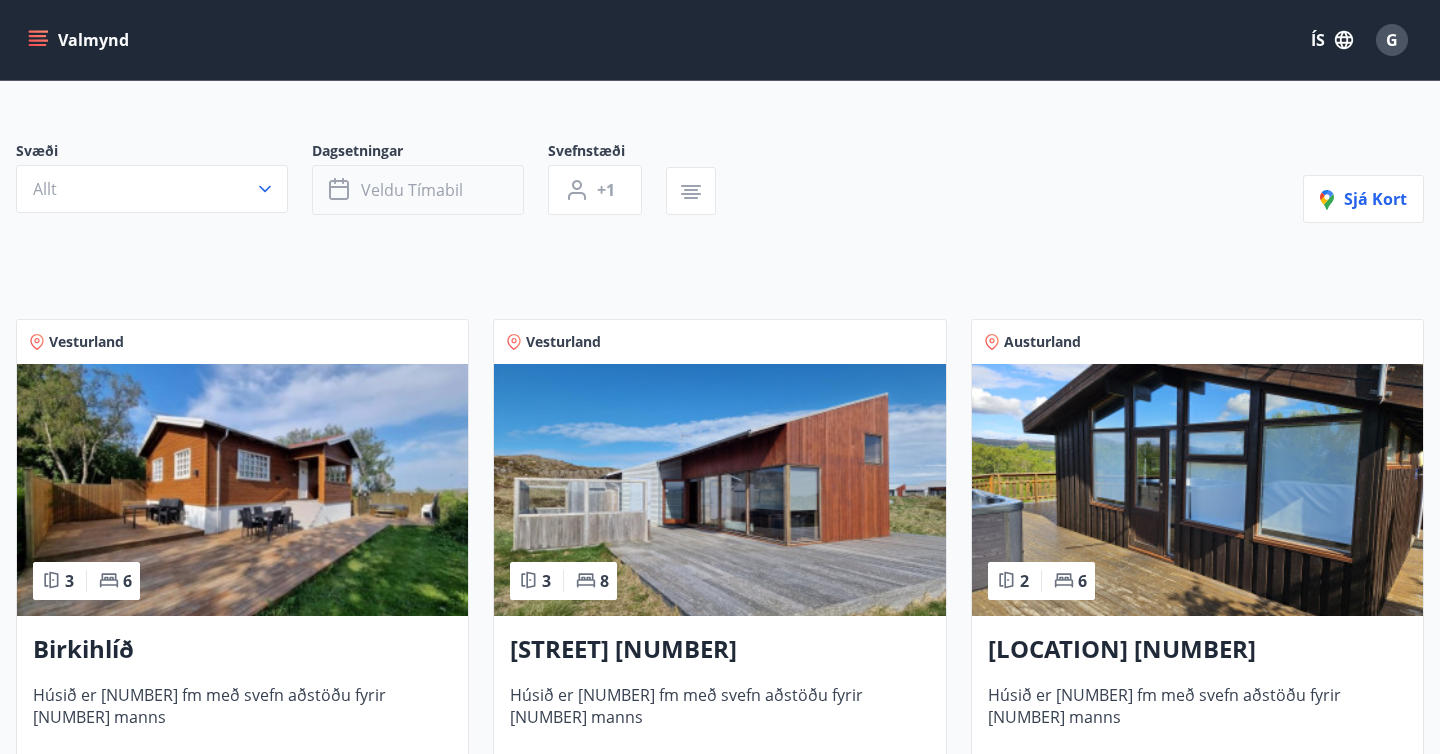 click 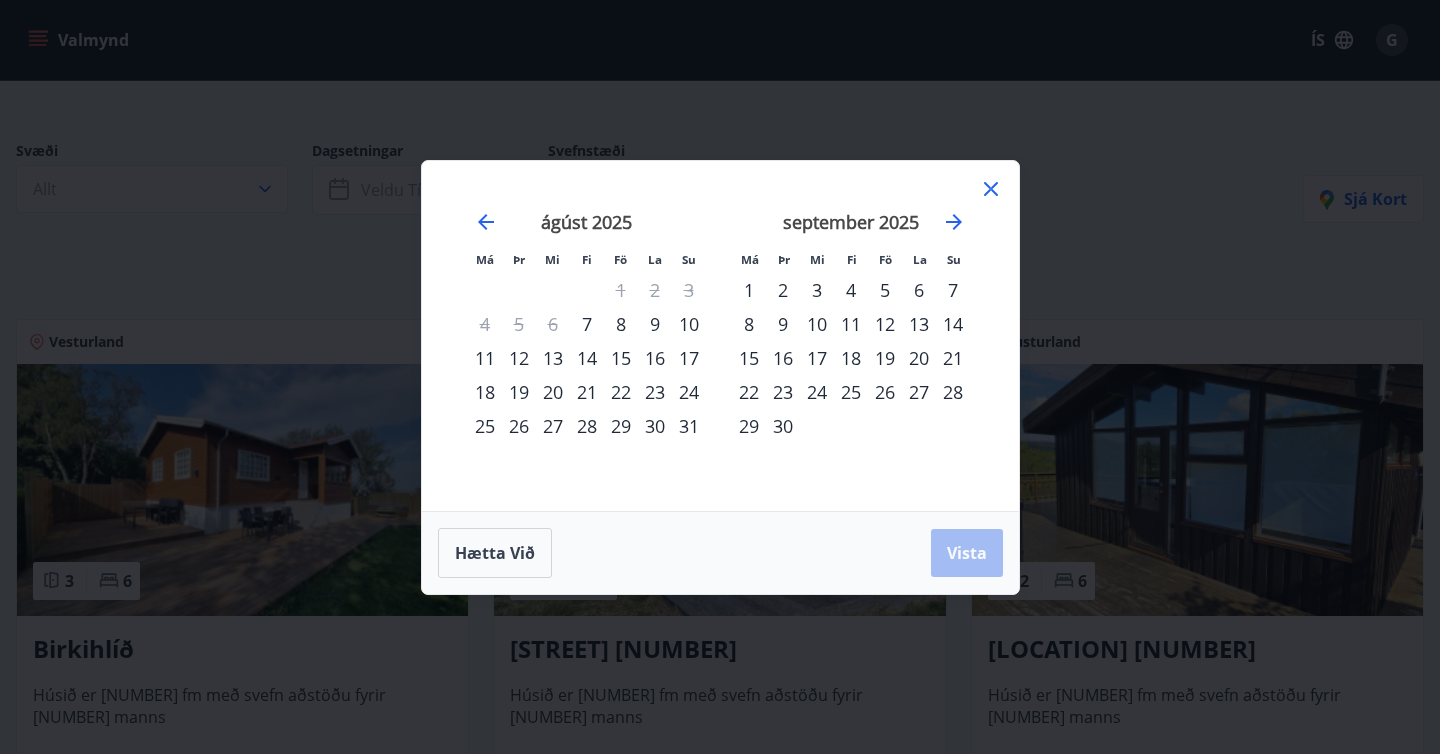 click on "12" at bounding box center [519, 358] 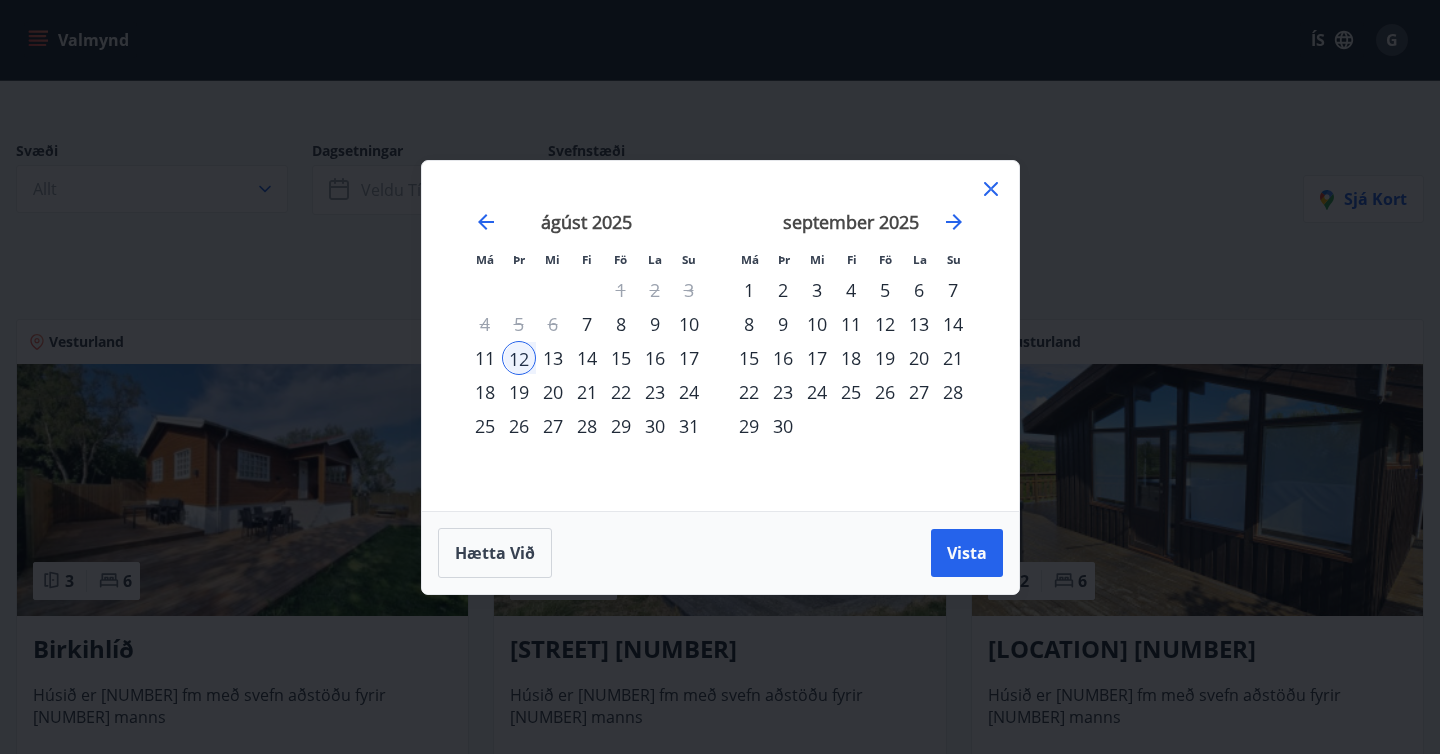 click on "15" at bounding box center [621, 358] 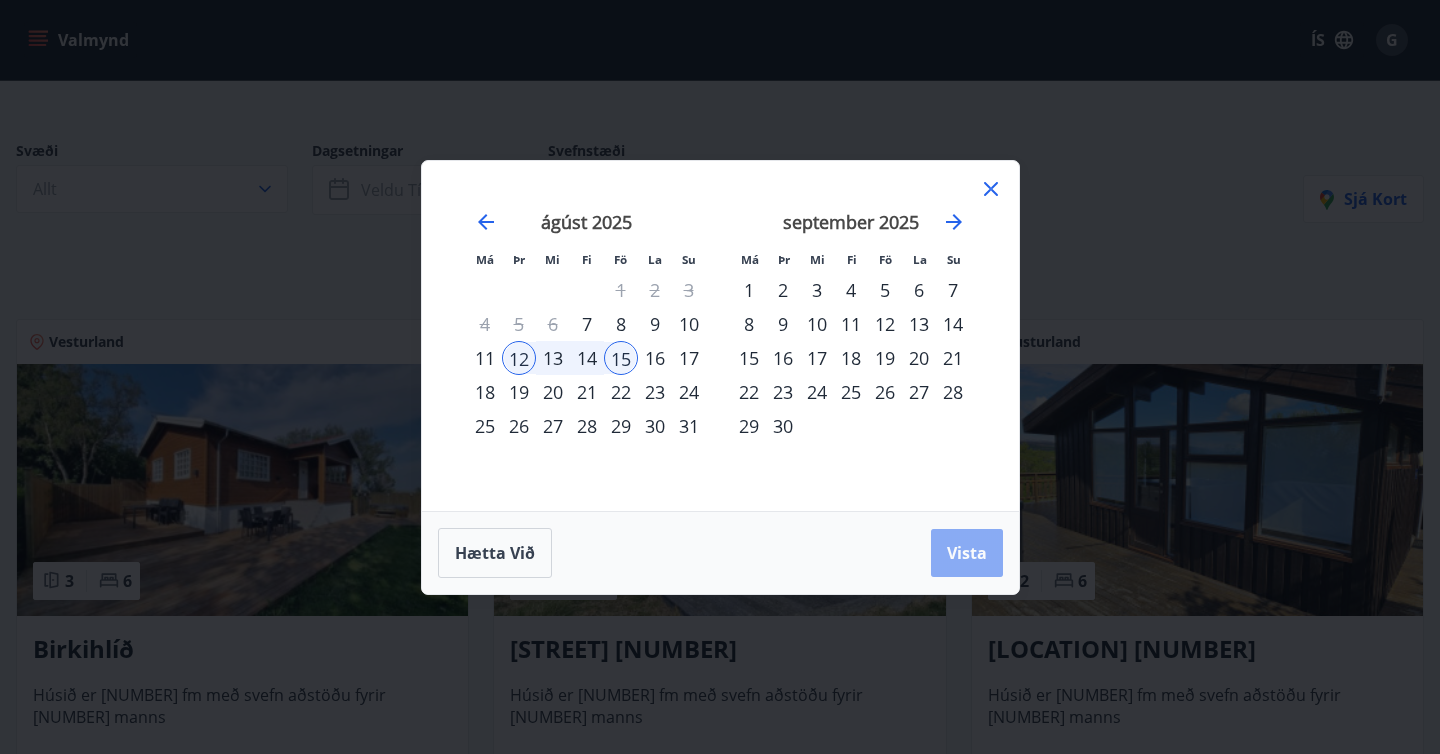 click on "Vista" at bounding box center [967, 553] 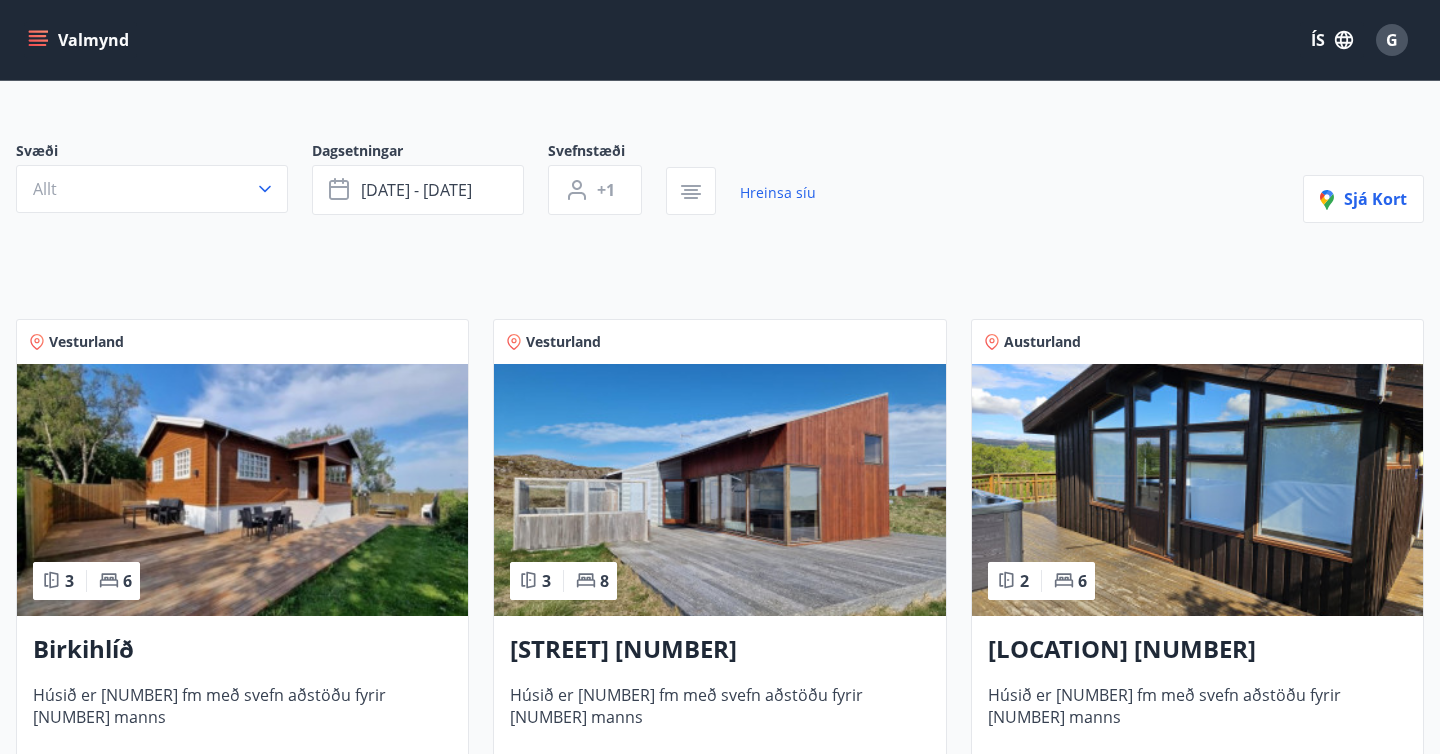 scroll, scrollTop: 3, scrollLeft: 0, axis: vertical 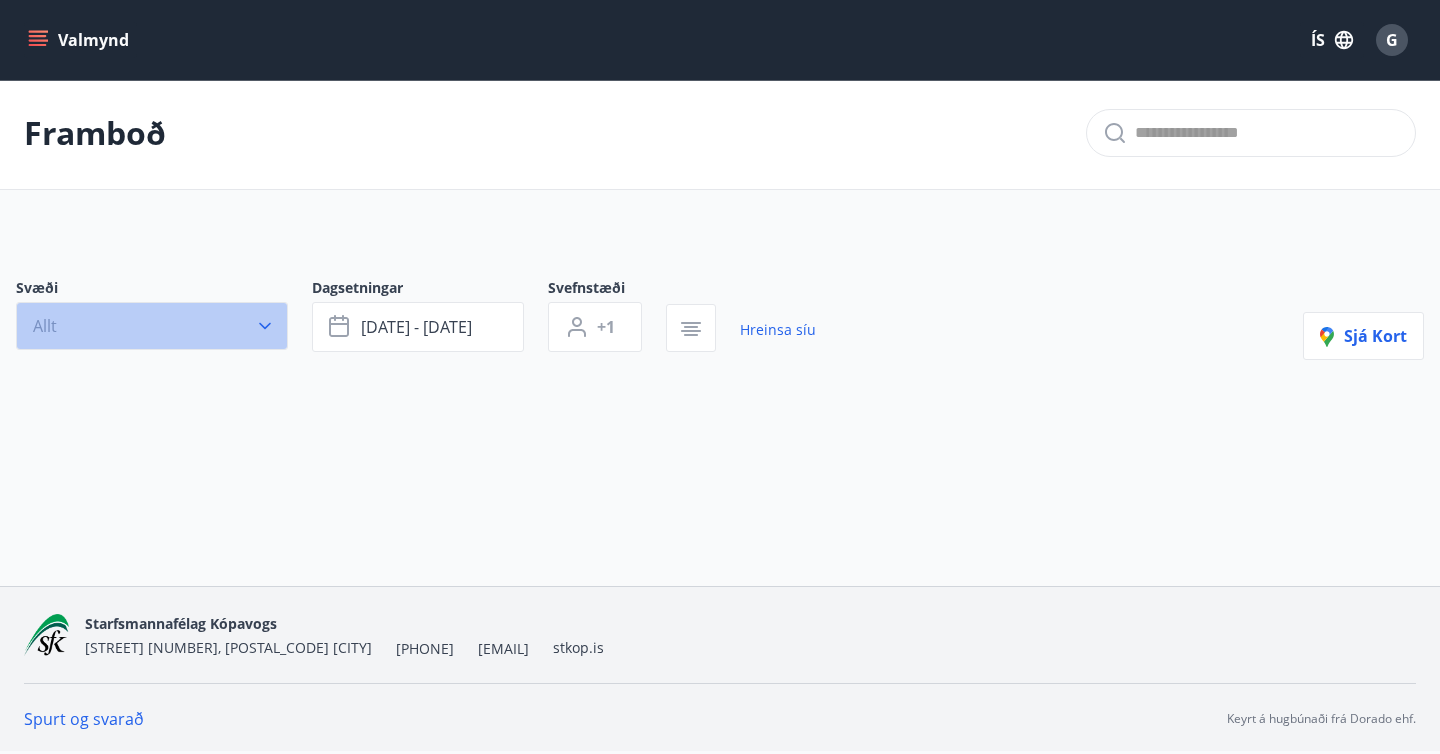 click 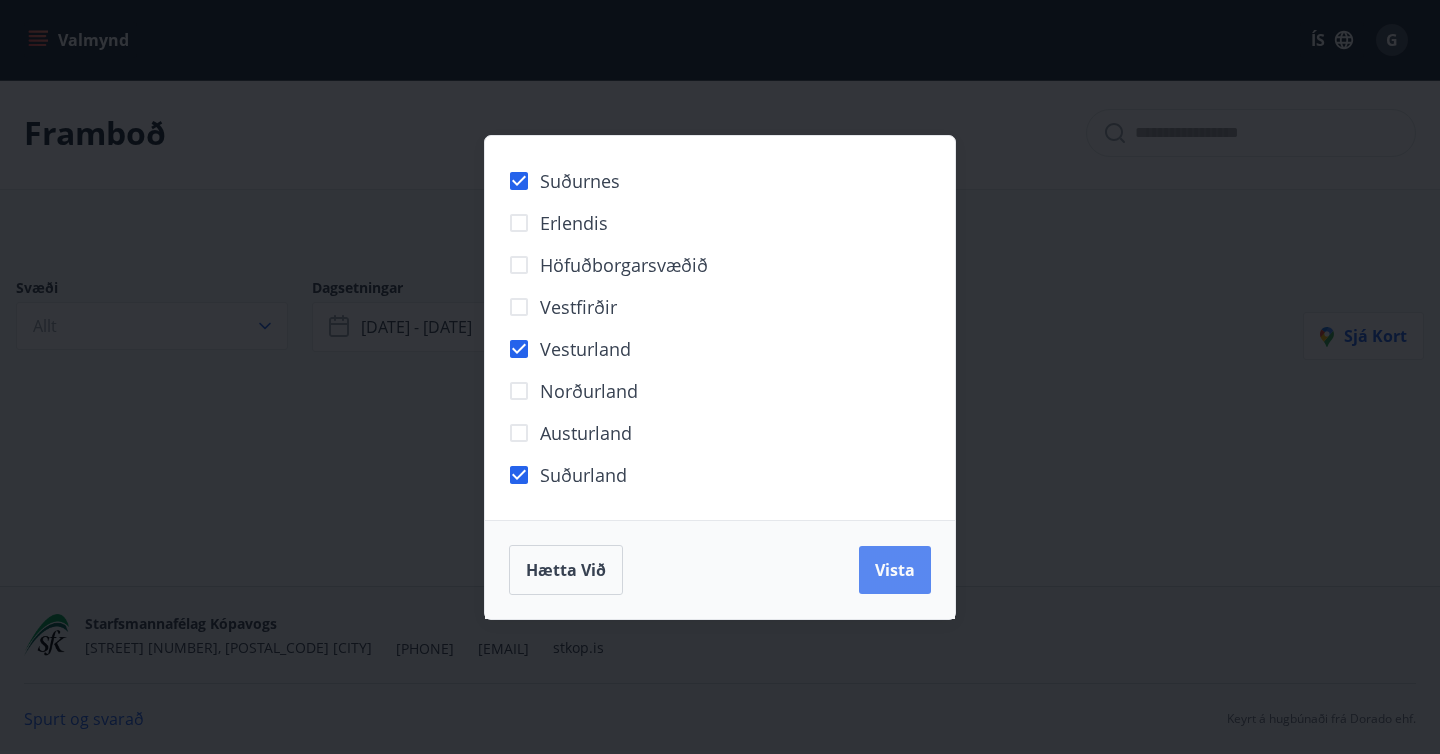 click on "Vista" at bounding box center (895, 570) 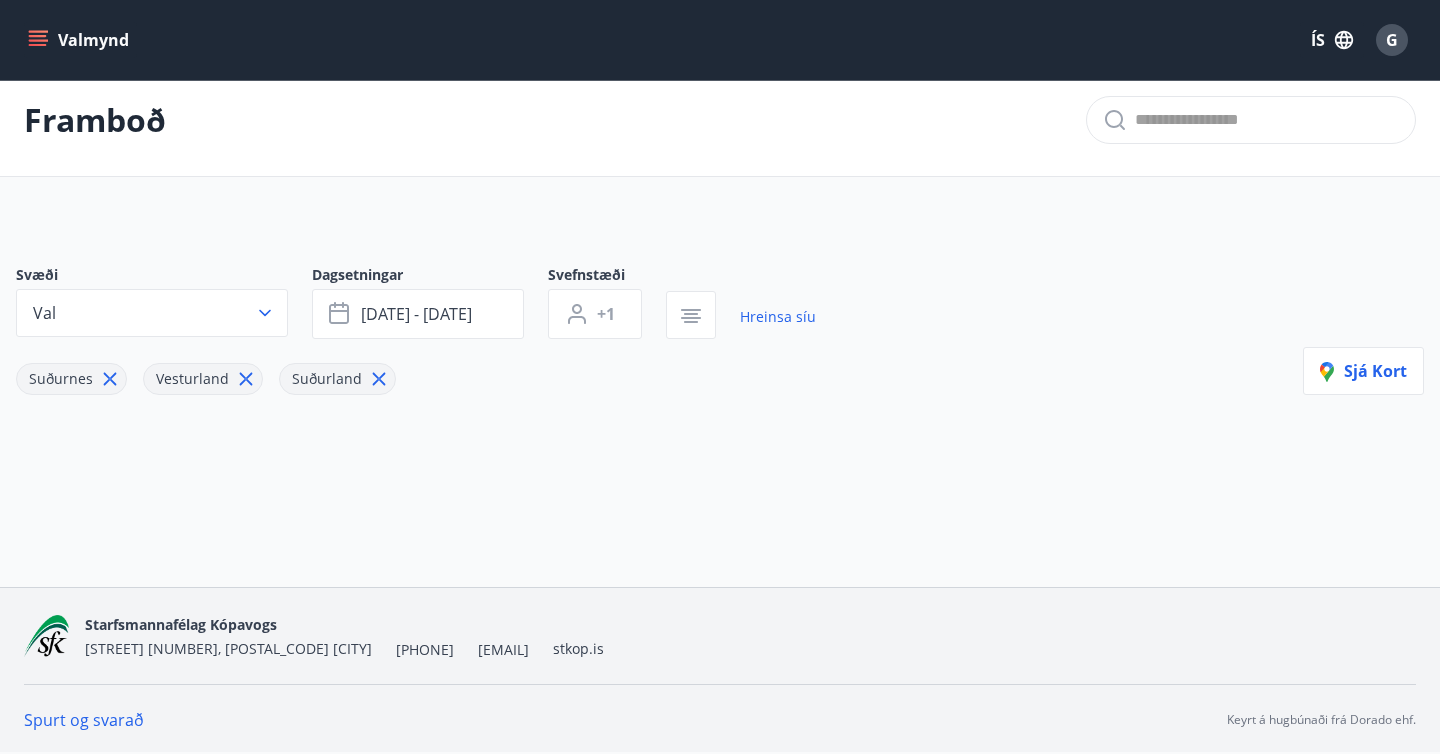 scroll, scrollTop: 17, scrollLeft: 0, axis: vertical 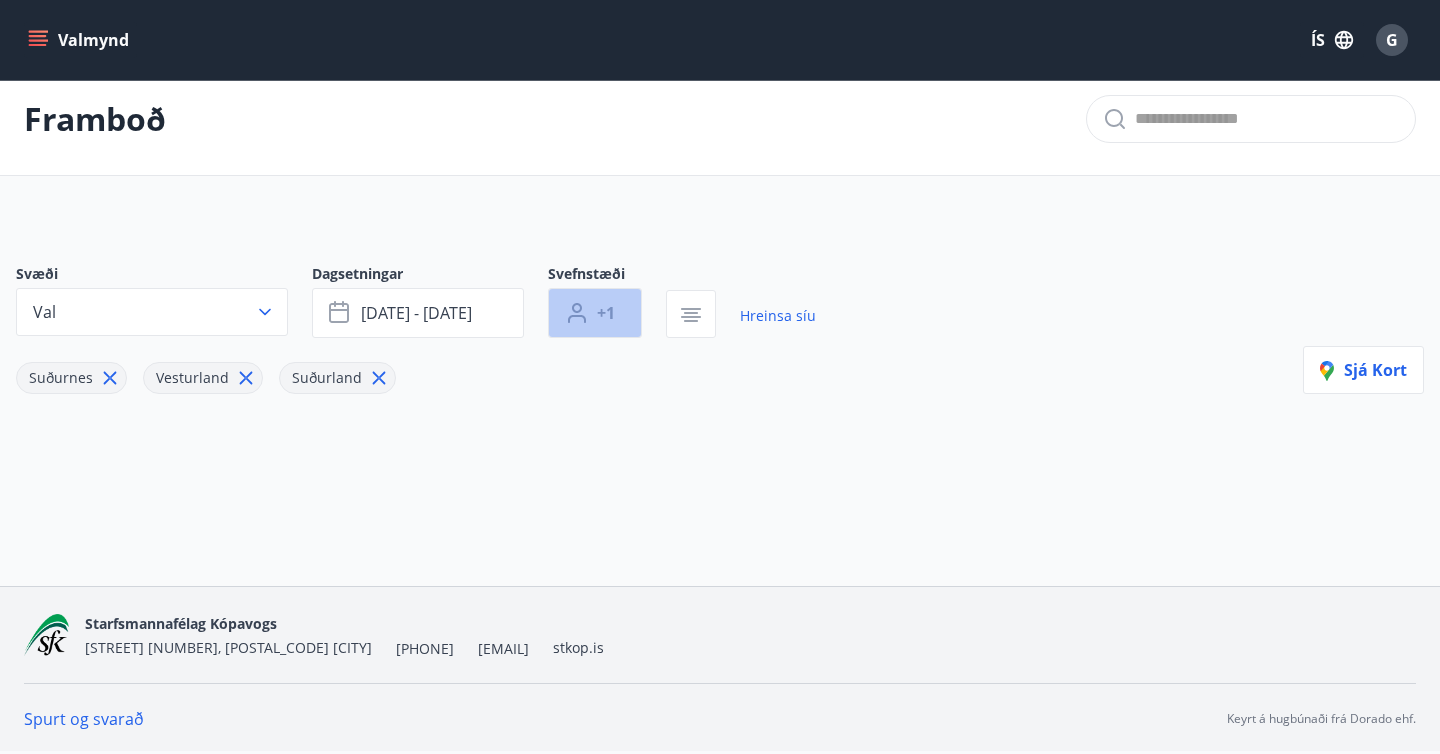 click on "+1" at bounding box center [595, 313] 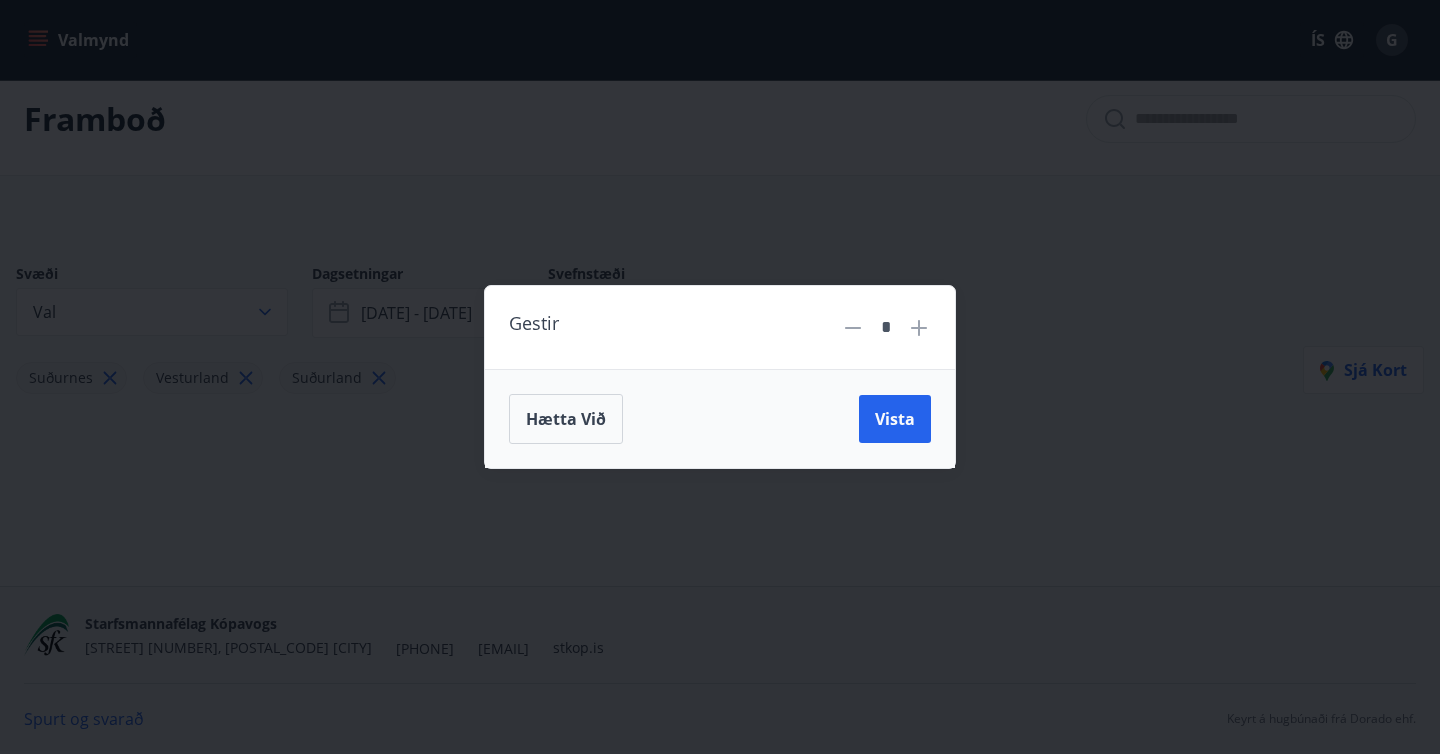 click 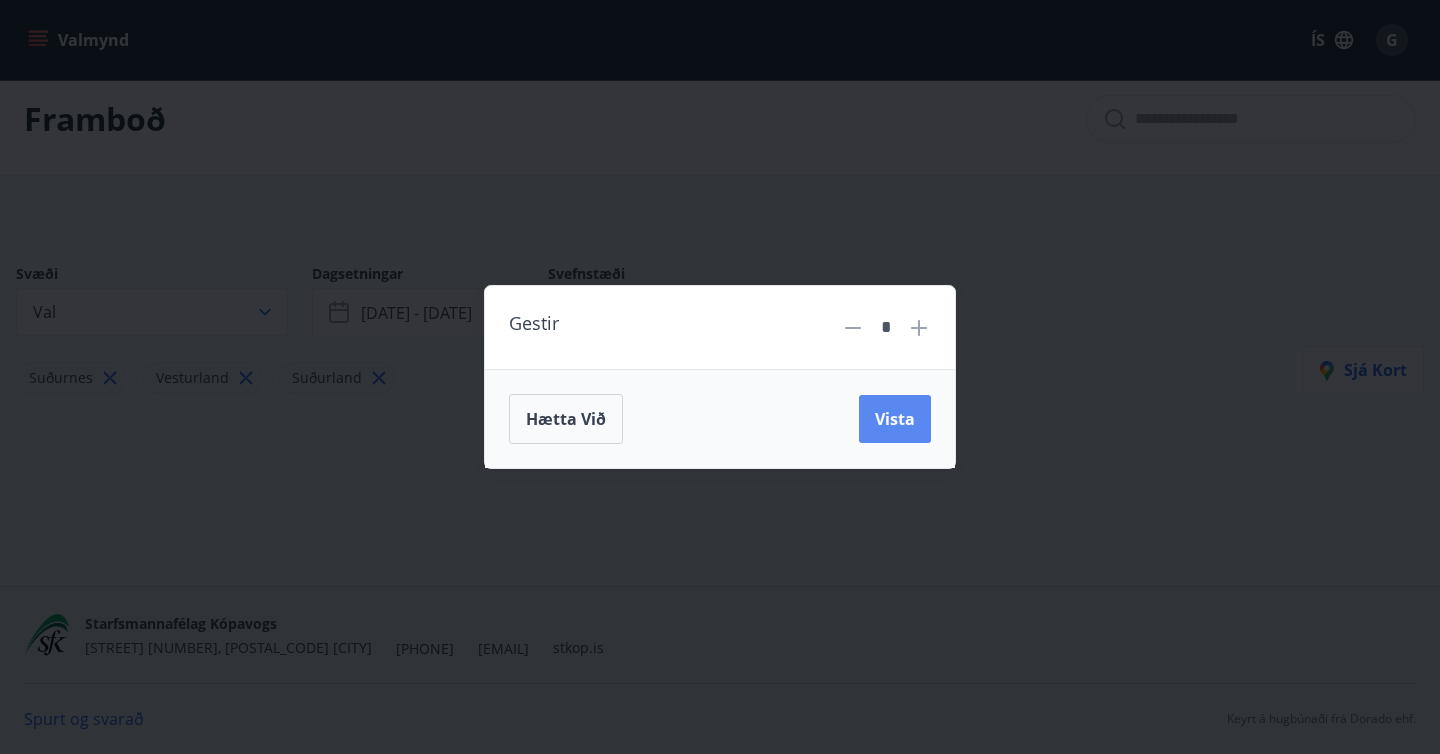 click on "Vista" at bounding box center [895, 419] 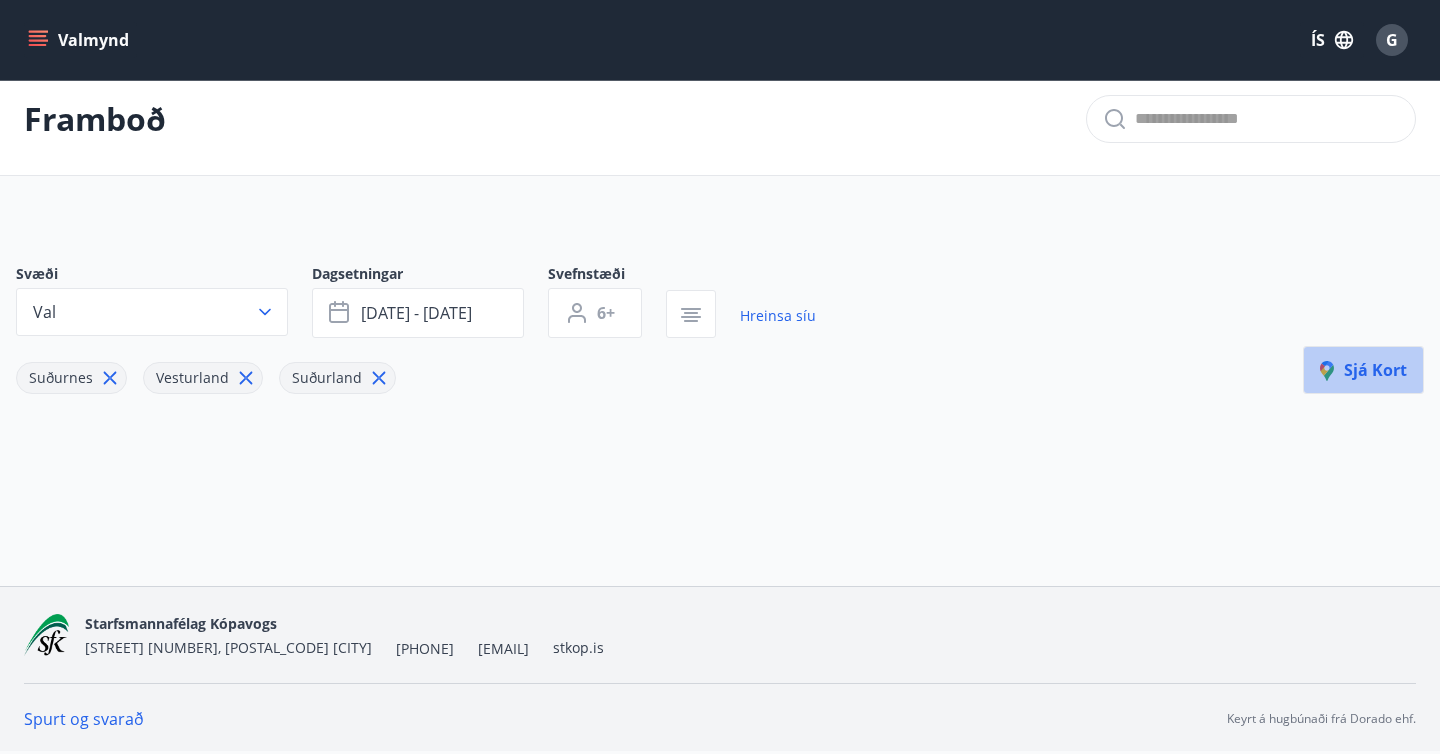 click on "Sjá kort" at bounding box center [1363, 370] 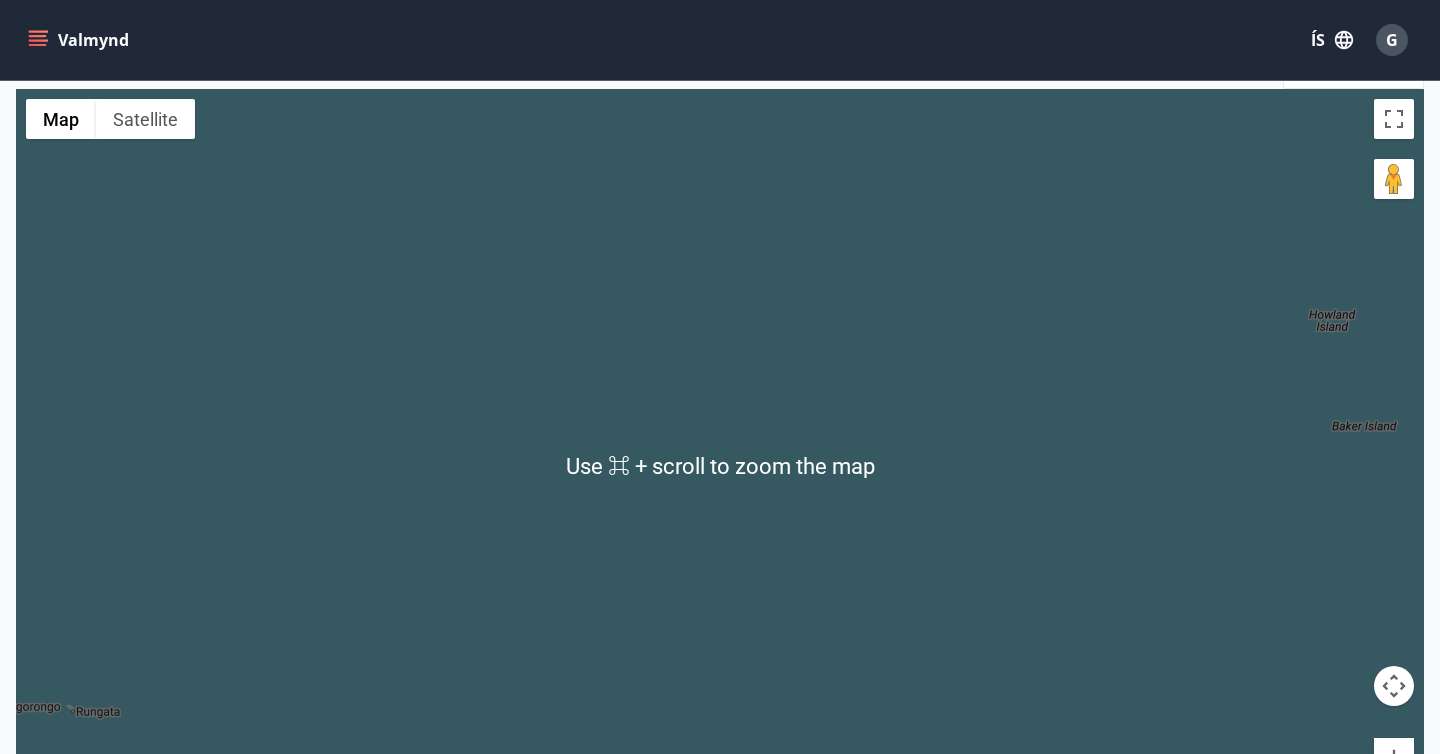 scroll, scrollTop: 160, scrollLeft: 0, axis: vertical 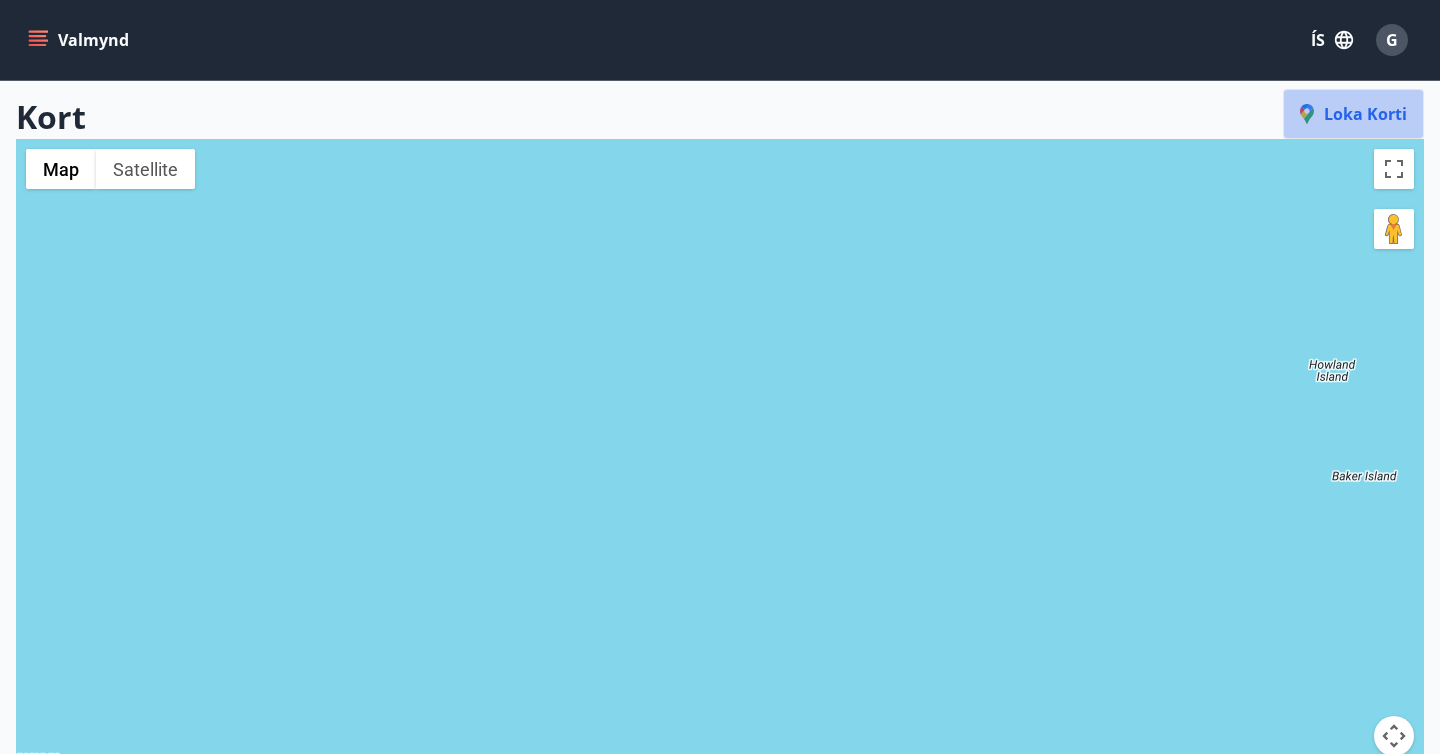 click on "Loka korti" at bounding box center [1353, 114] 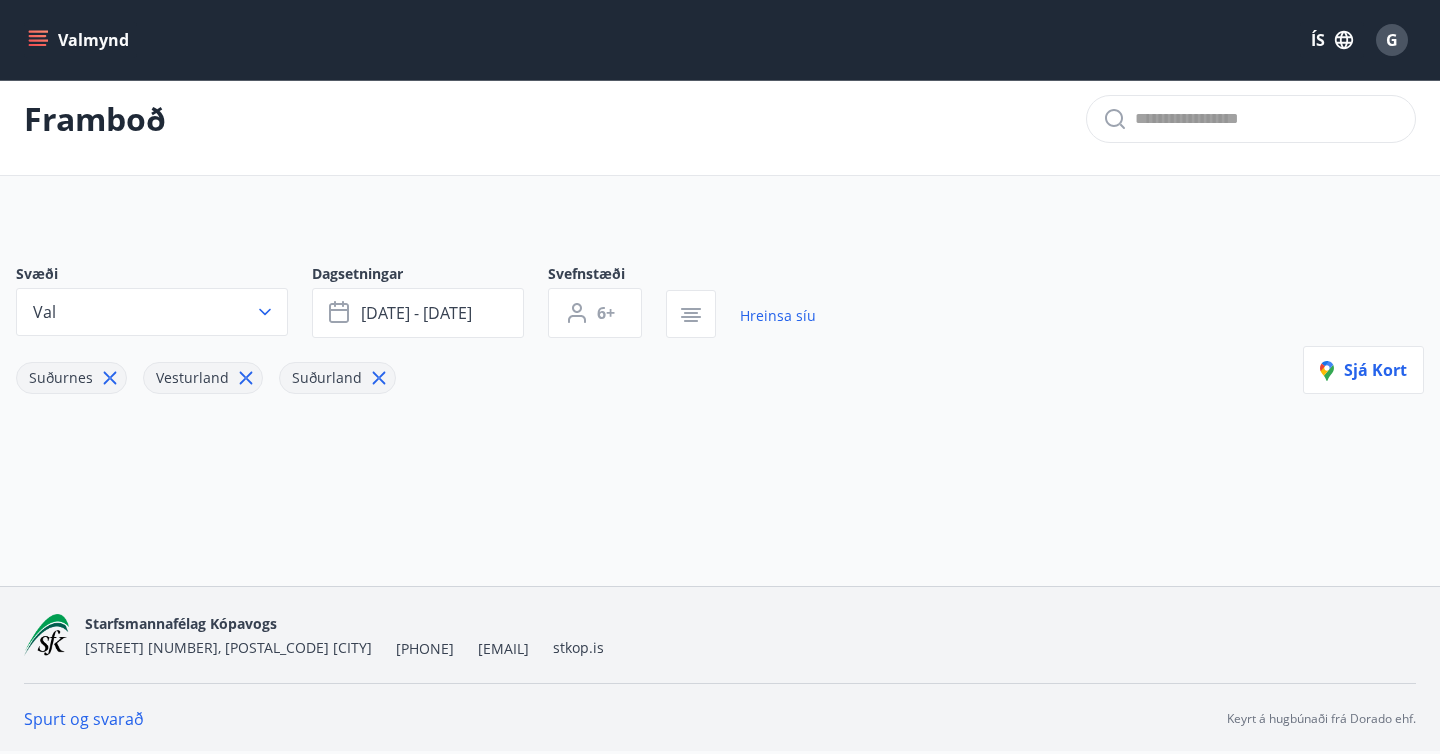 scroll, scrollTop: 17, scrollLeft: 0, axis: vertical 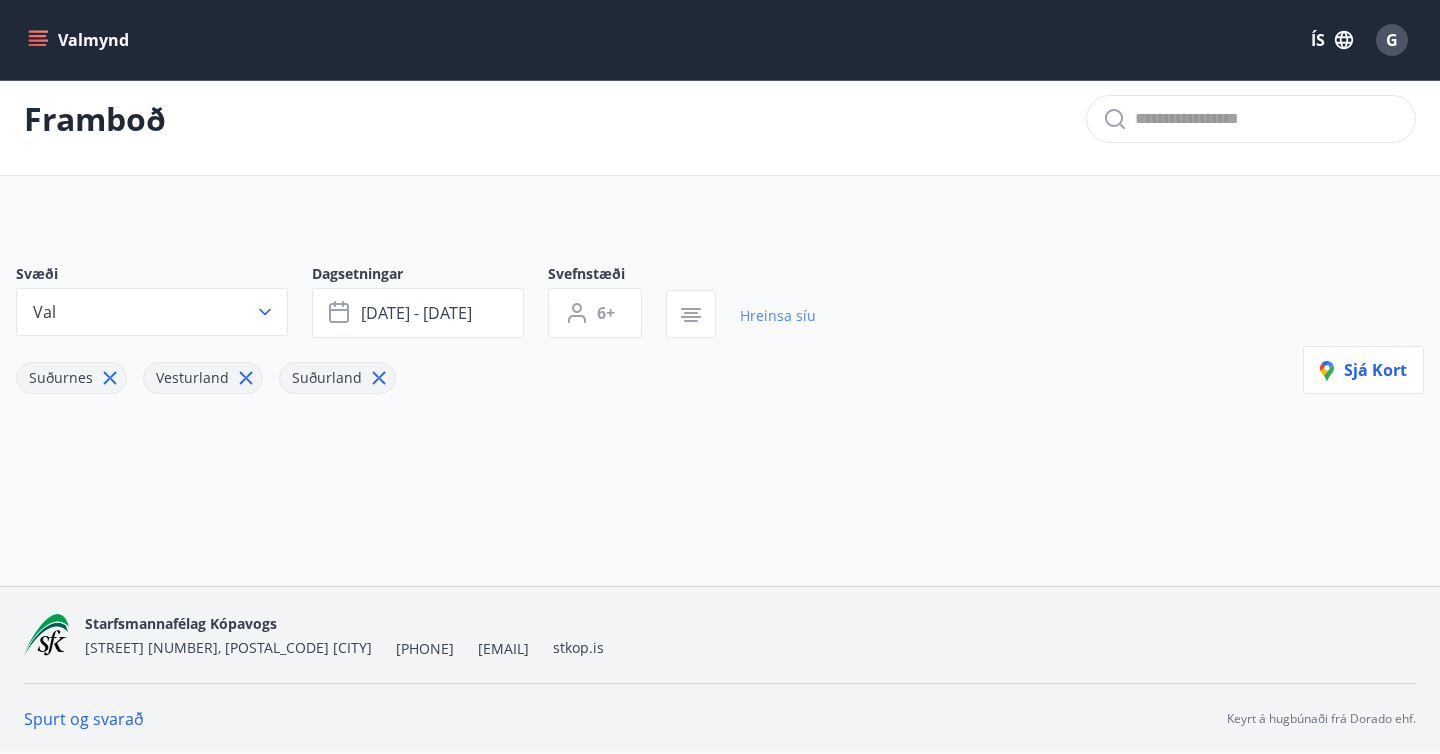 click on "Hreinsa síu" at bounding box center [778, 316] 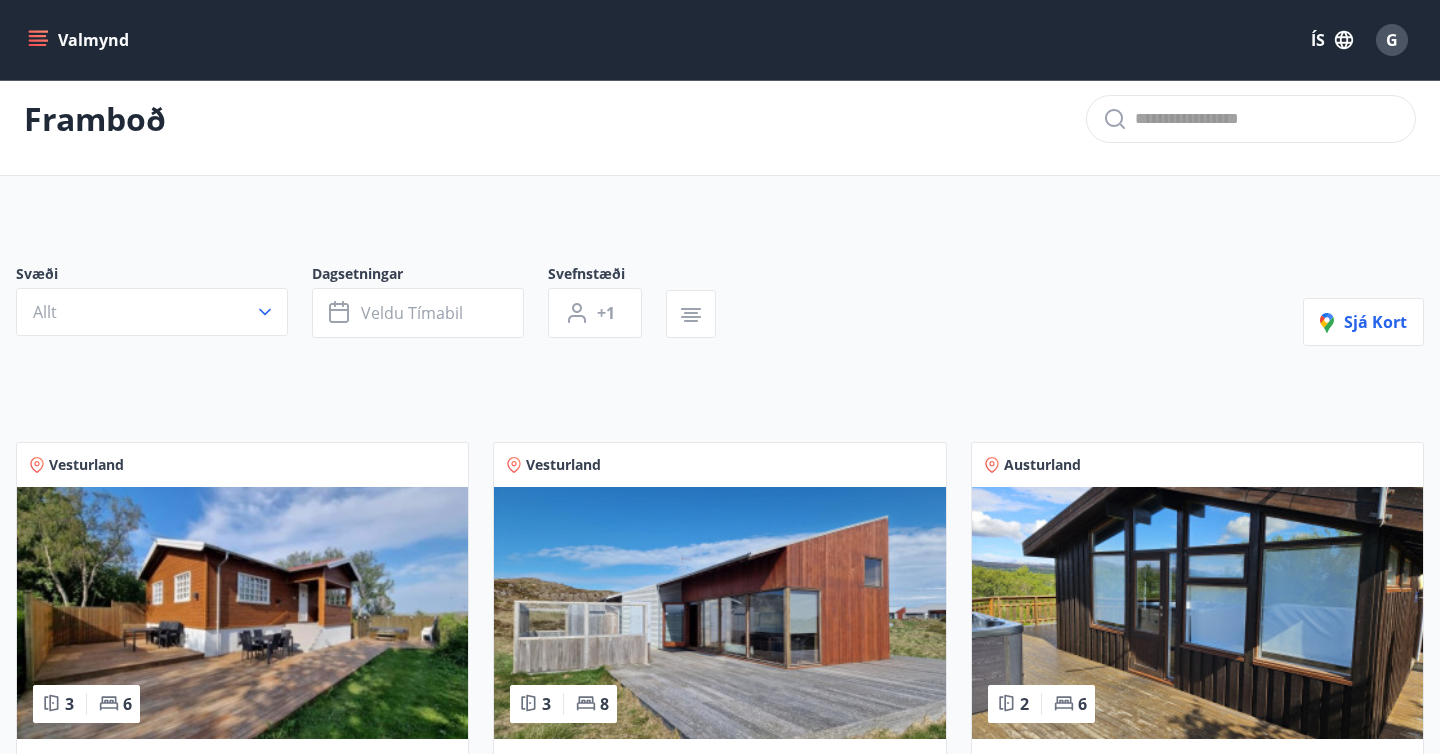 type on "*" 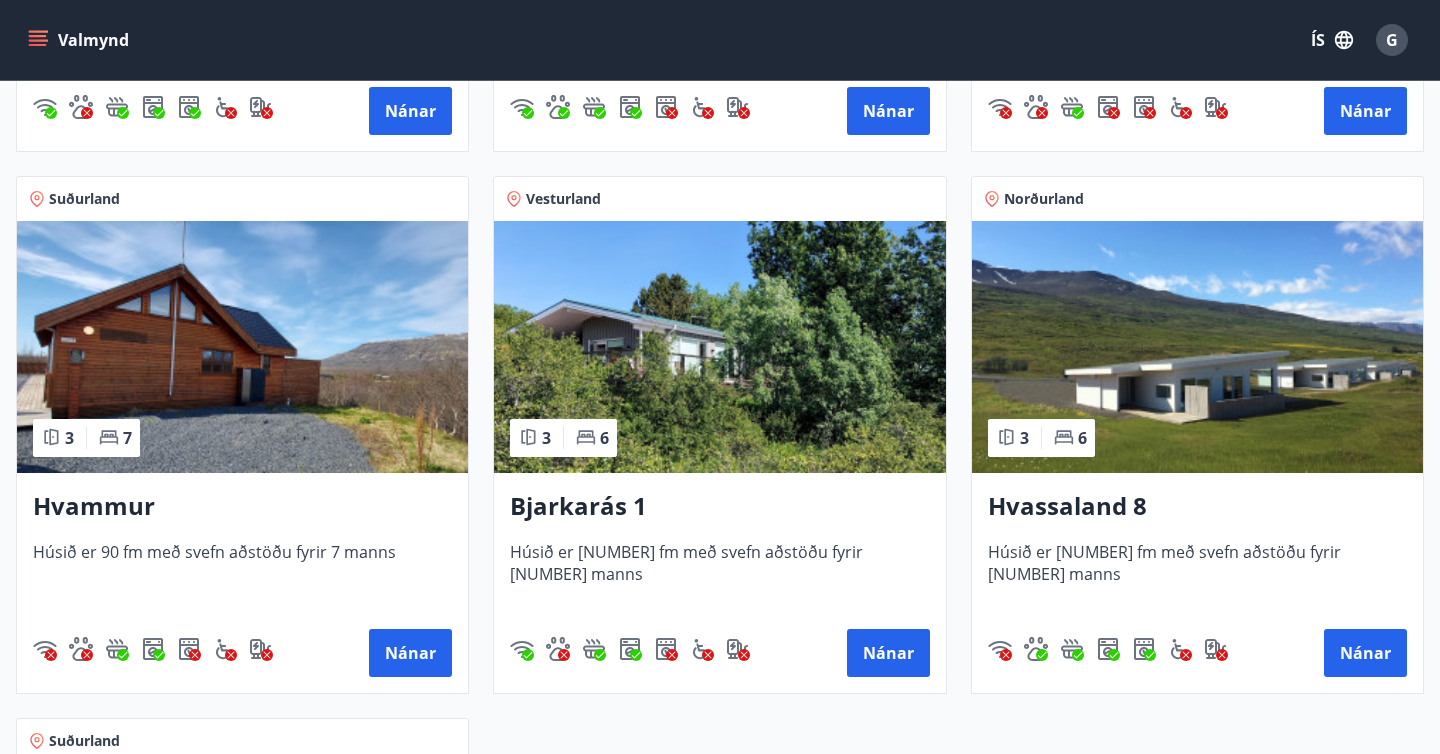 scroll, scrollTop: 828, scrollLeft: 0, axis: vertical 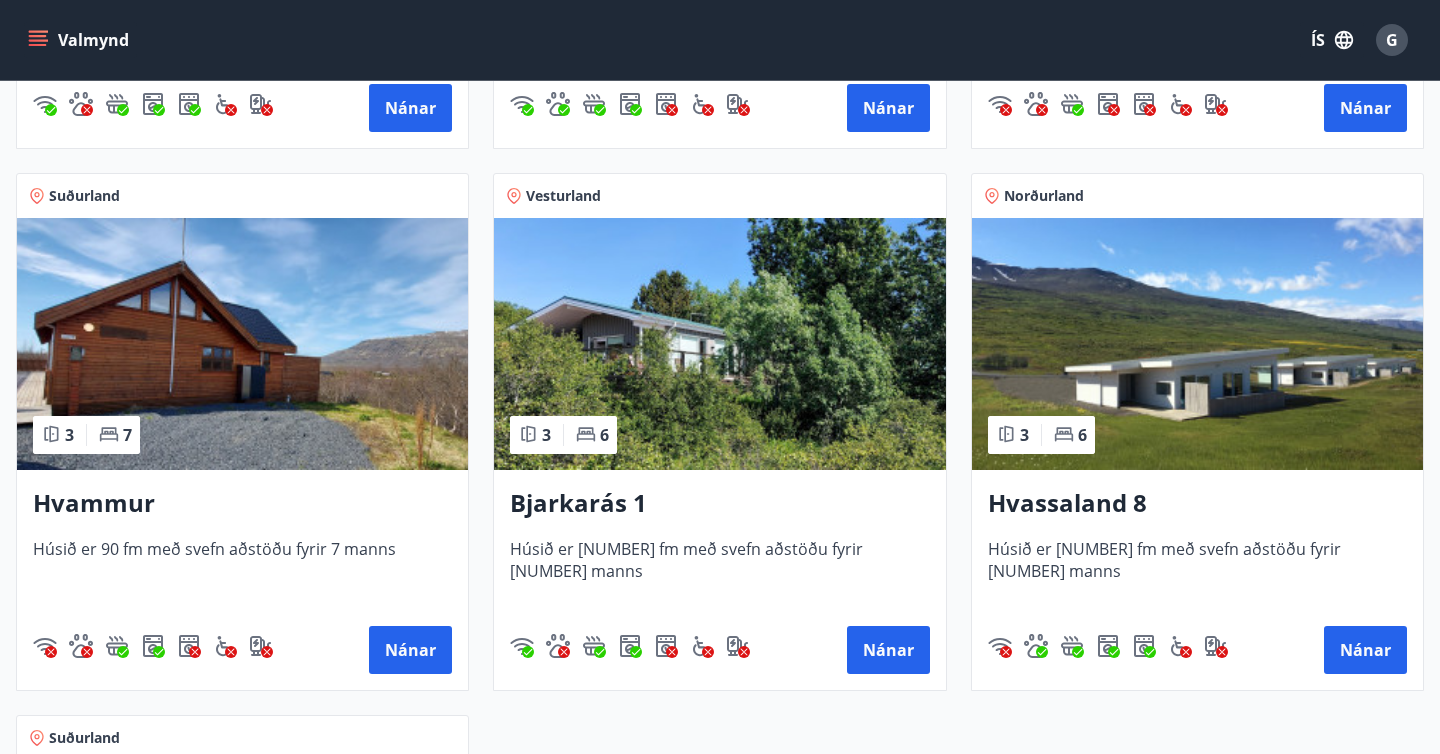 click on "Hvassaland 8" at bounding box center [1197, 504] 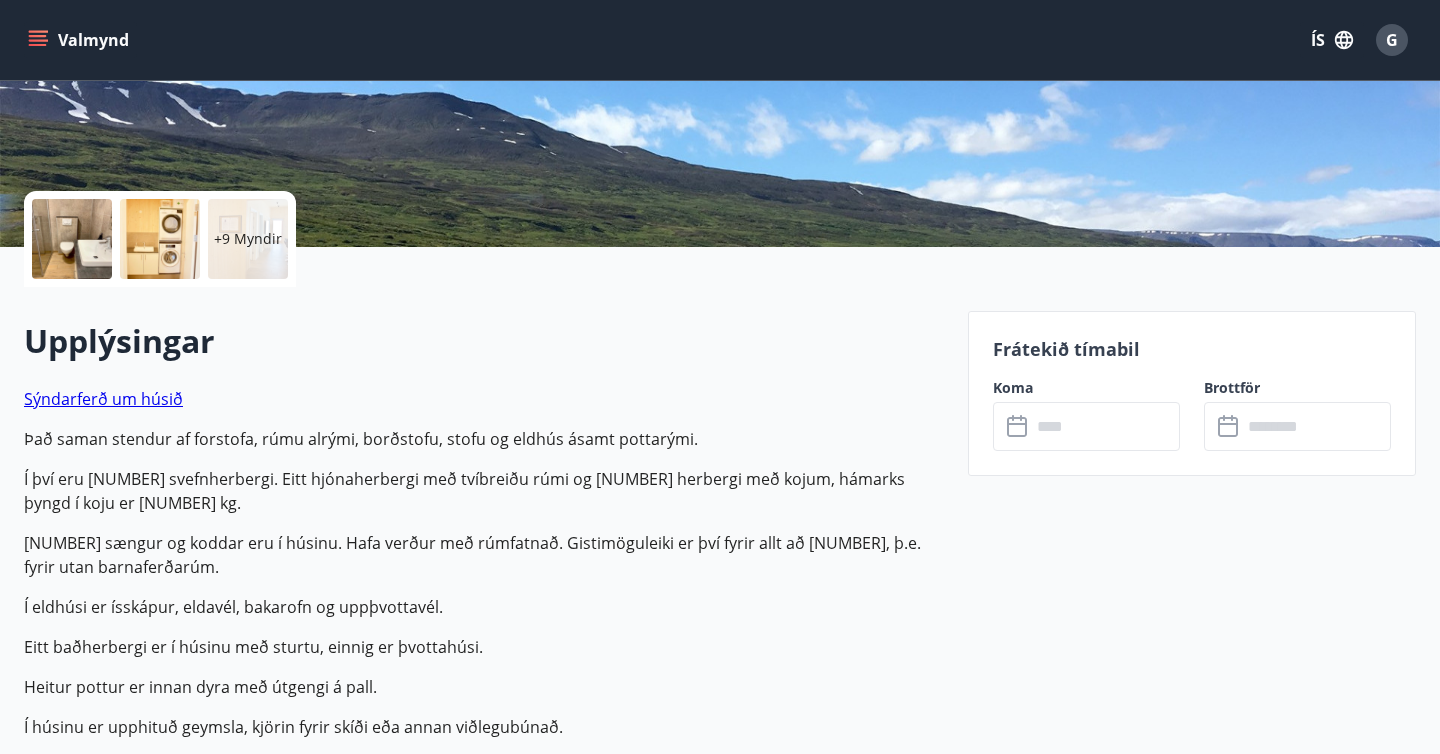 scroll, scrollTop: 351, scrollLeft: 0, axis: vertical 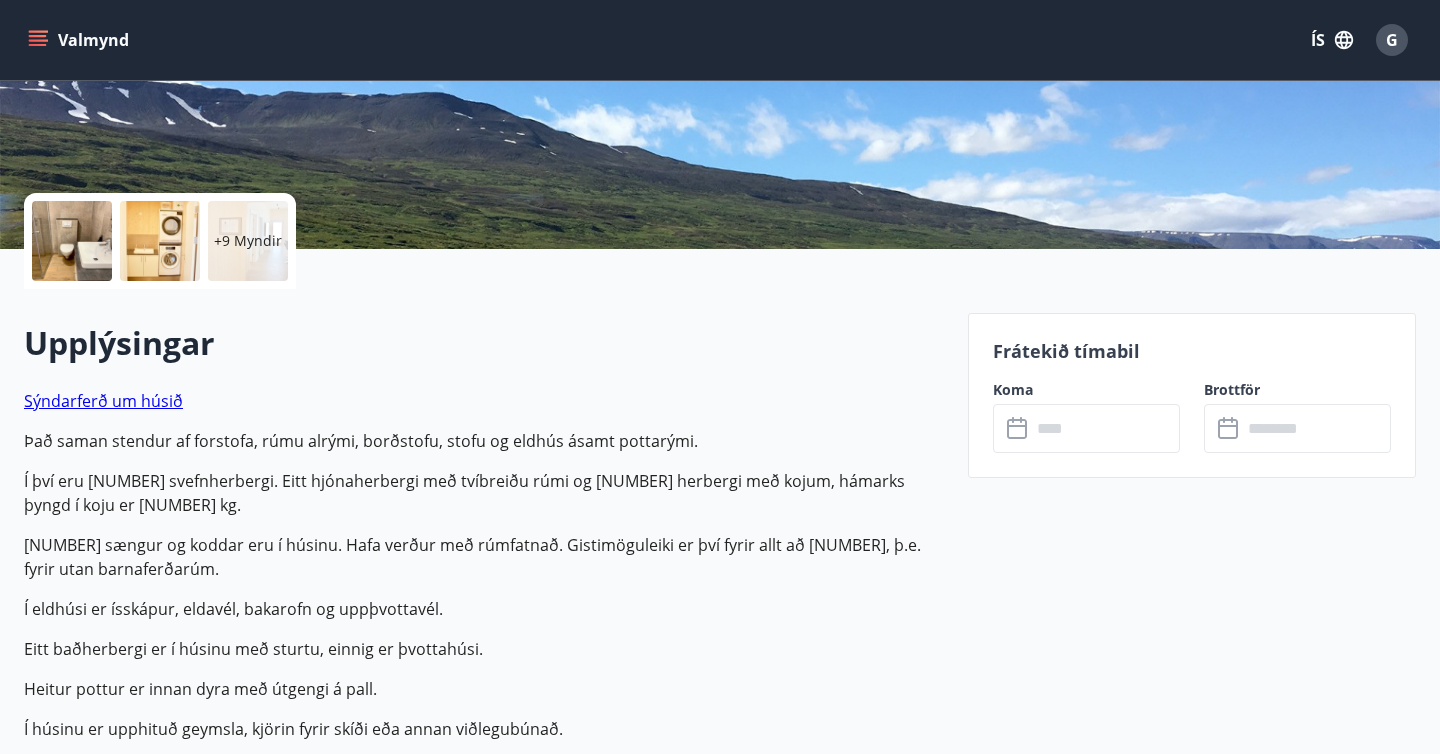 click 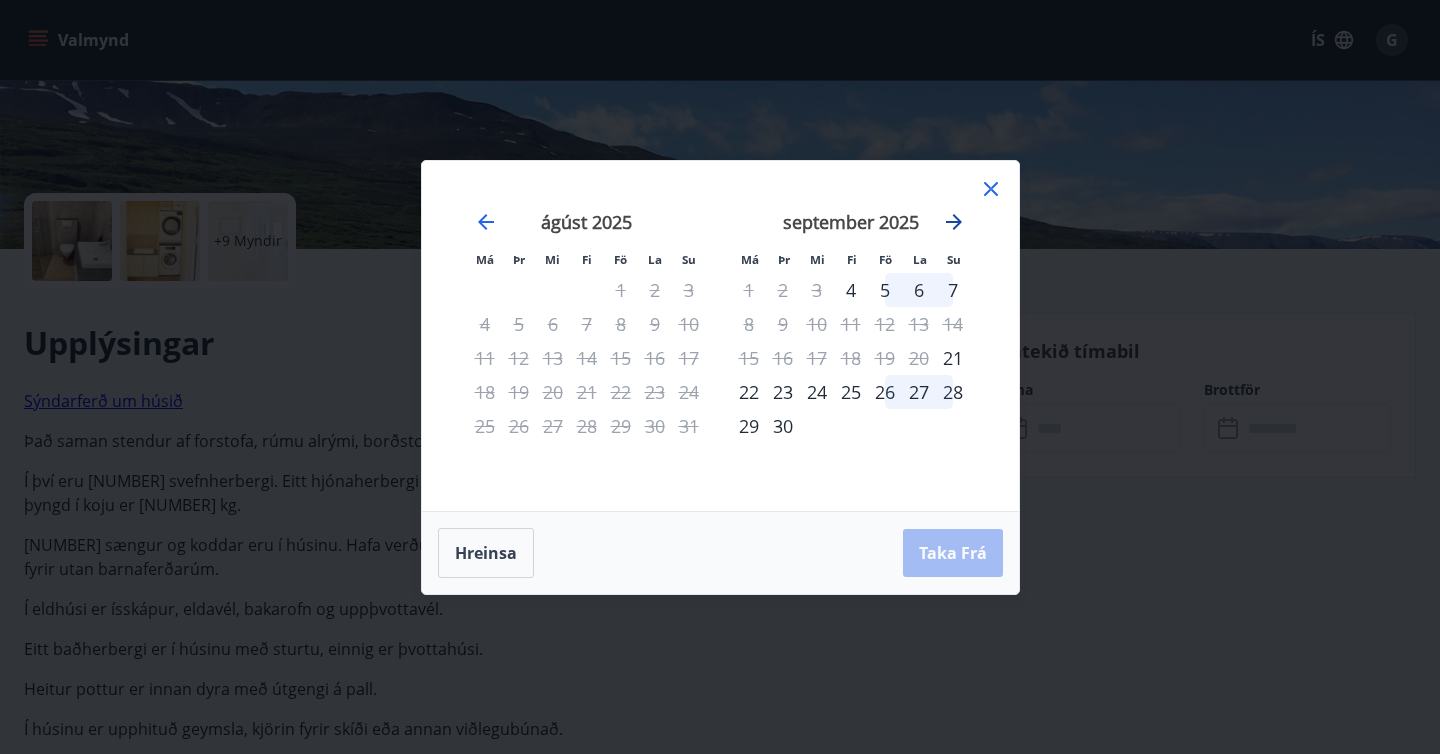click 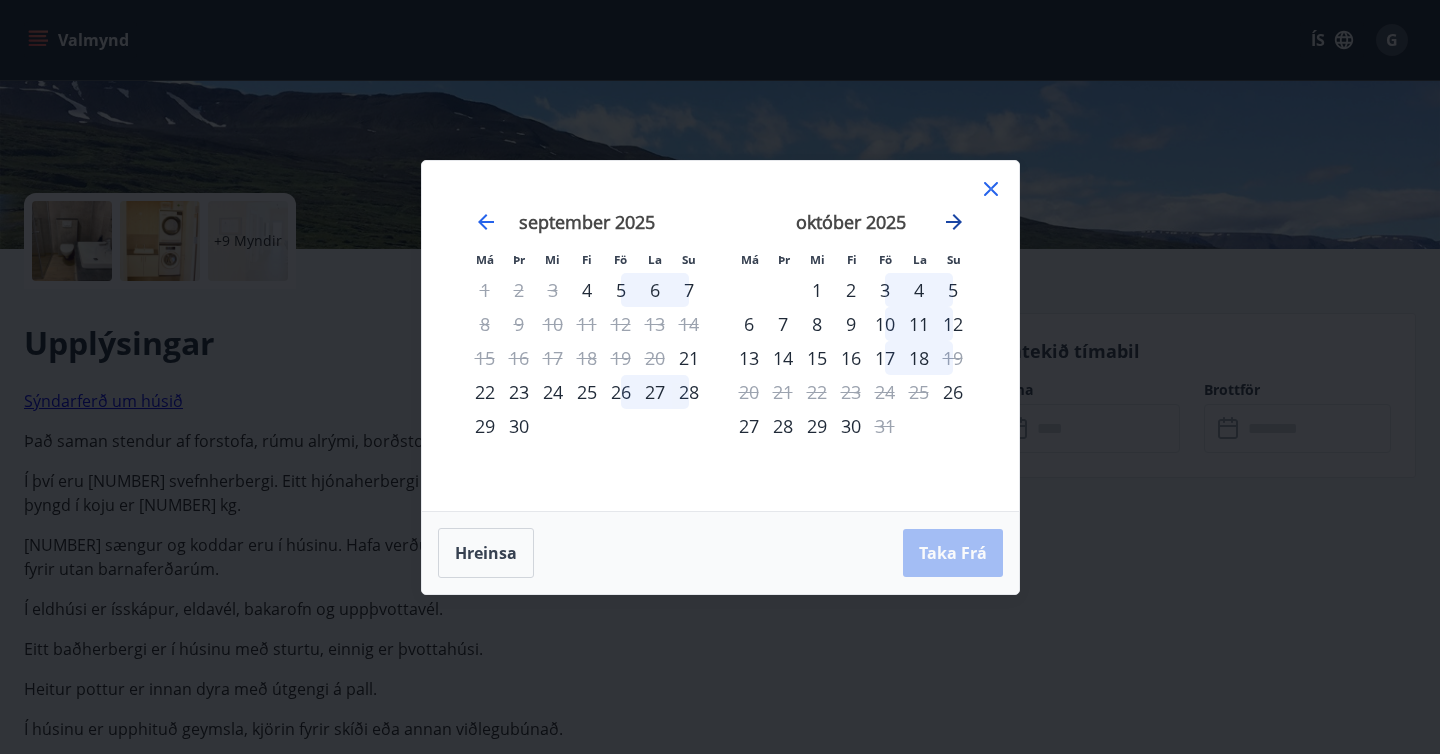 click 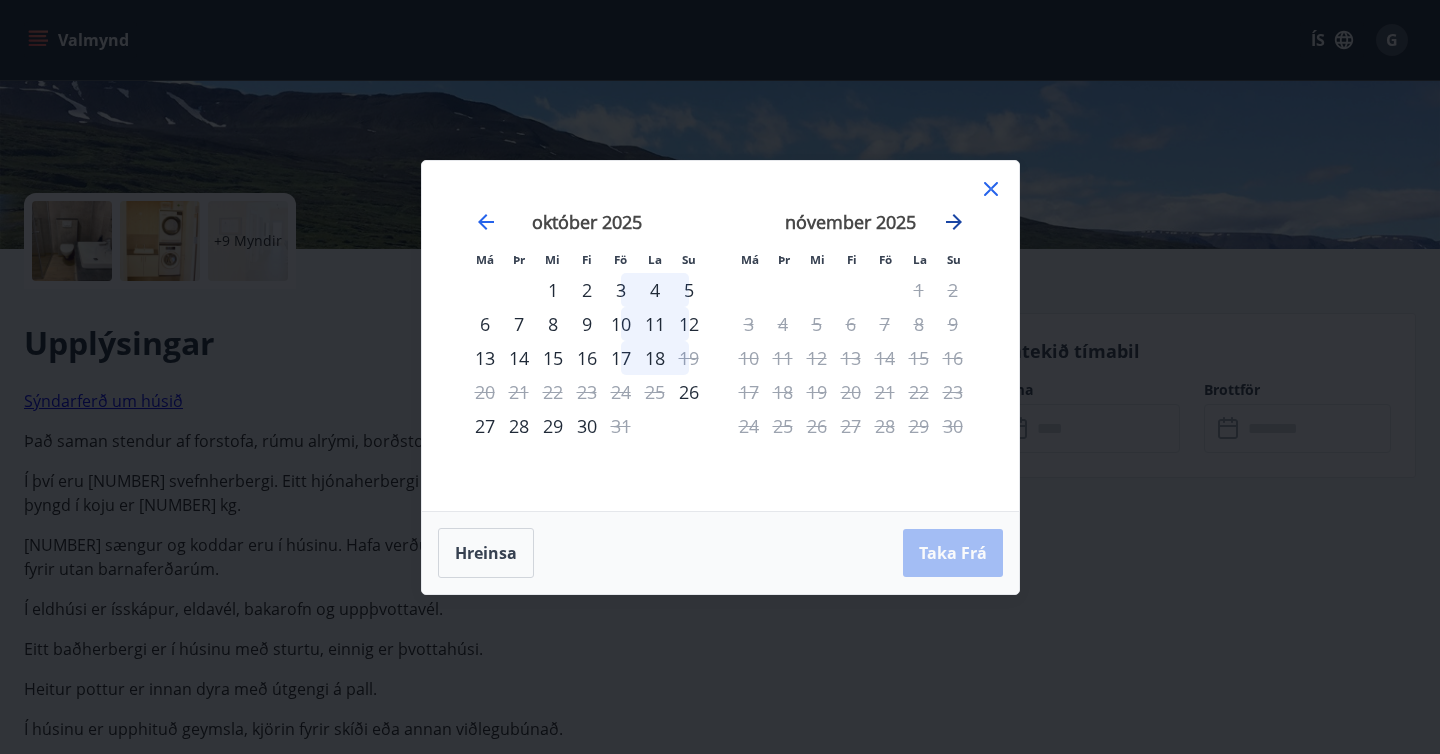 click 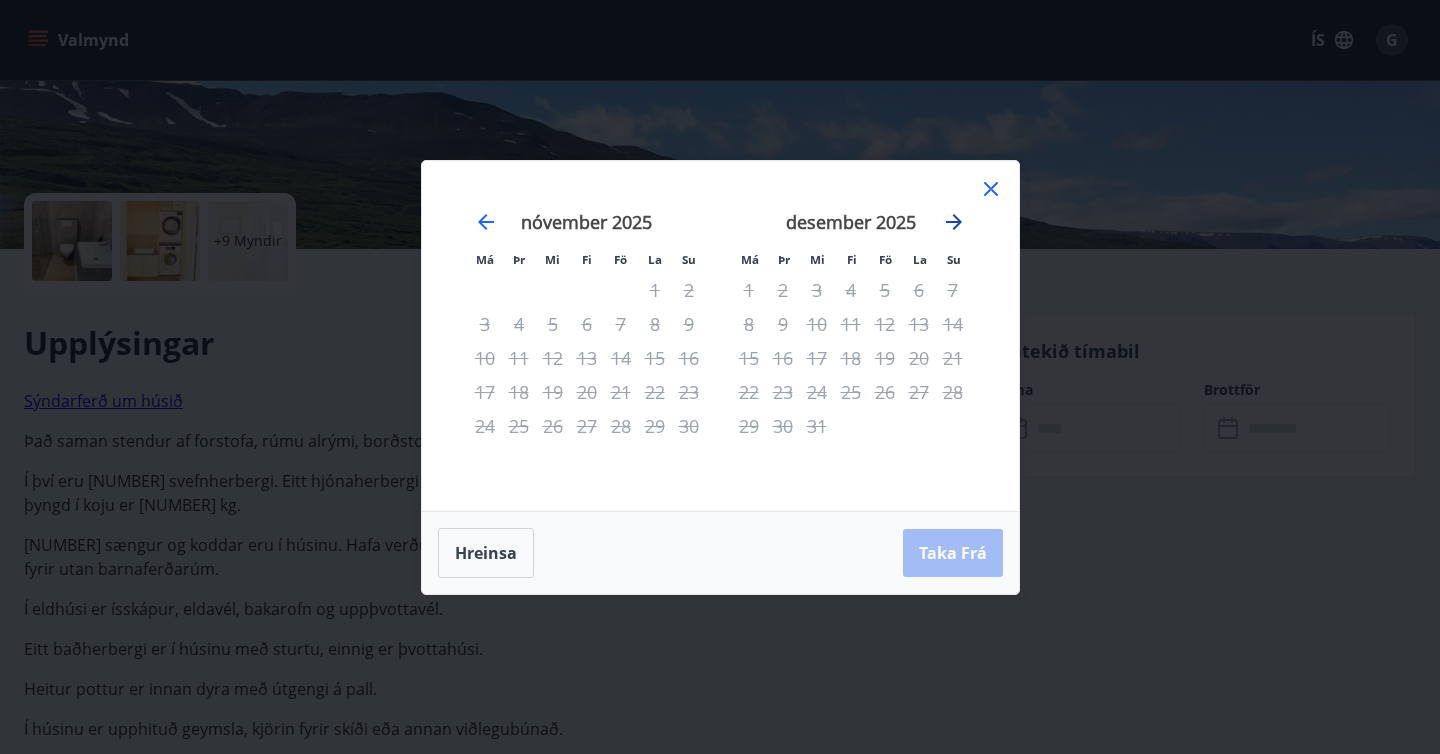 click 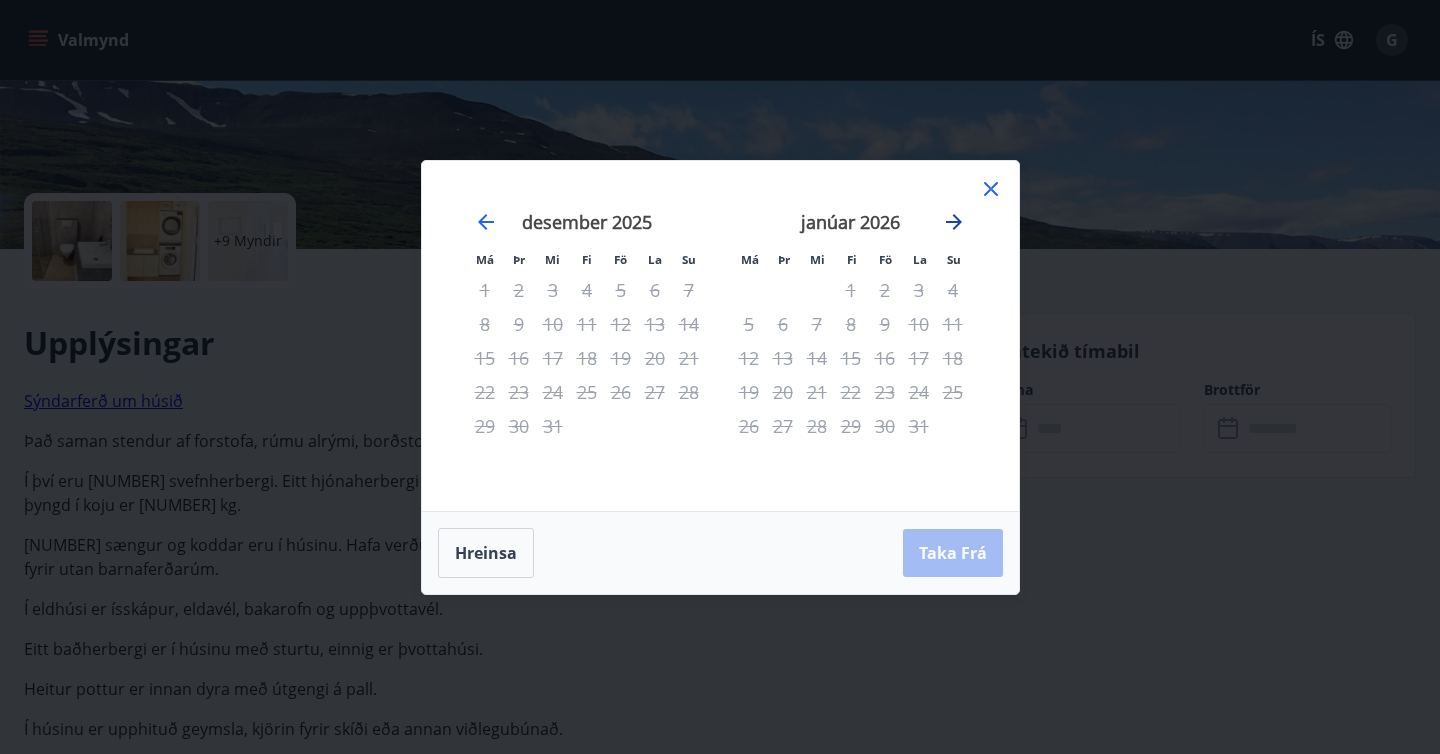 click 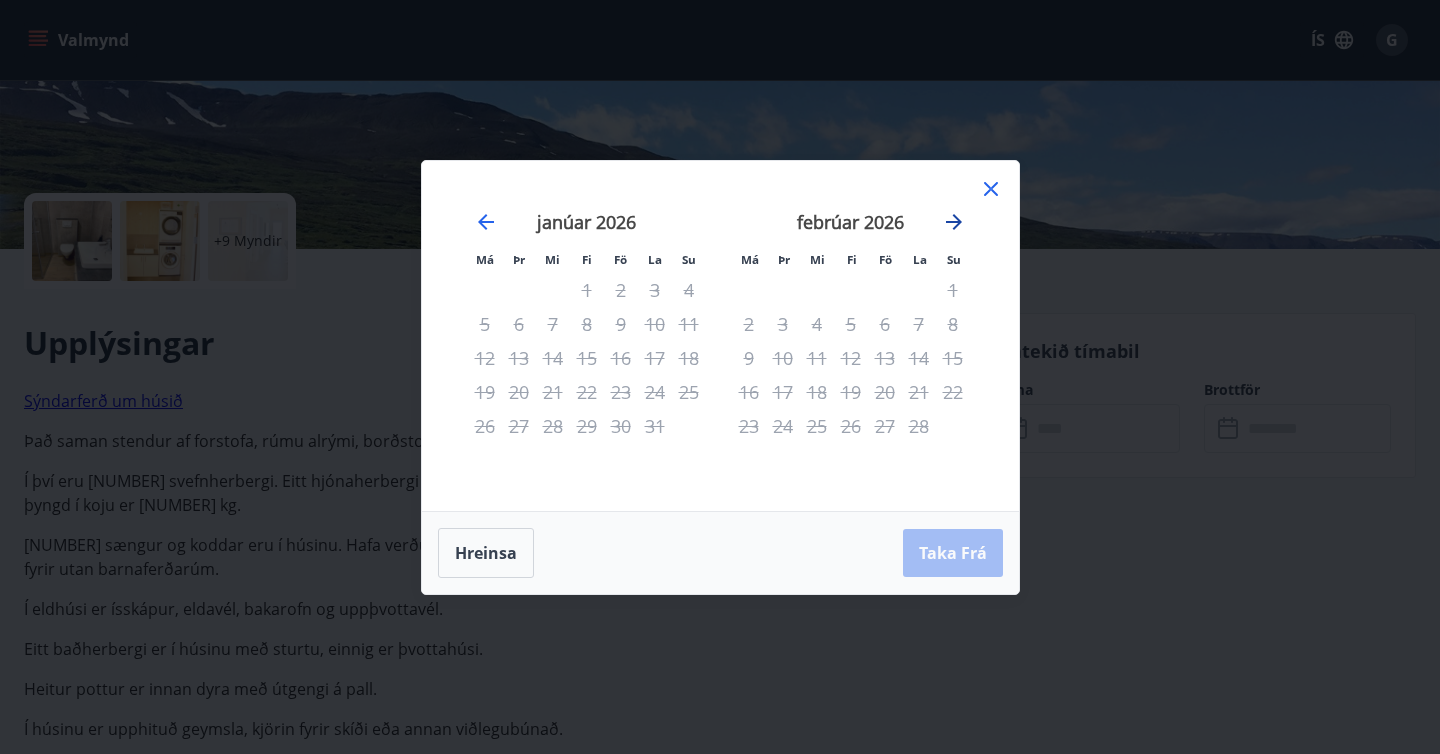 click 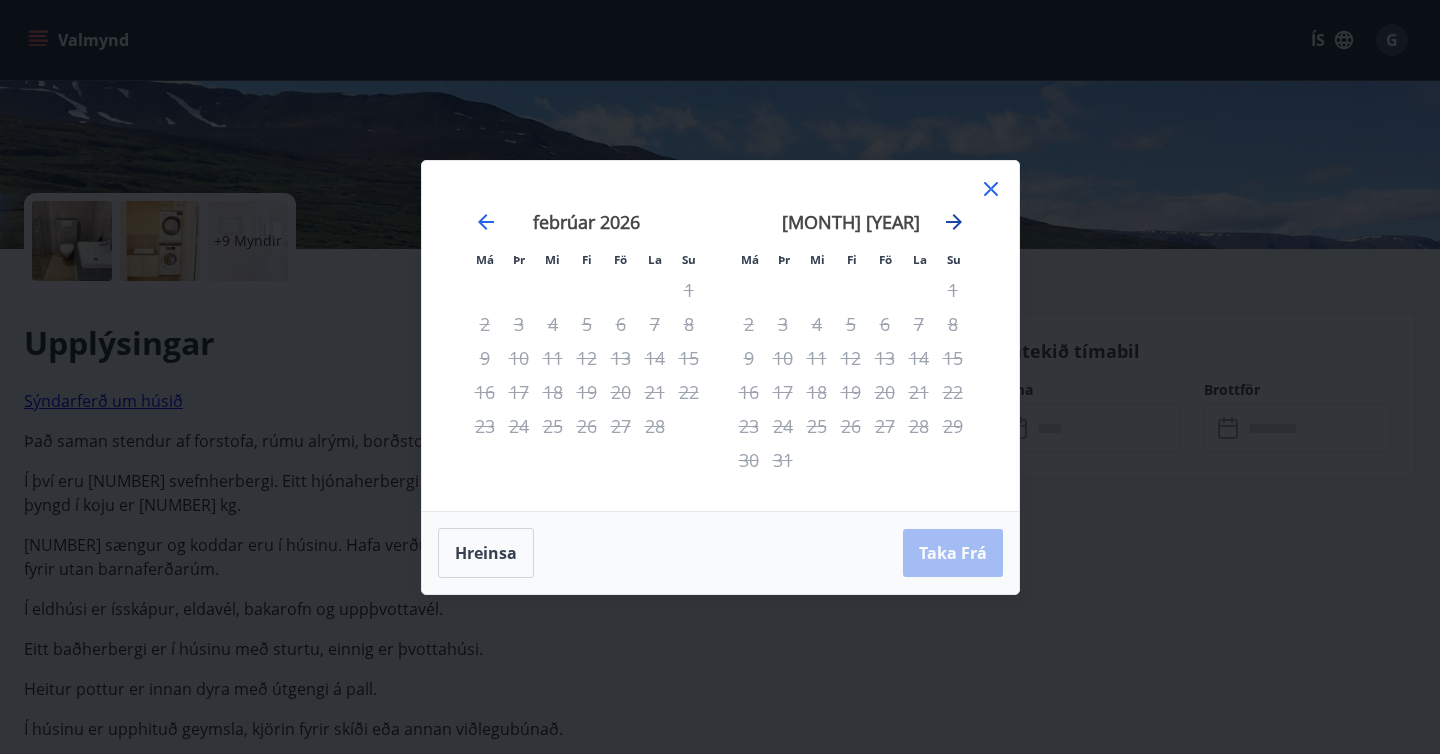 click 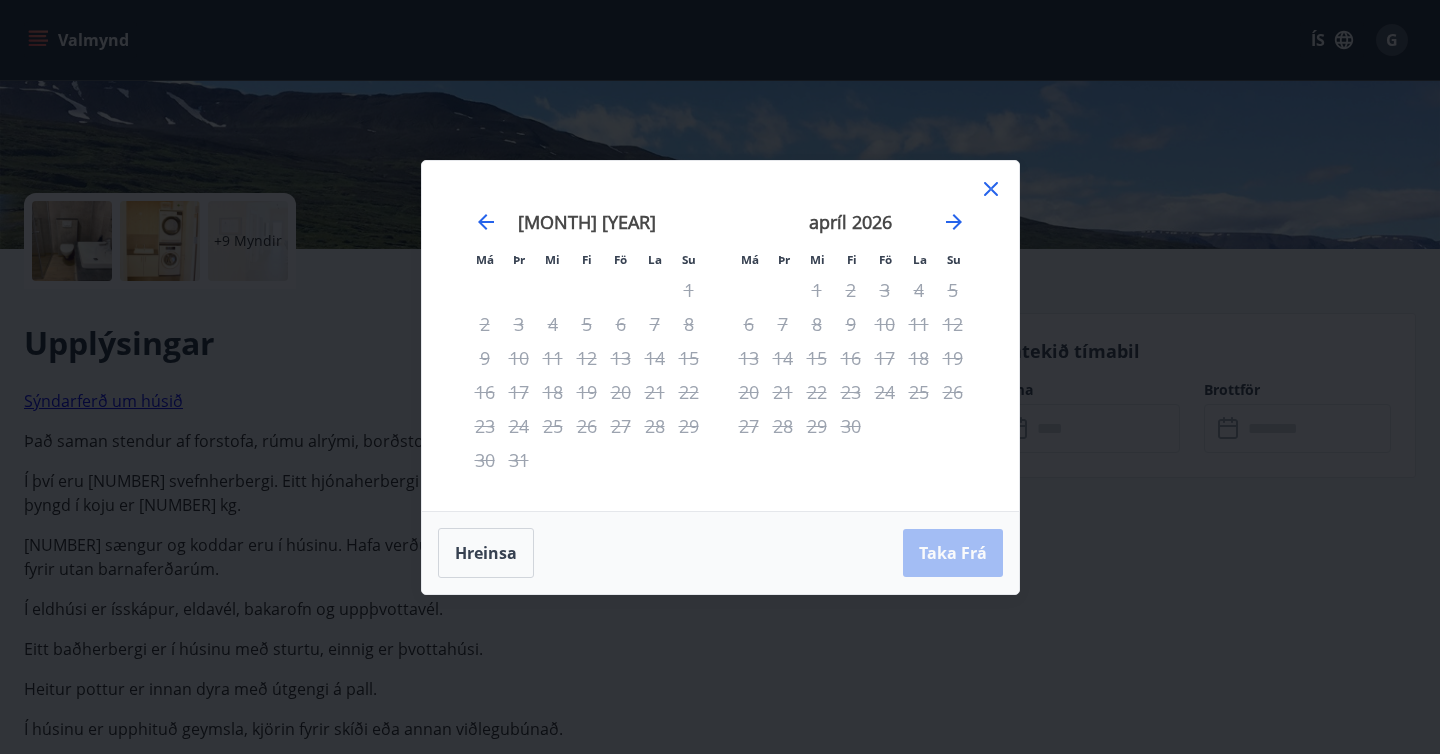 click 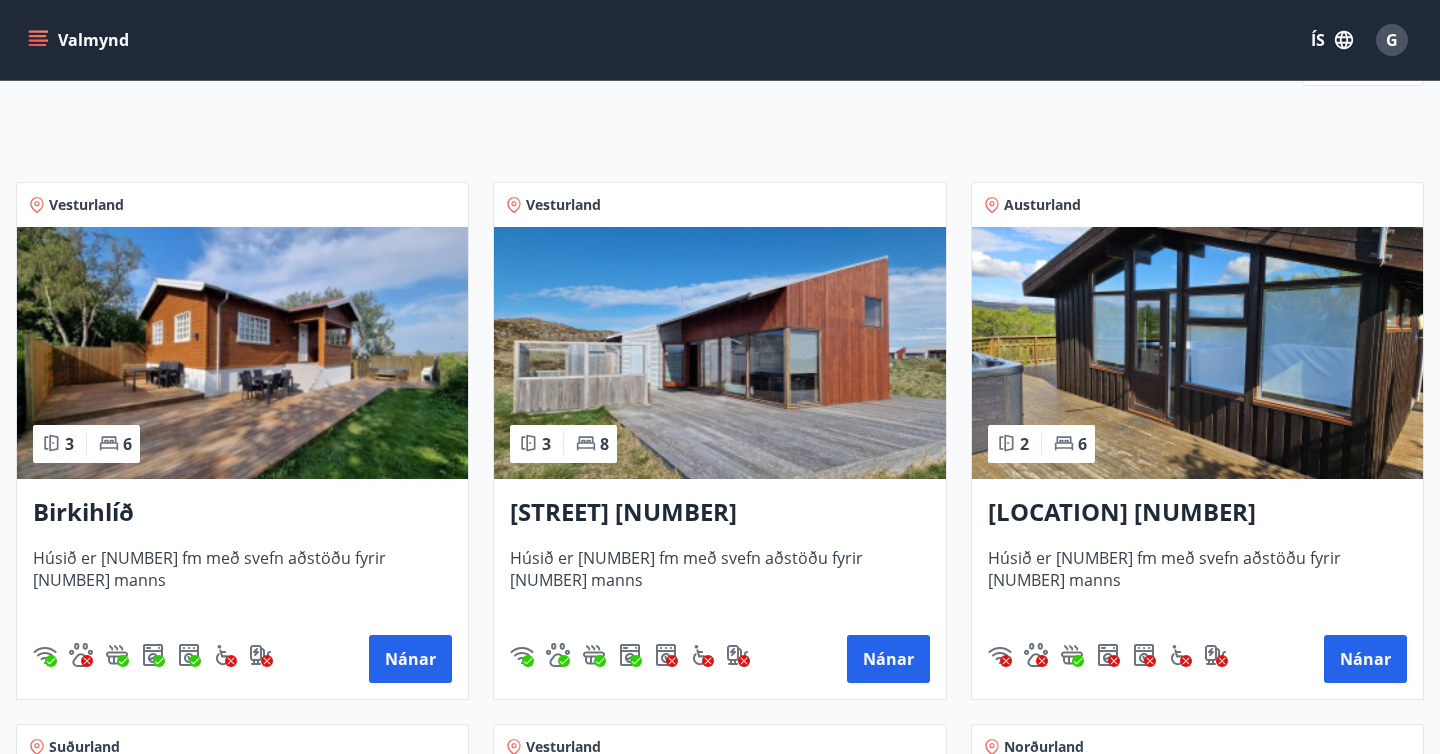 scroll, scrollTop: 294, scrollLeft: 0, axis: vertical 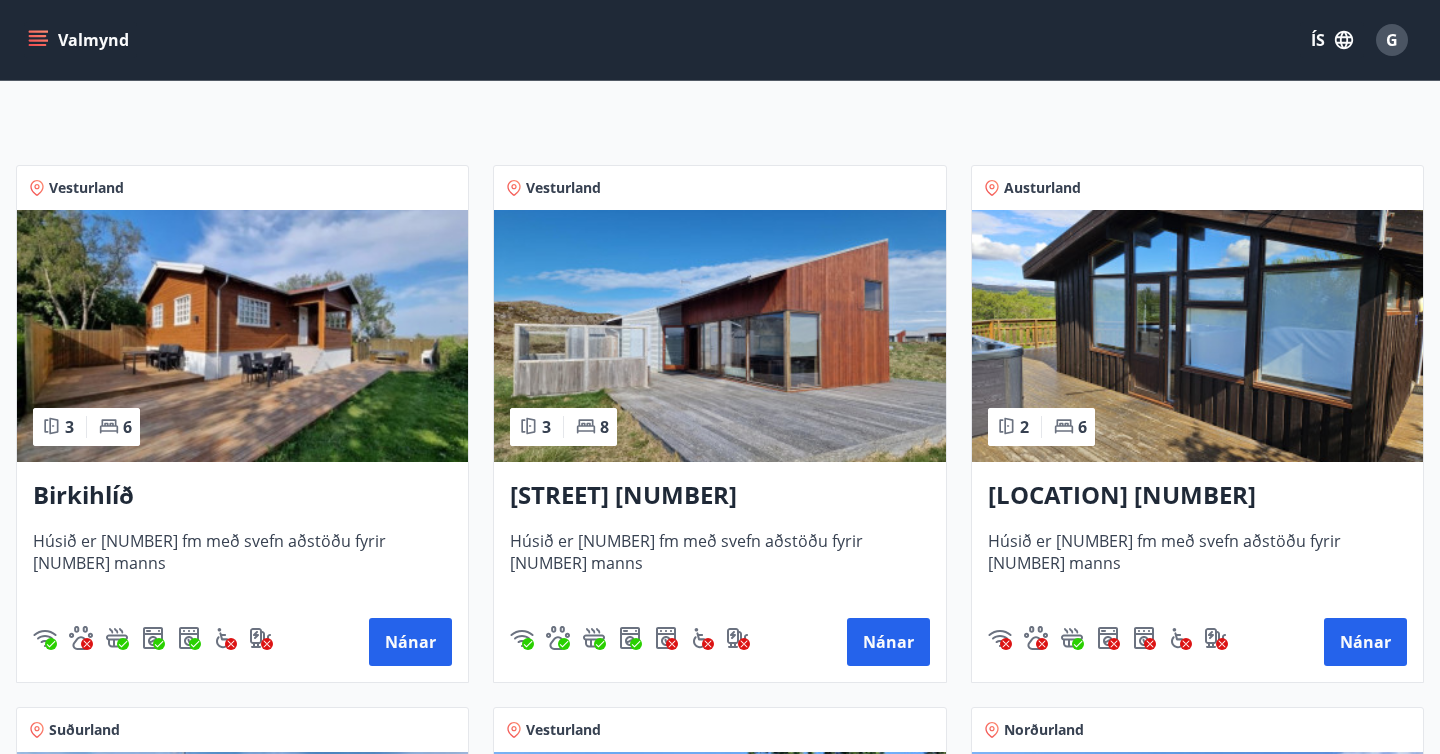 click on "[STREET] [NUMBER]" at bounding box center [719, 496] 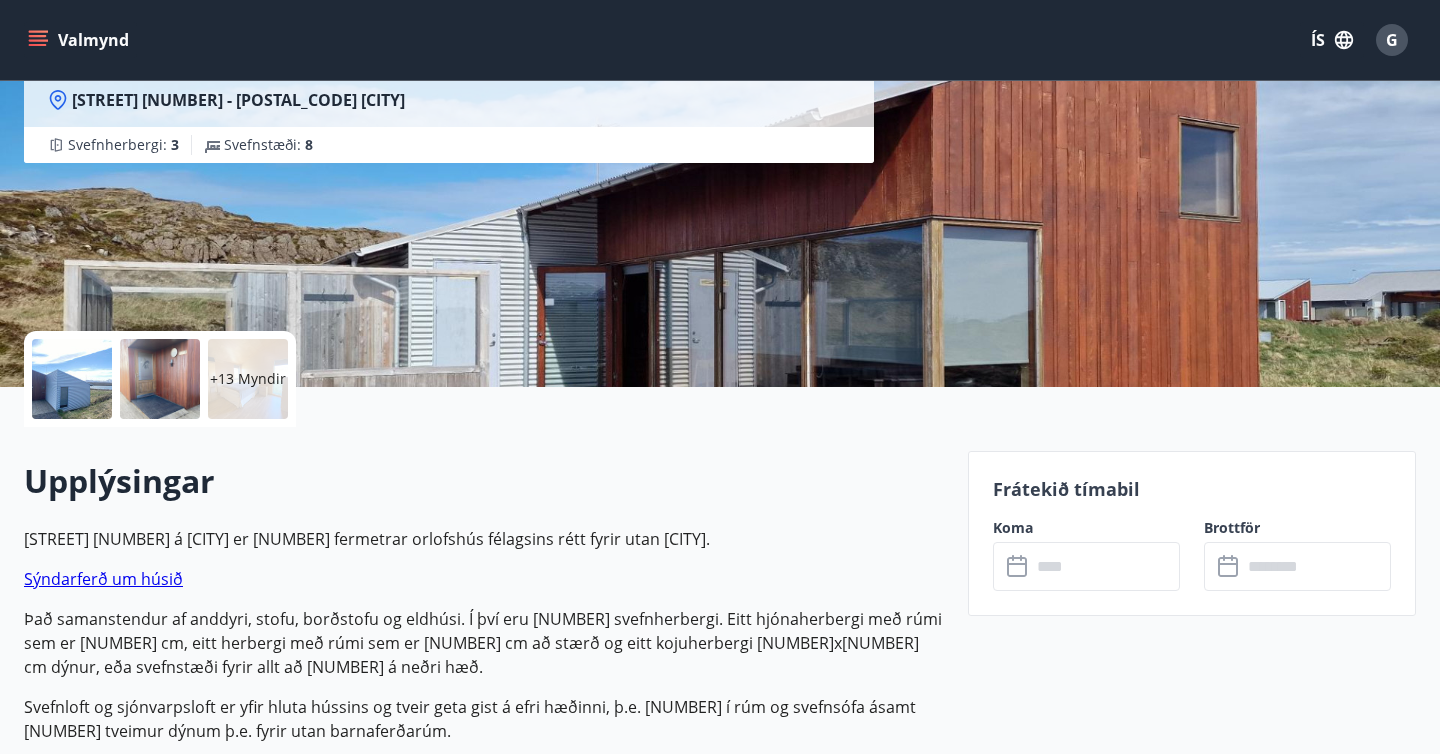 scroll, scrollTop: 386, scrollLeft: 0, axis: vertical 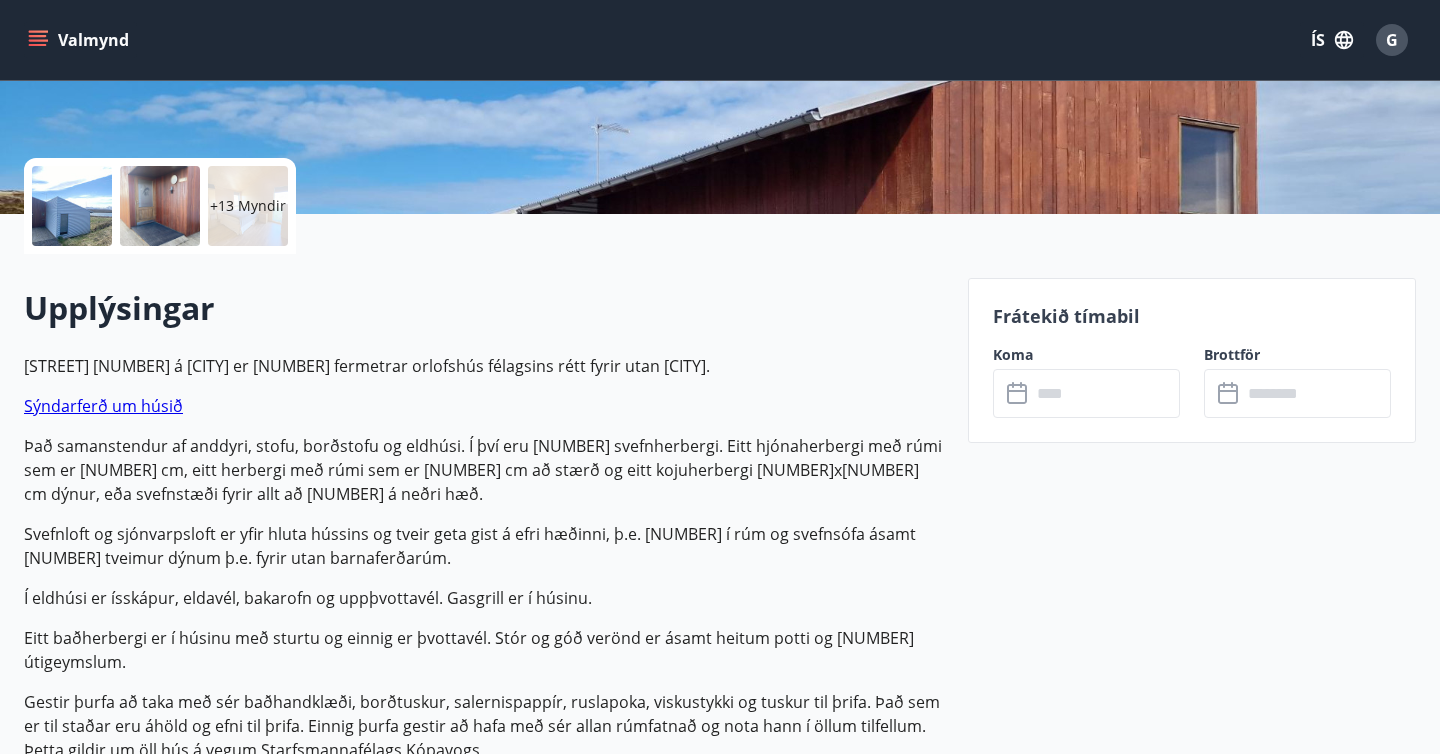 click 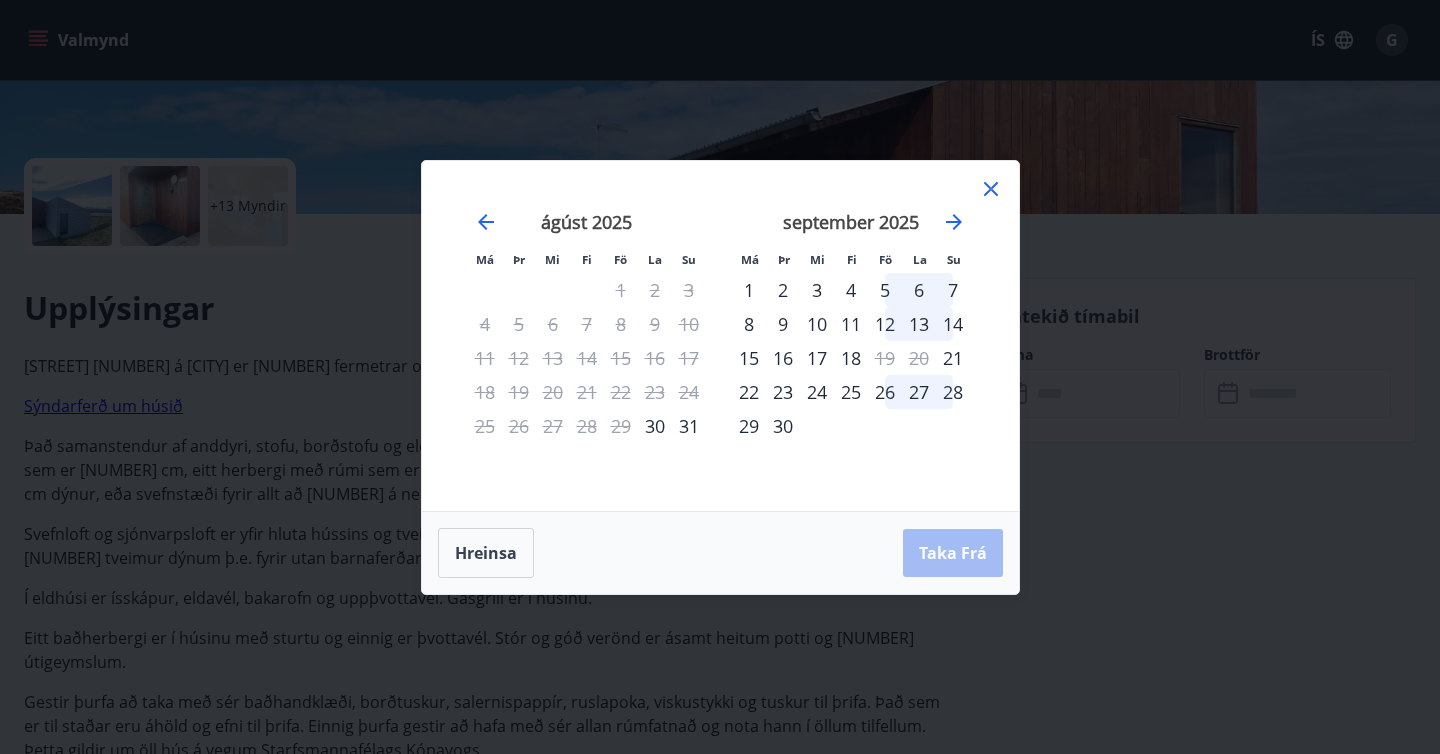 click 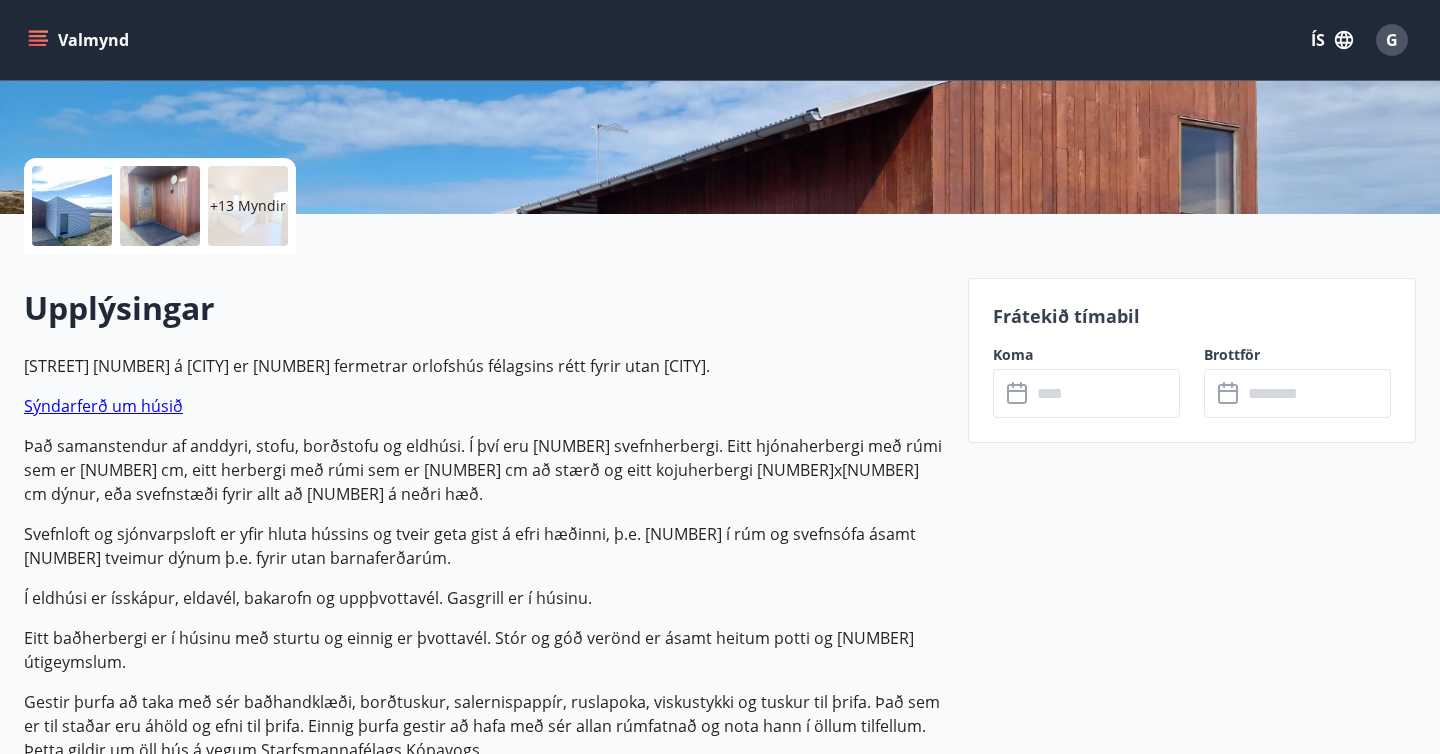 click 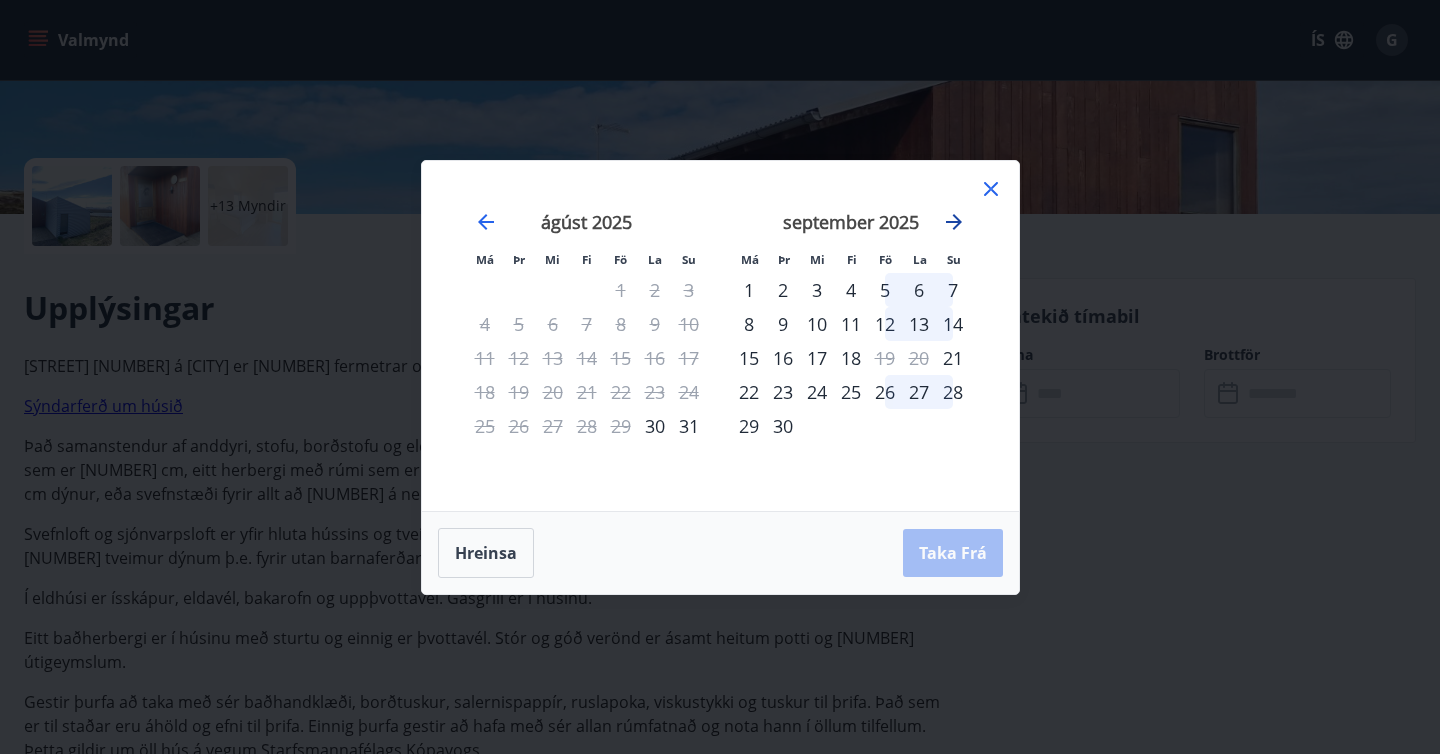 click 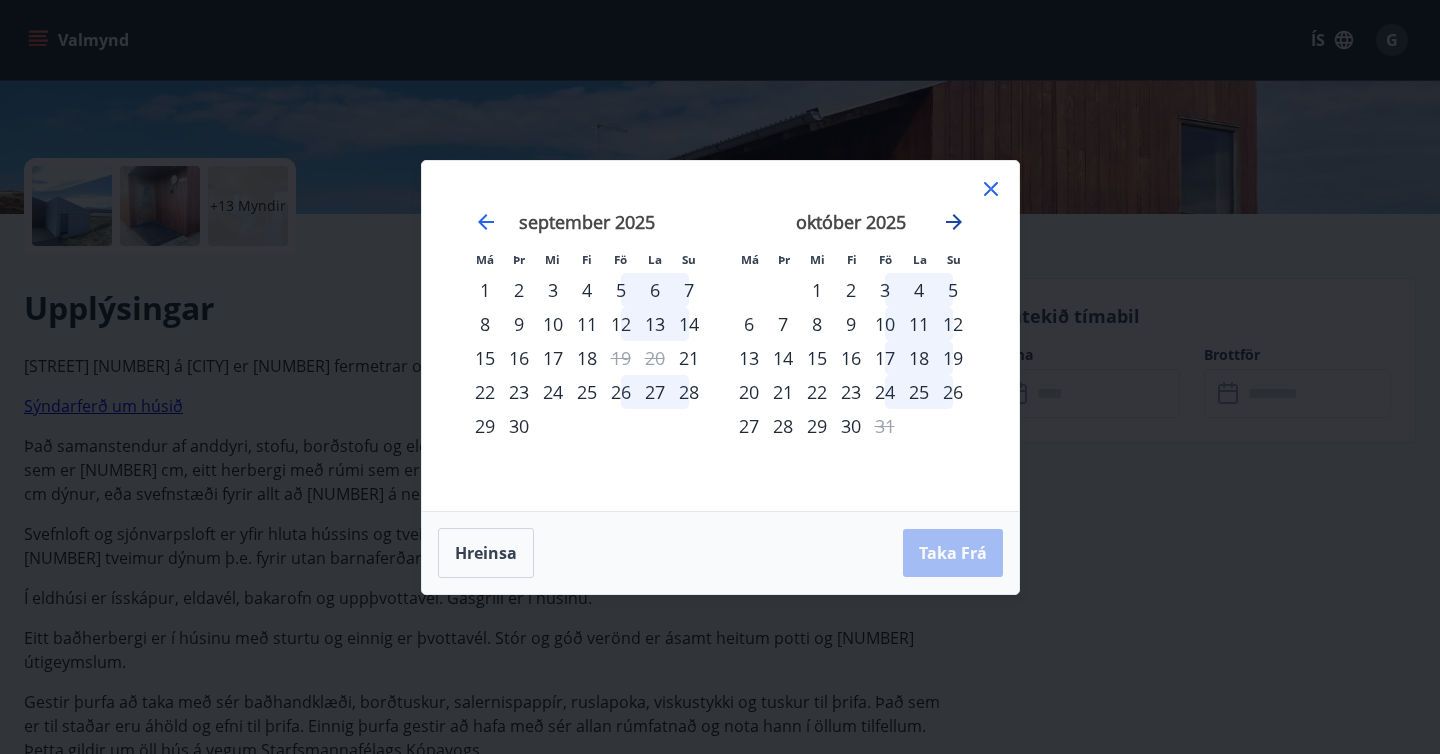 click 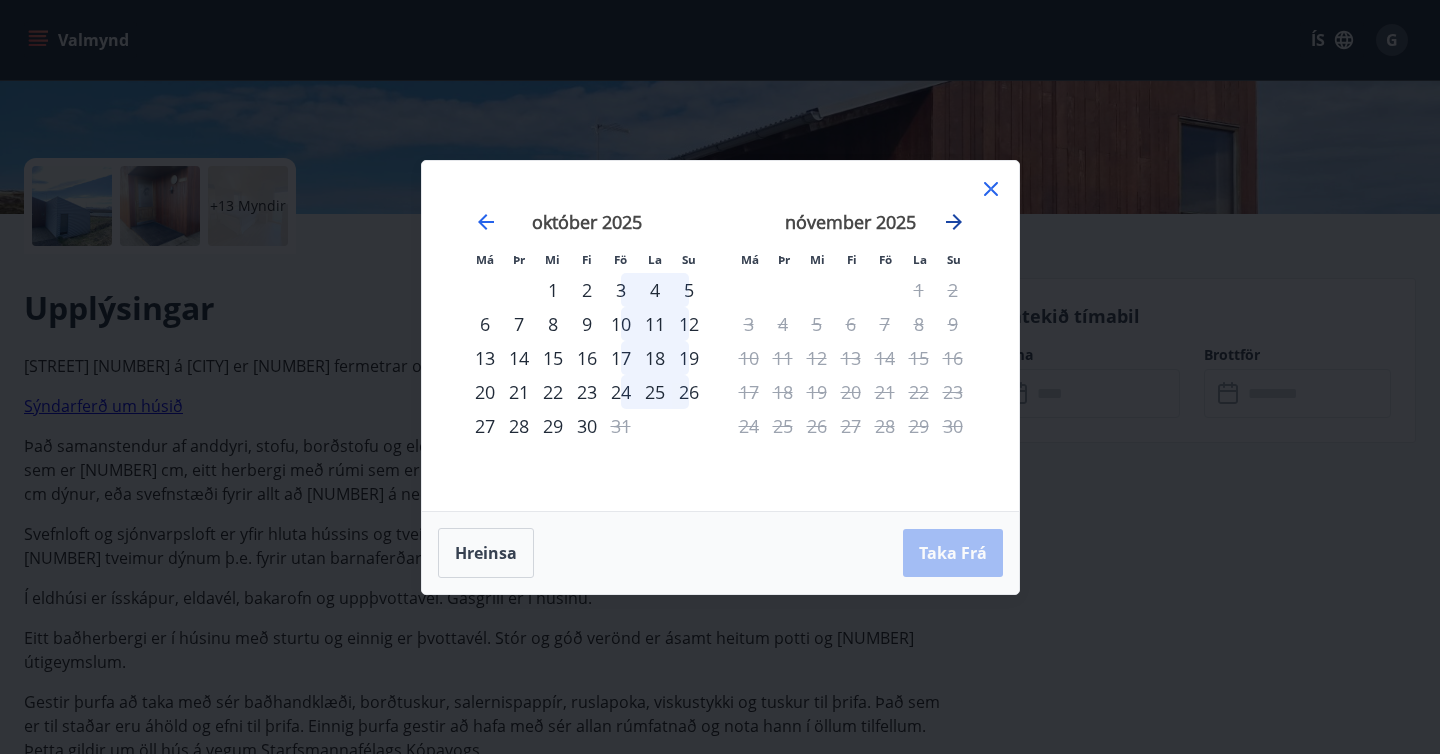 click 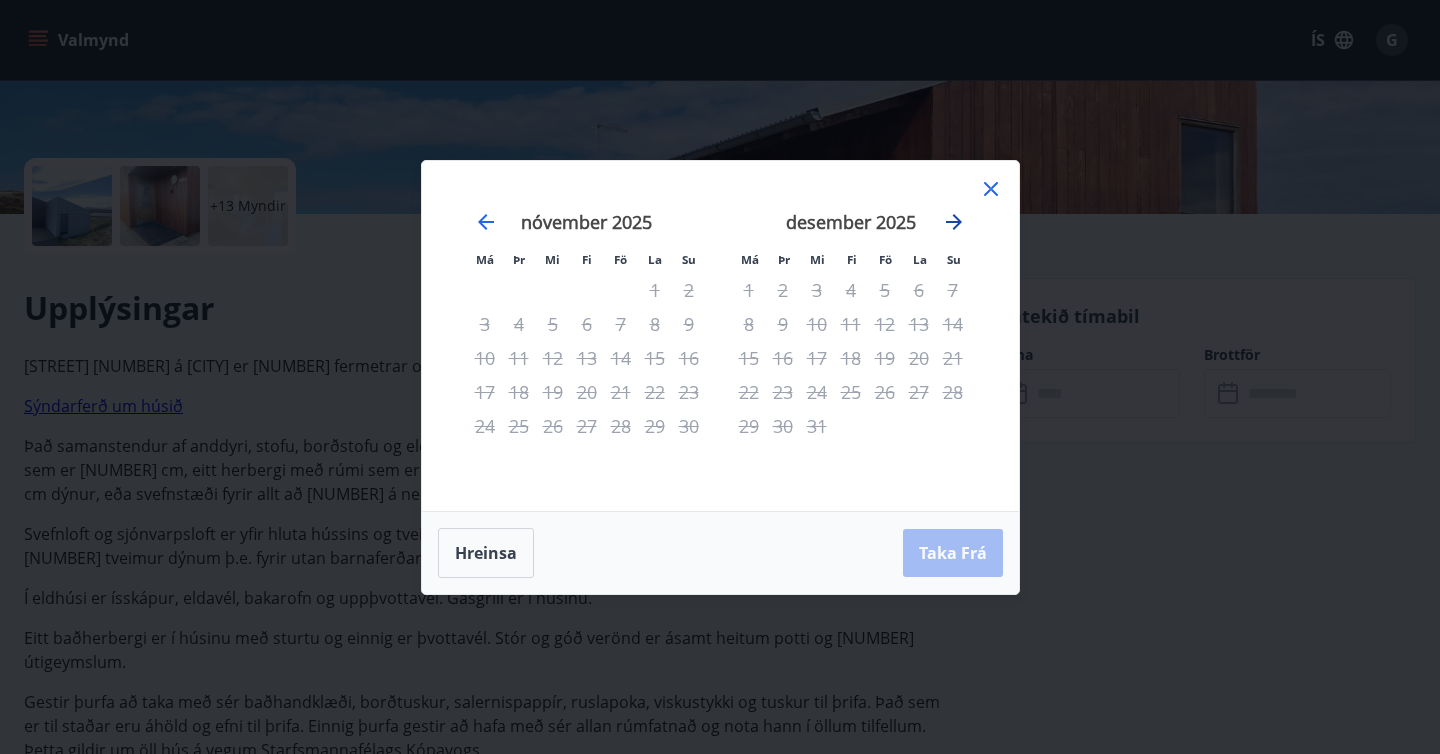 click 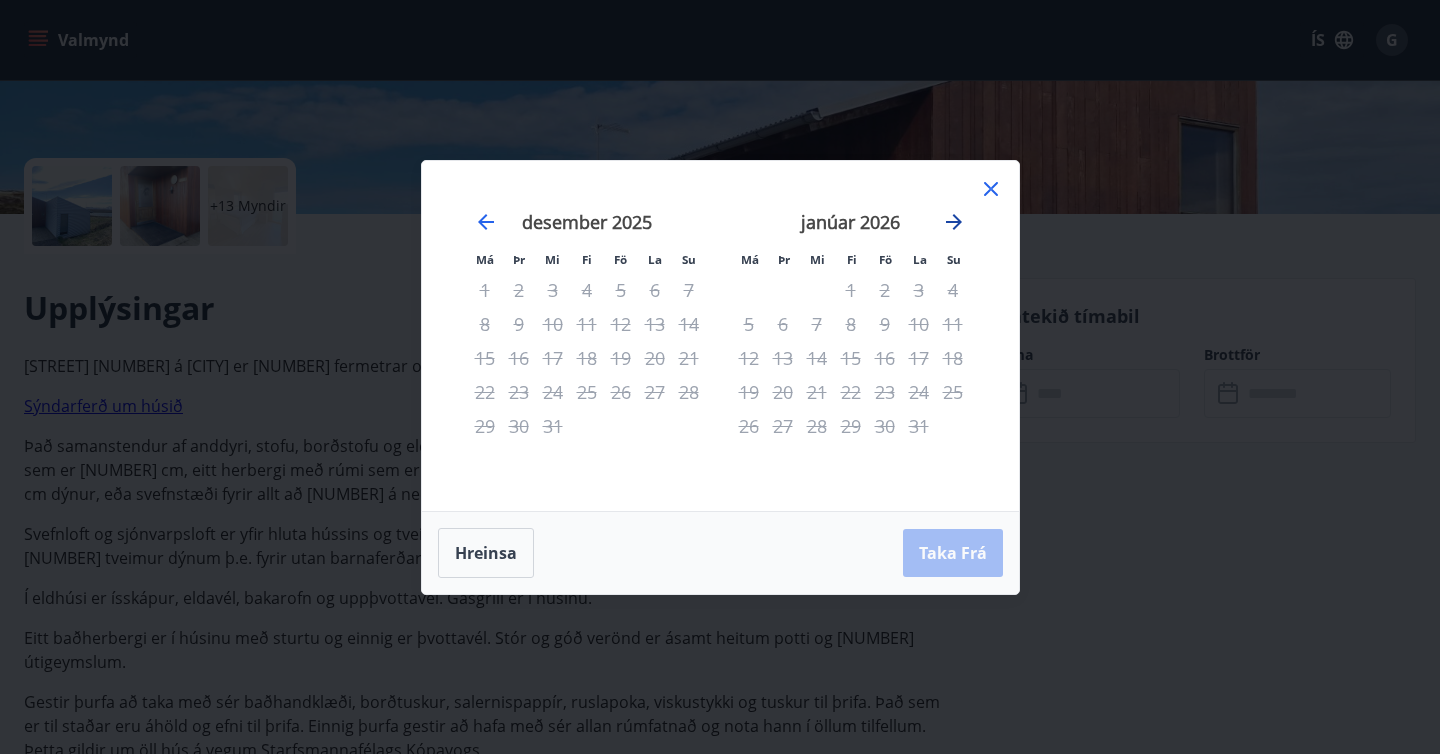 click 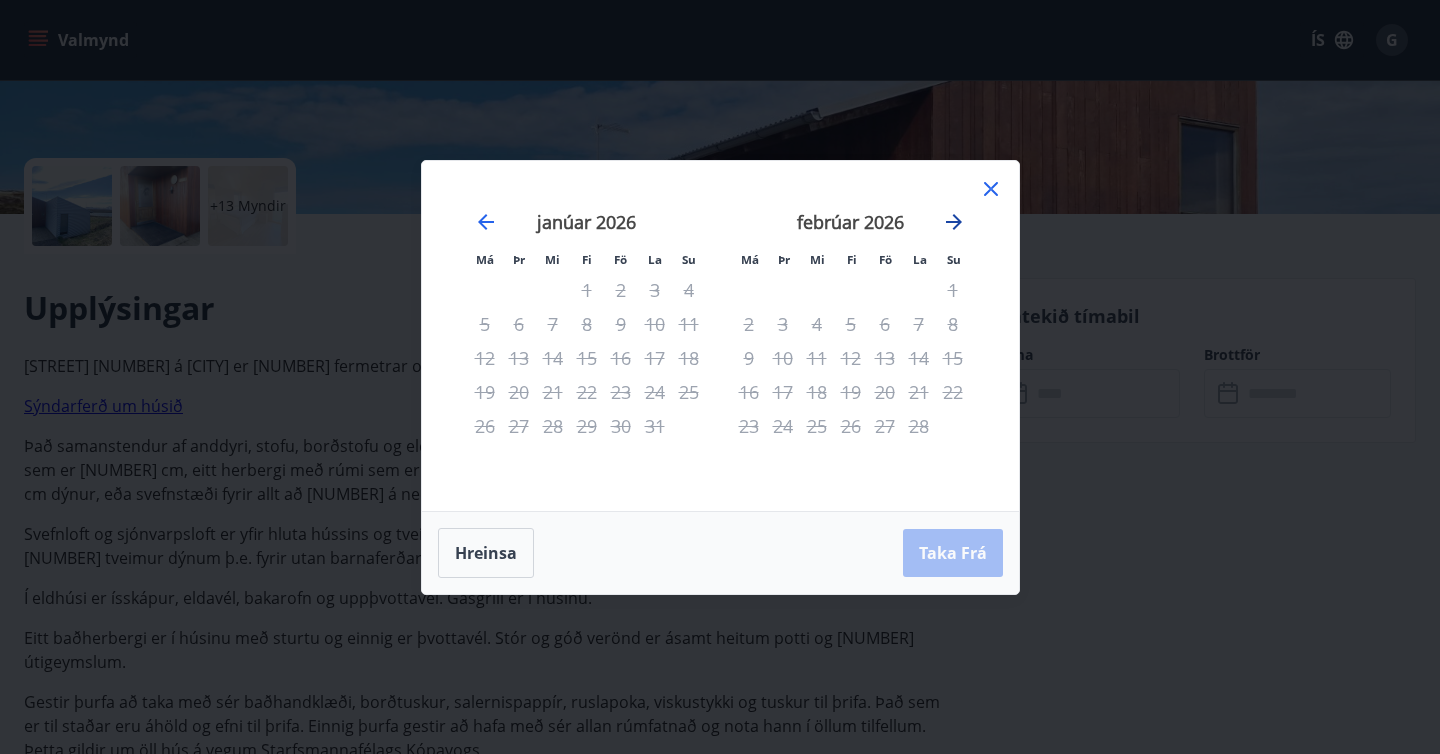 click 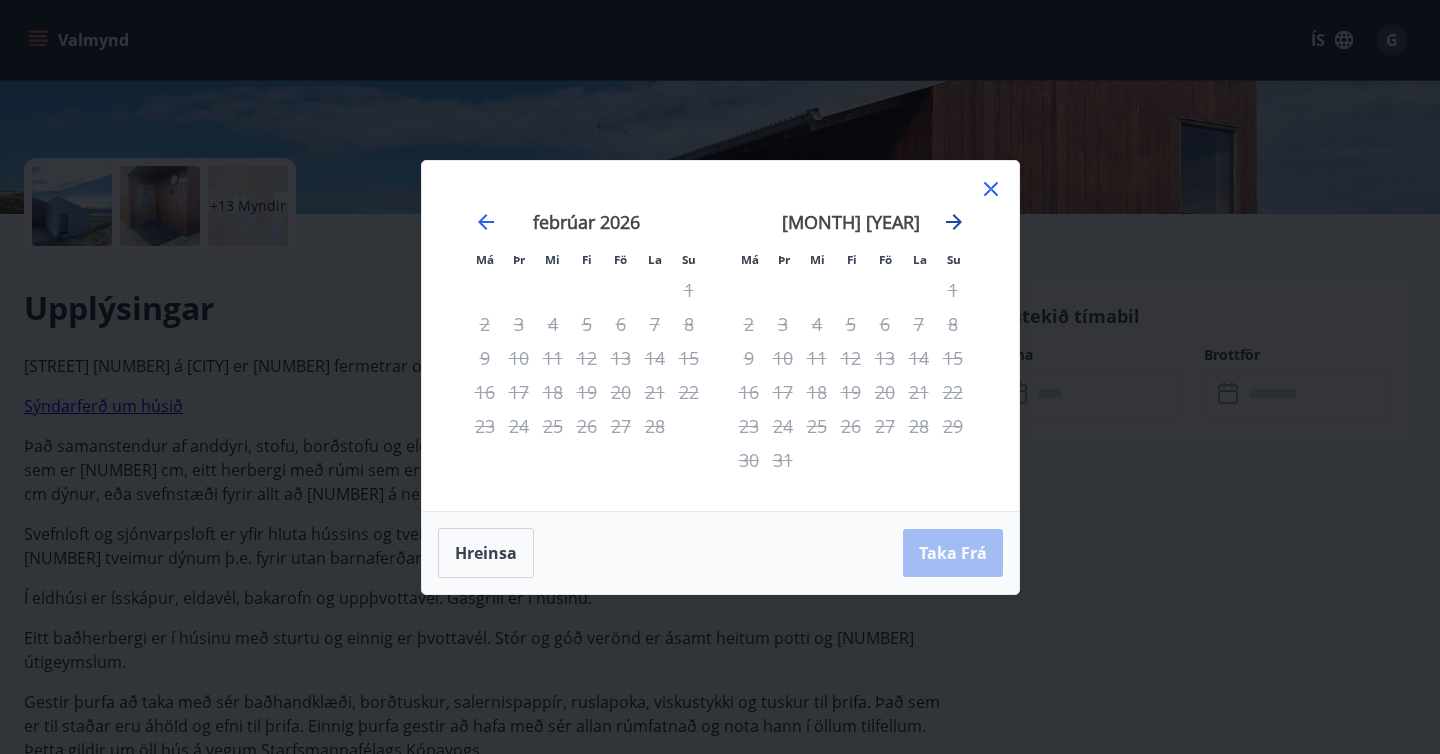 click 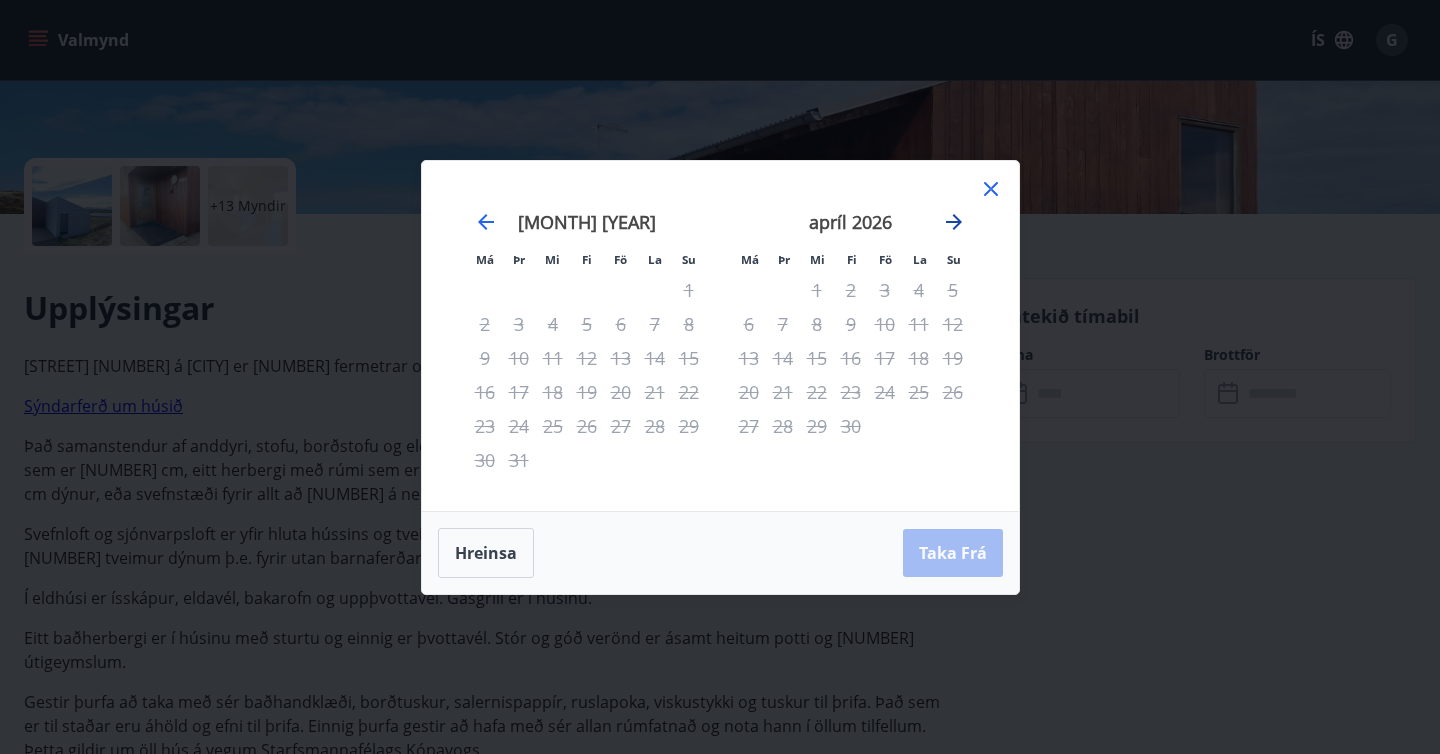 click 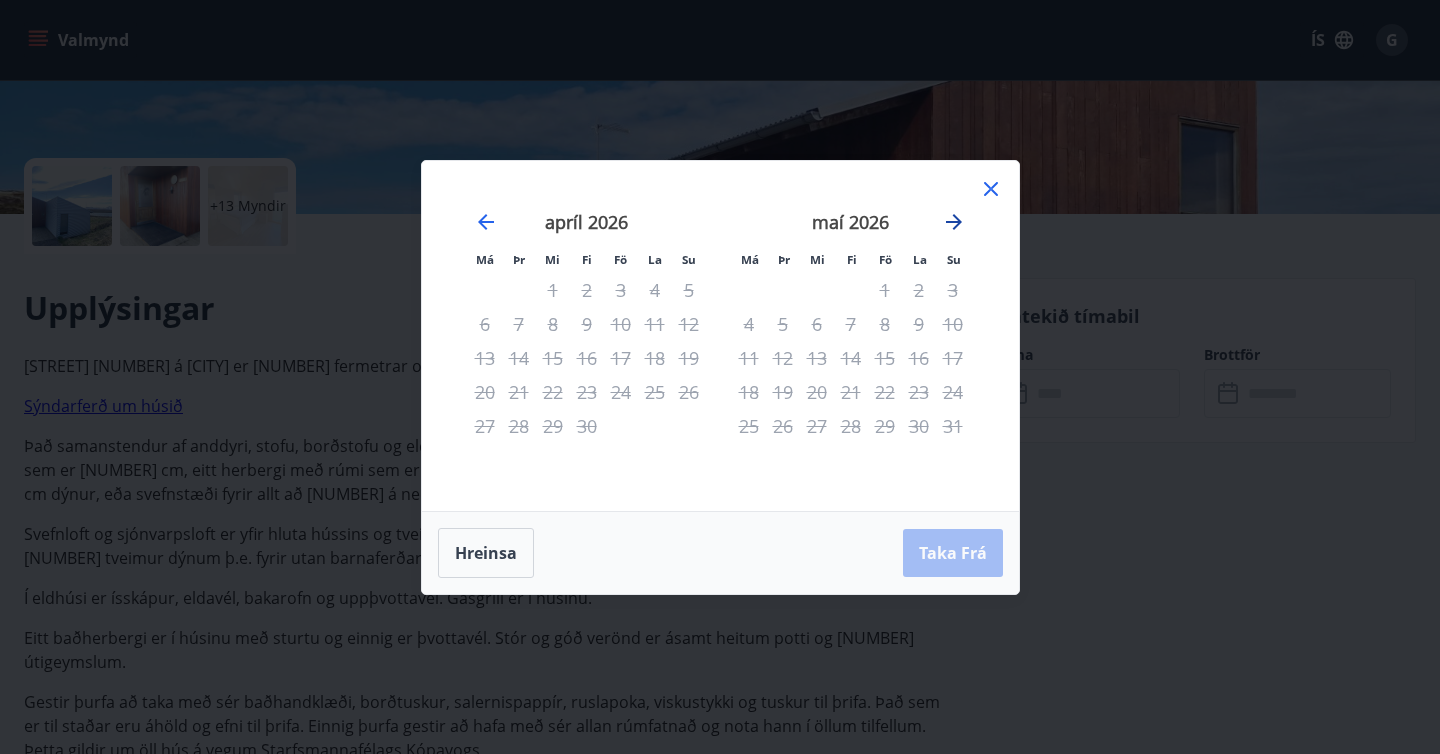 click 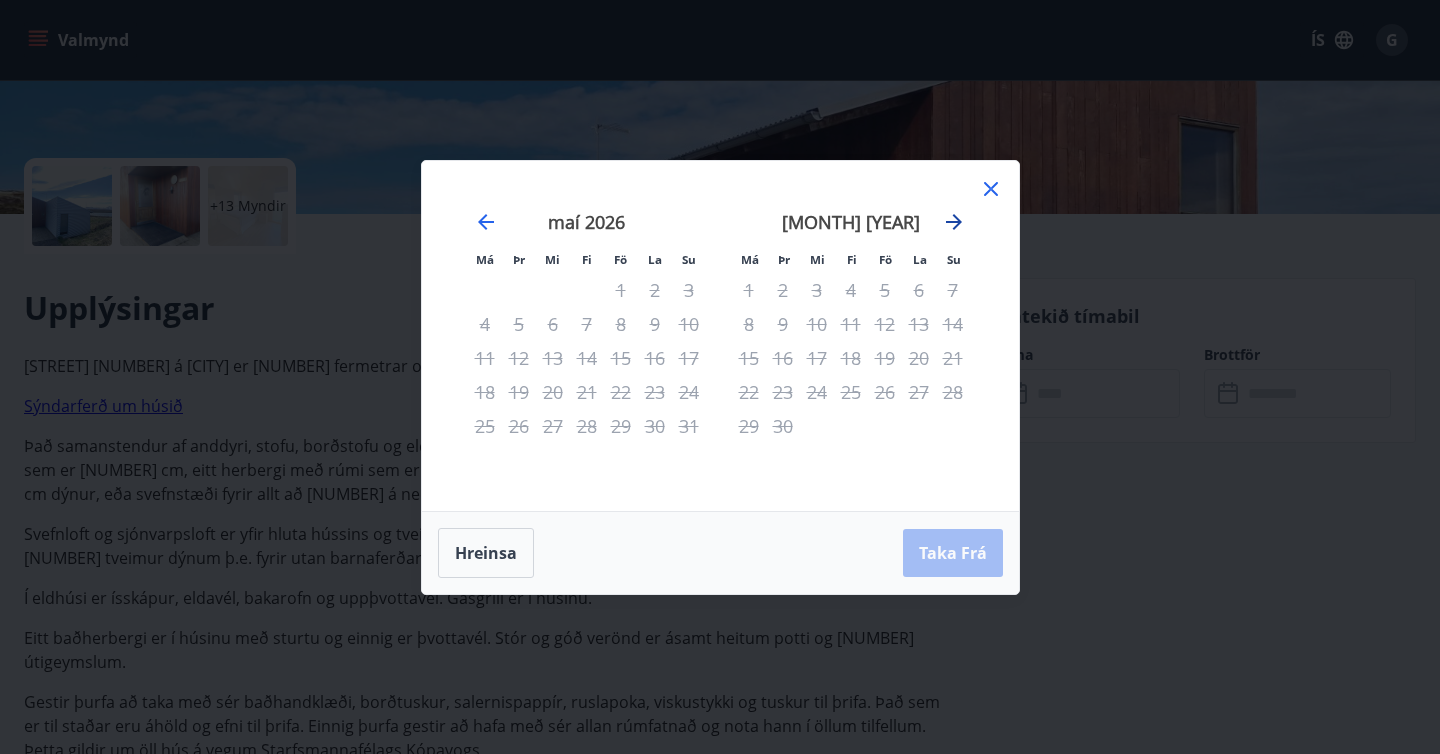 click 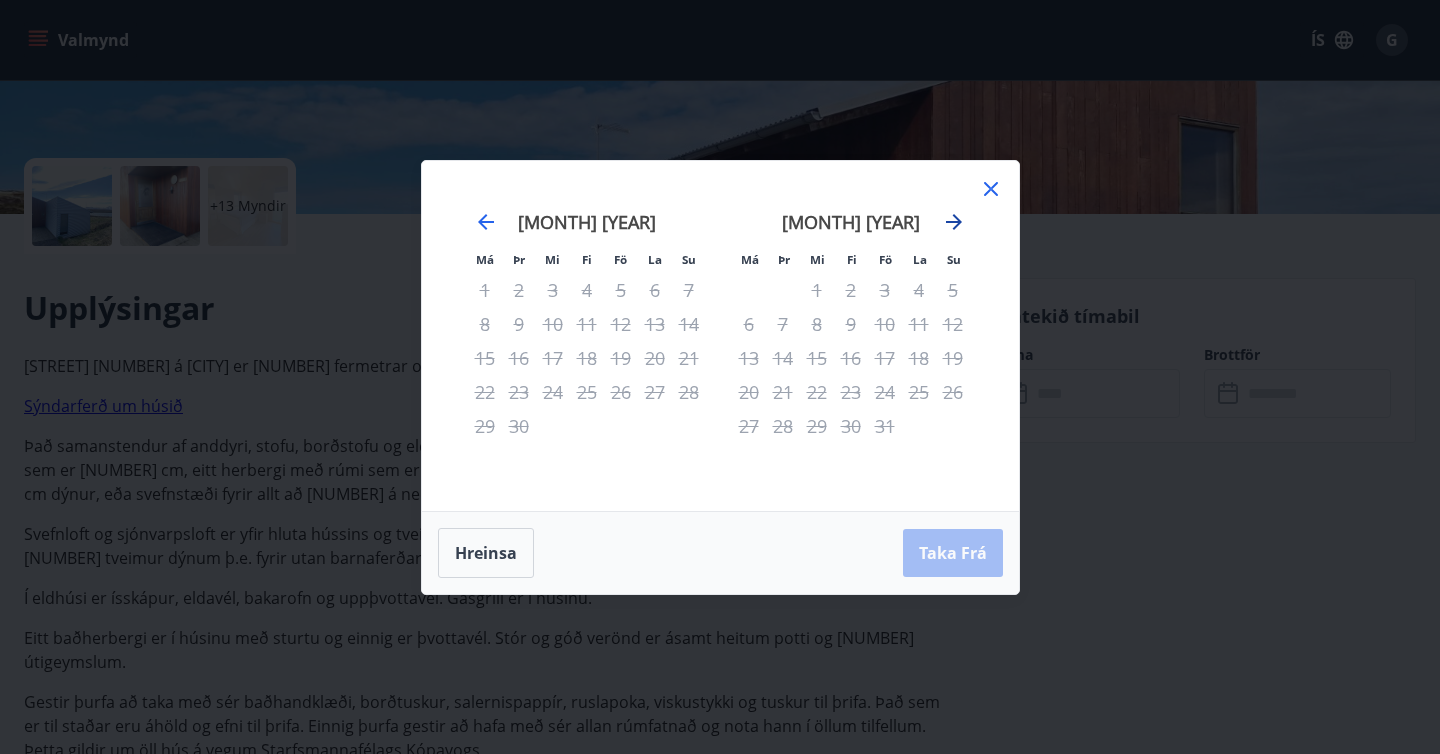 click 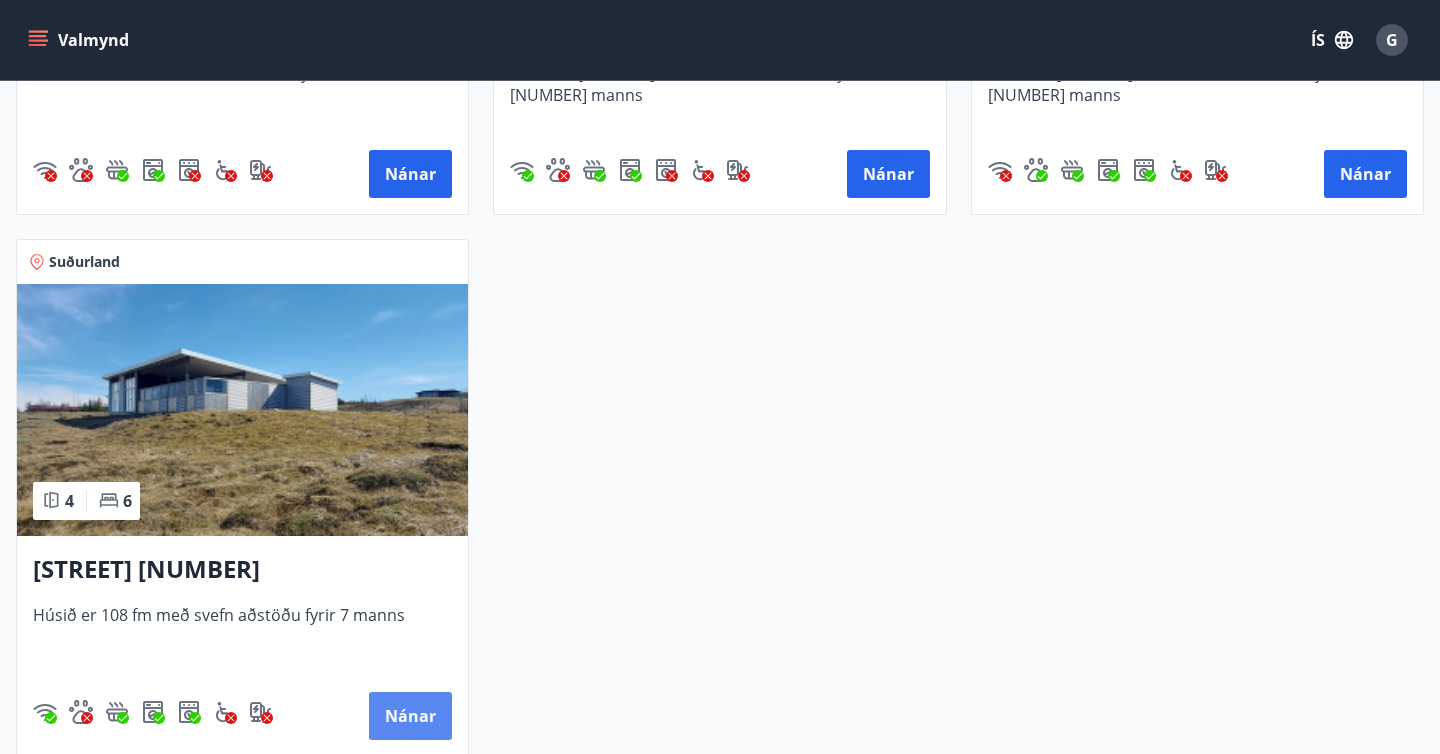 scroll, scrollTop: 1302, scrollLeft: 0, axis: vertical 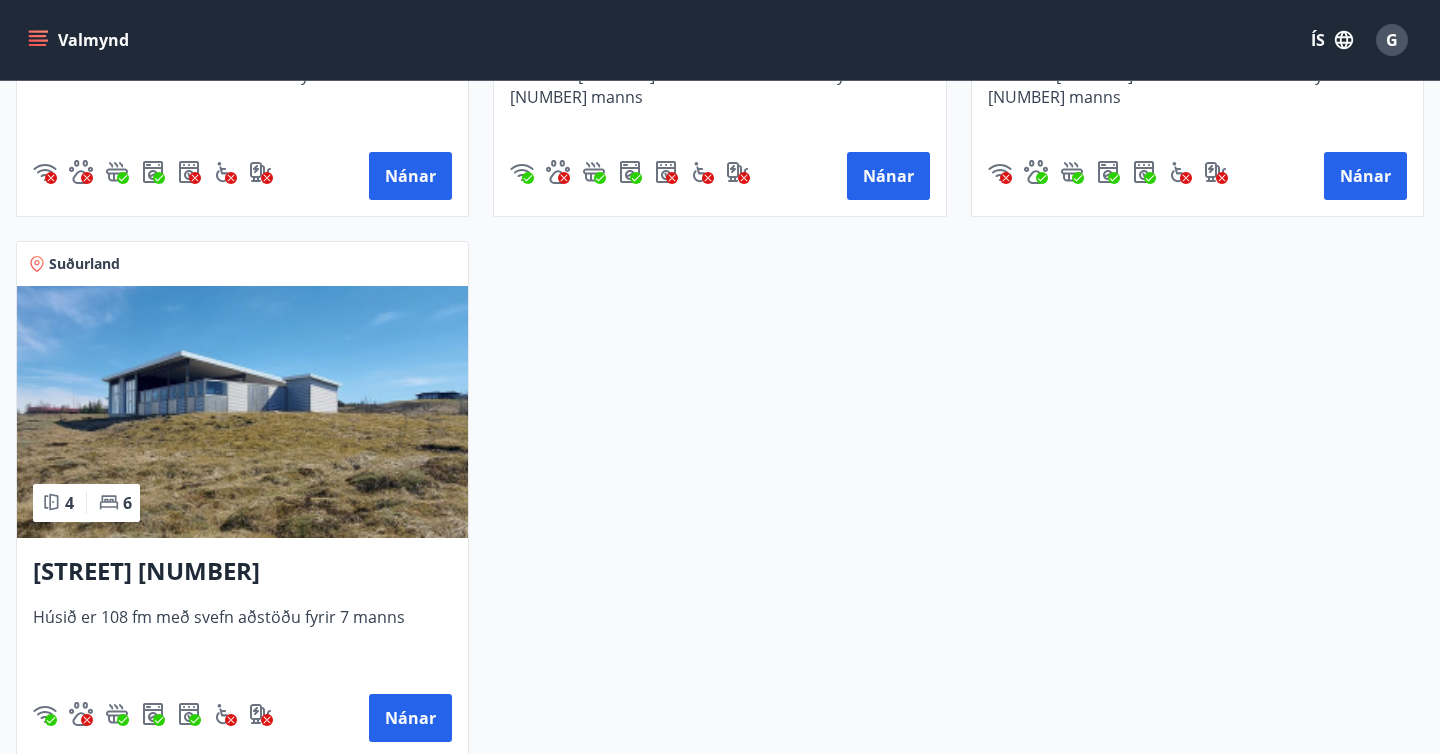 click on "Suðurland" at bounding box center [84, 264] 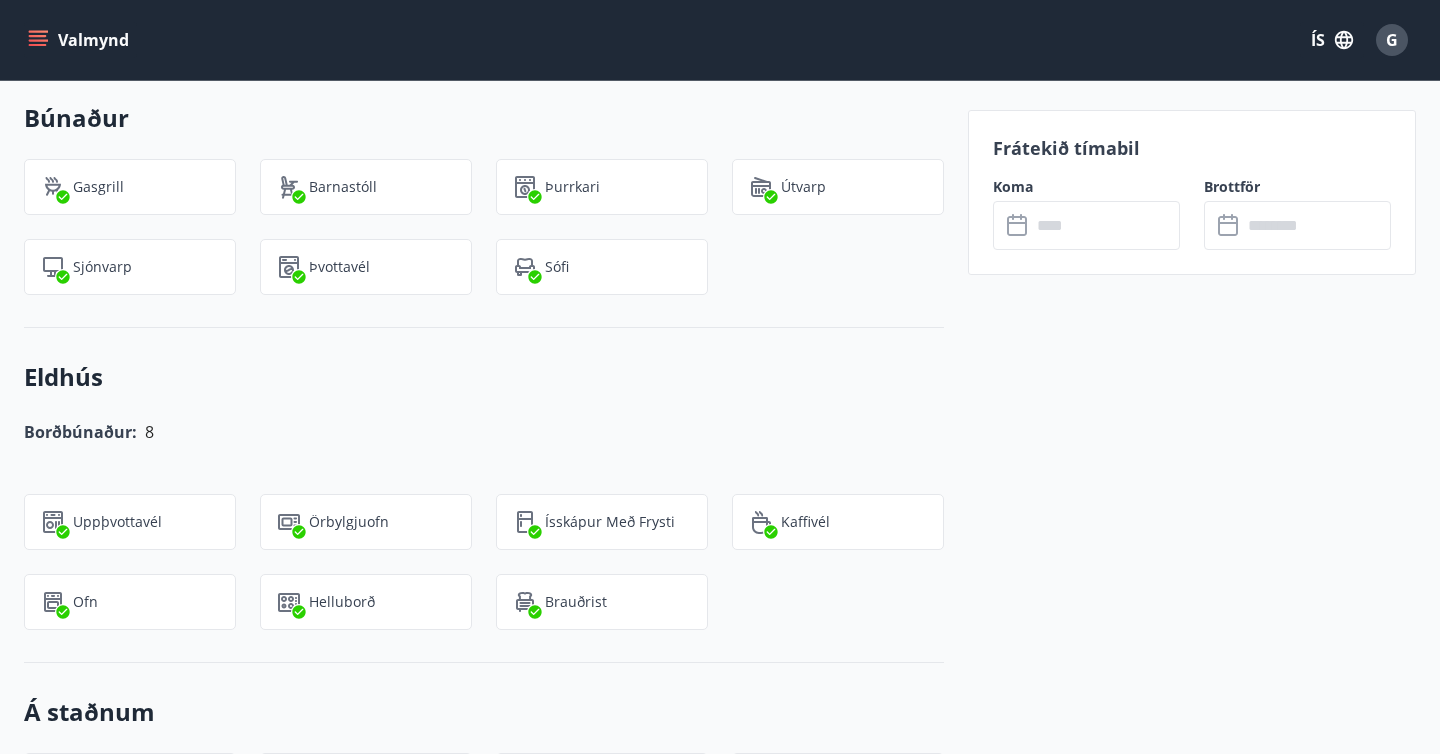 scroll, scrollTop: 2137, scrollLeft: 0, axis: vertical 